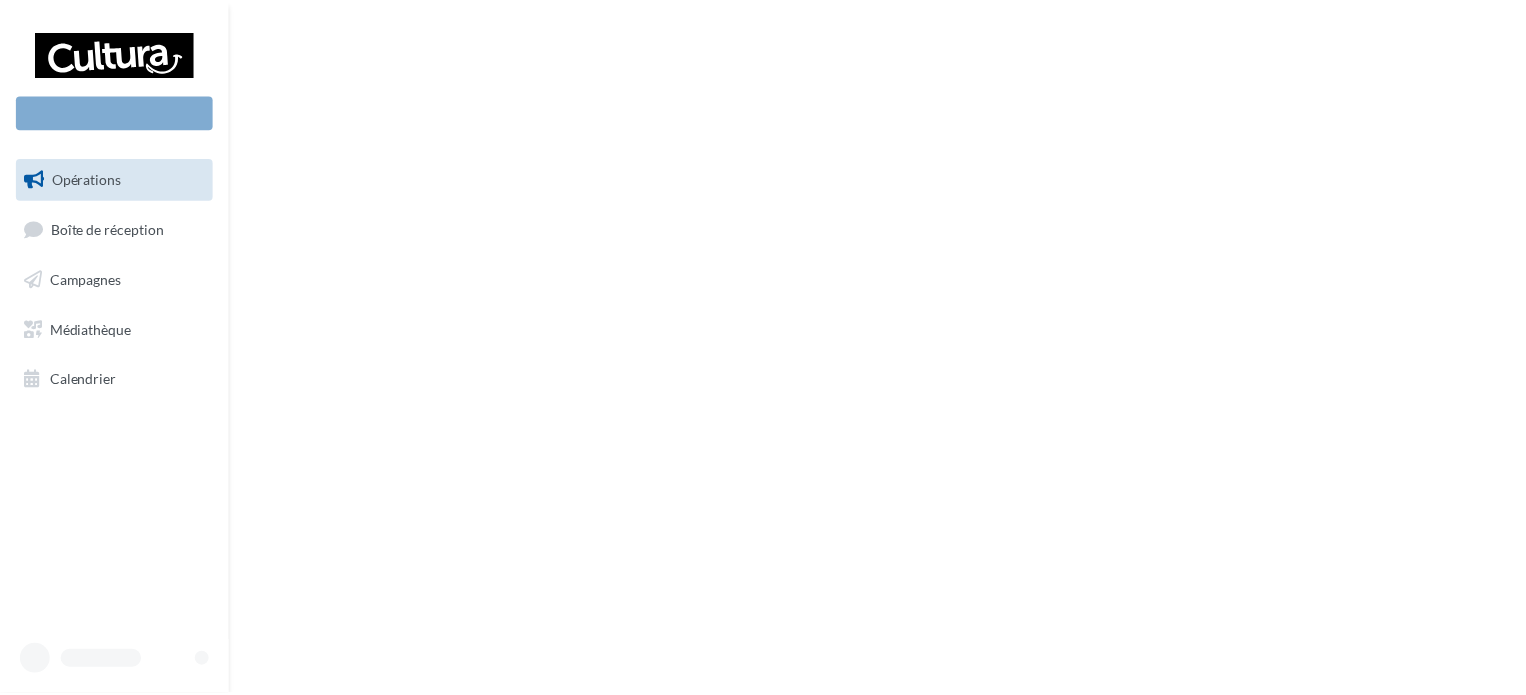 scroll, scrollTop: 0, scrollLeft: 0, axis: both 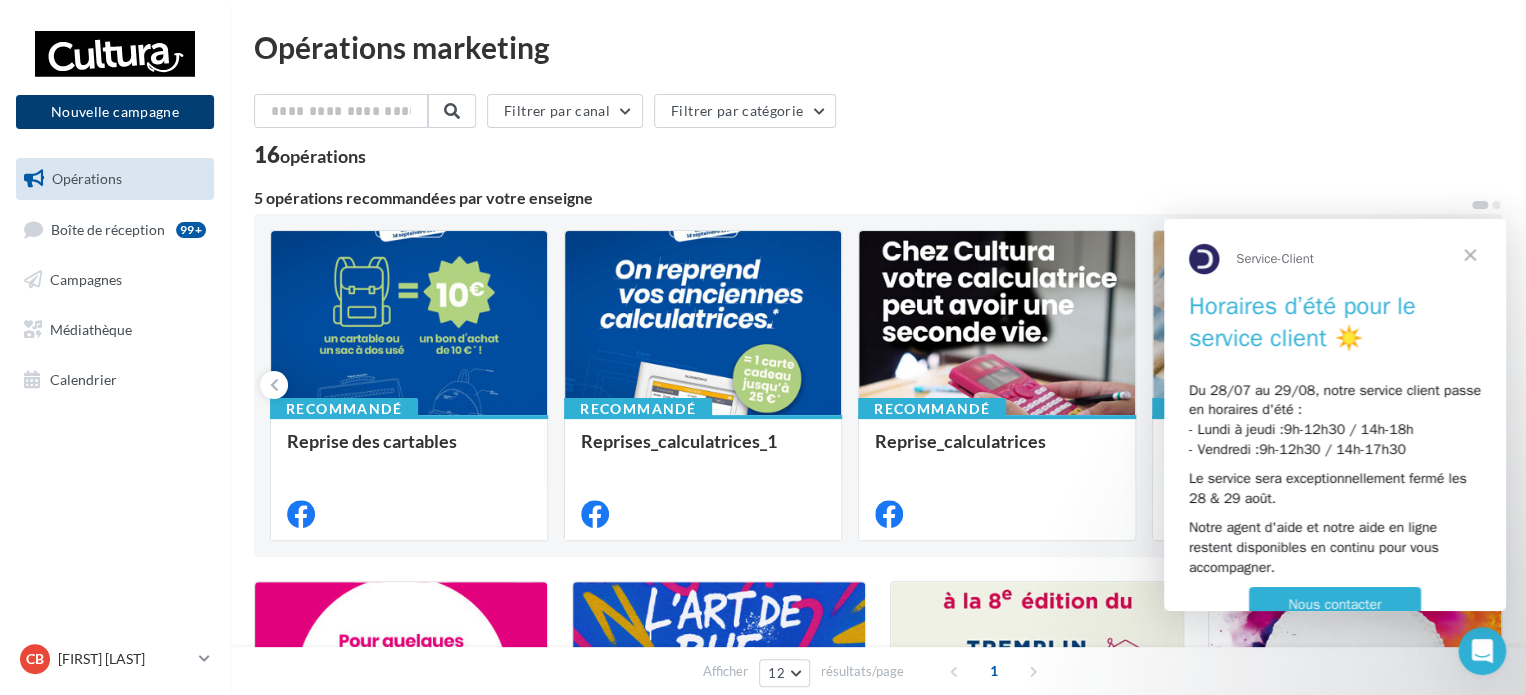 click on "Nouvelle campagne" at bounding box center [115, 112] 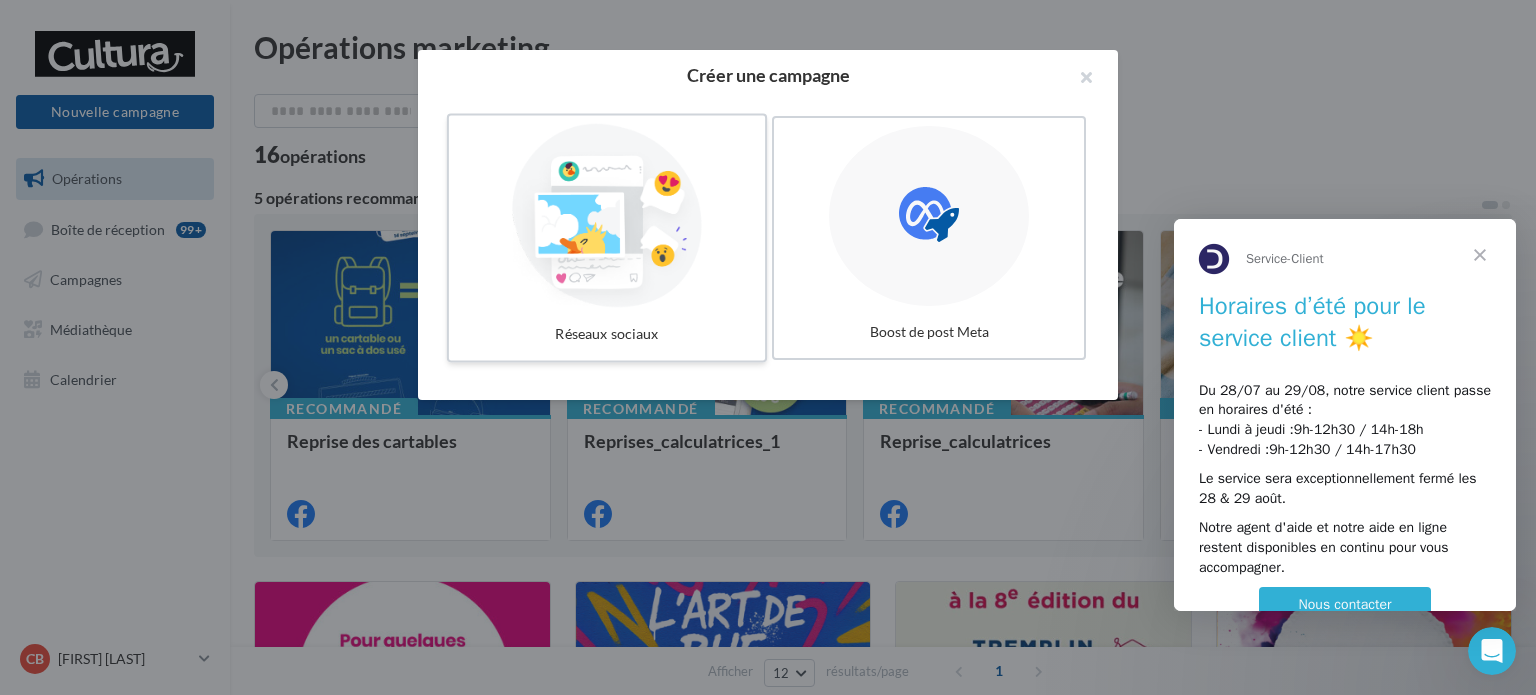 click at bounding box center [607, 216] 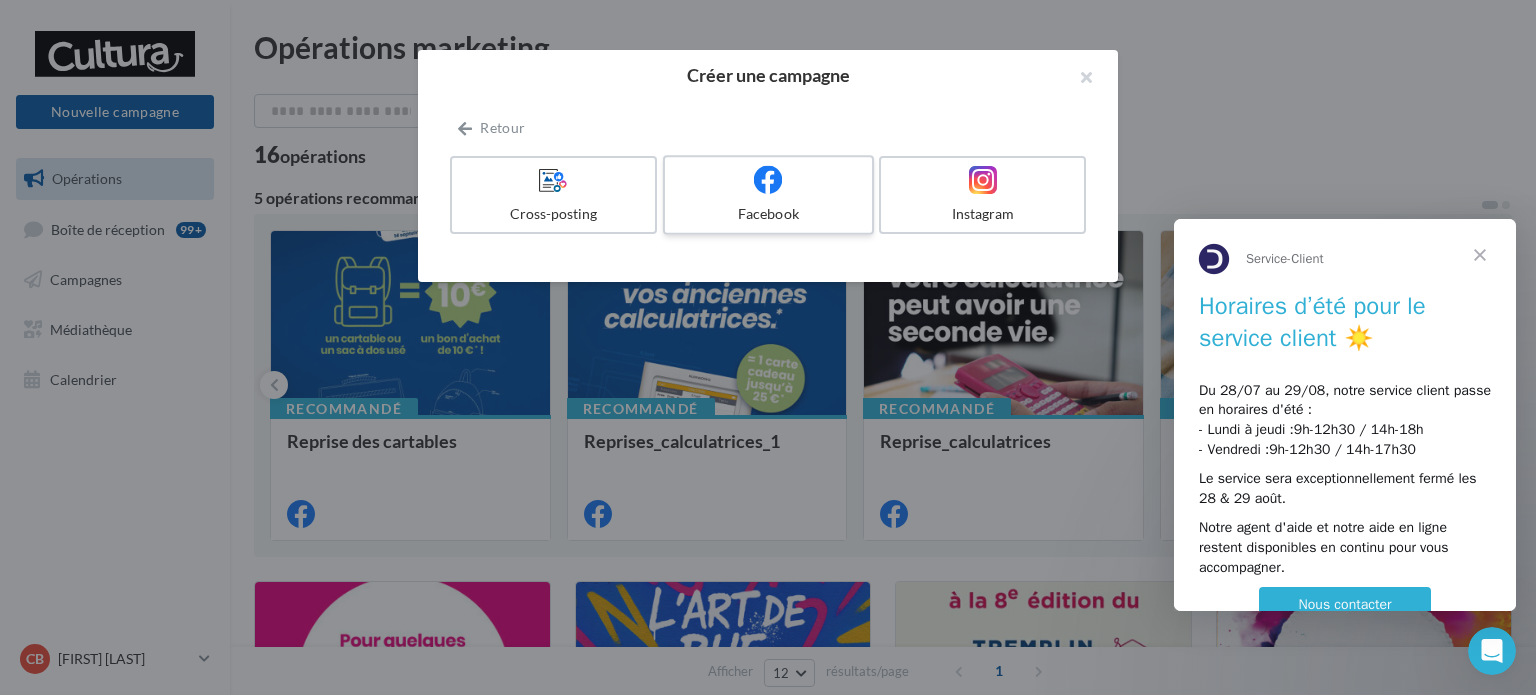 click at bounding box center [768, 180] 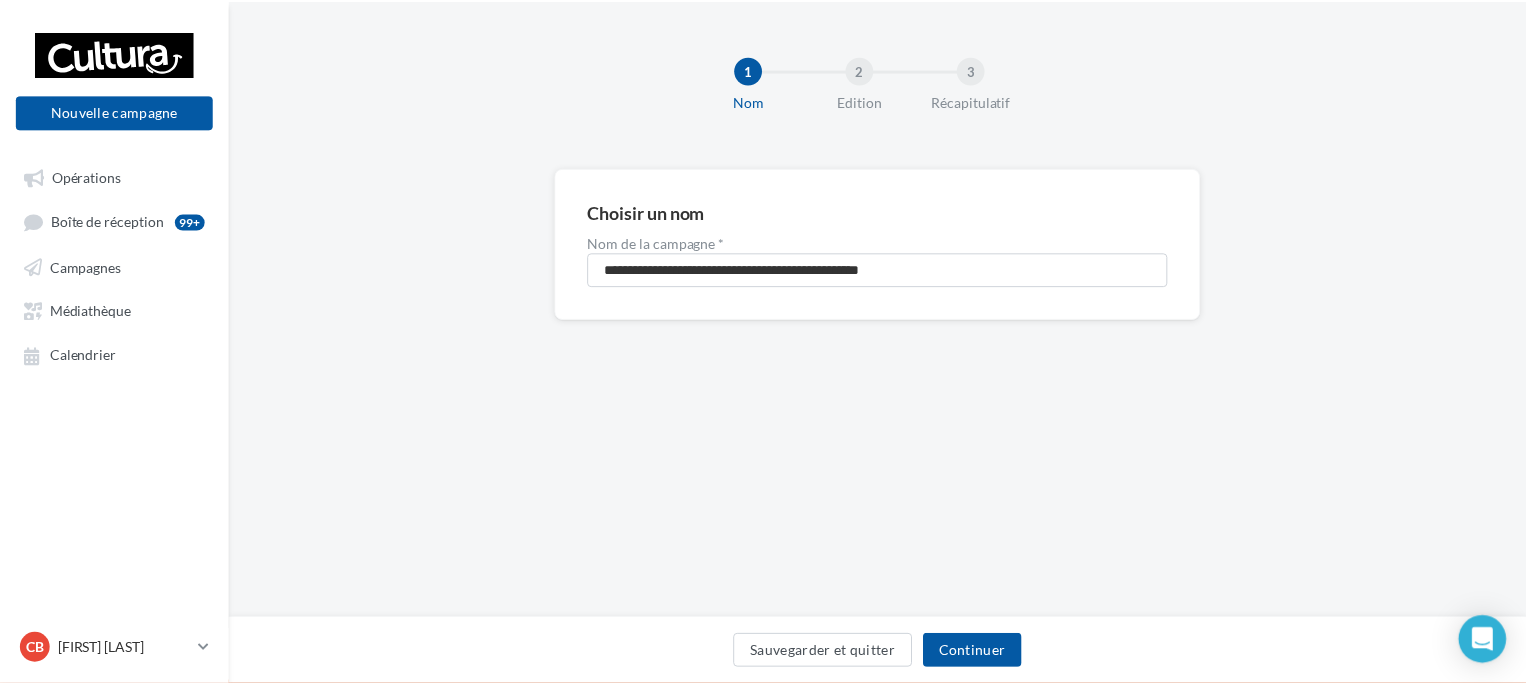 scroll, scrollTop: 0, scrollLeft: 0, axis: both 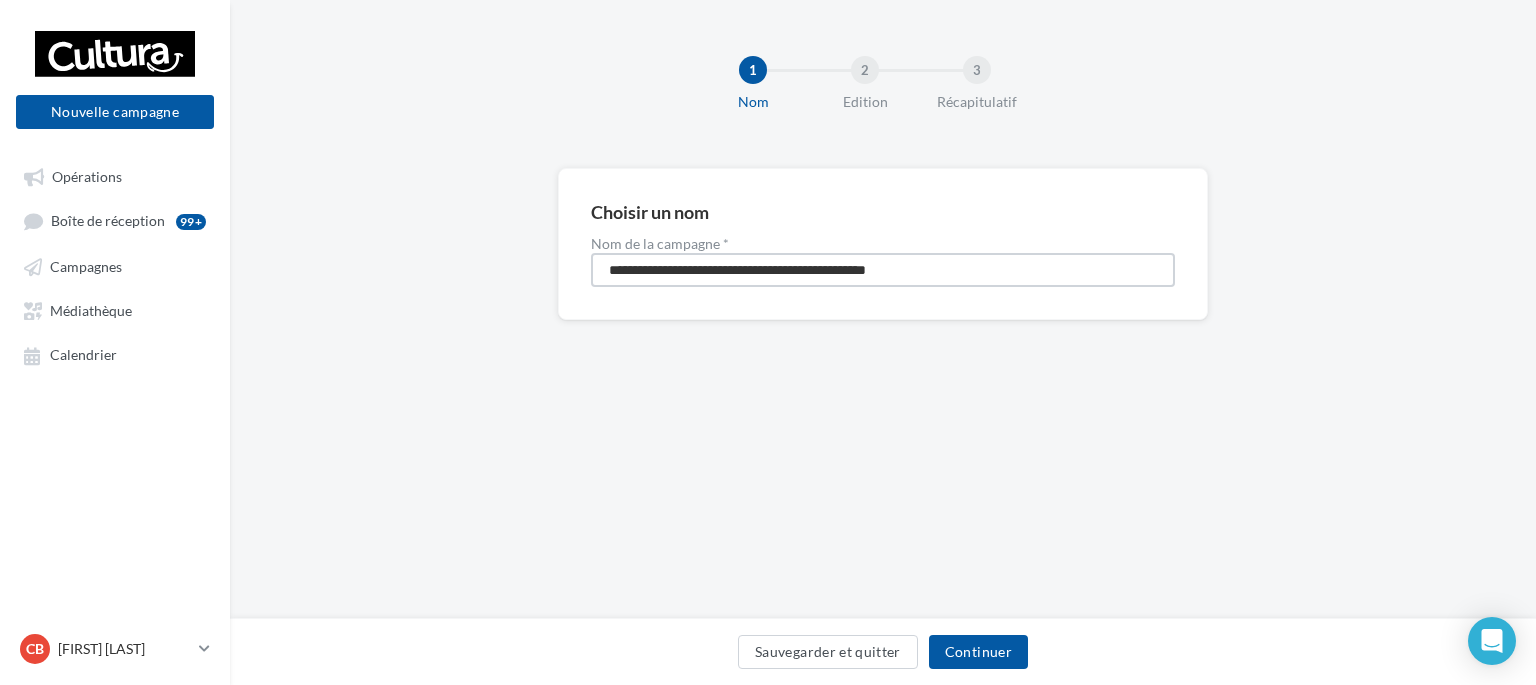 drag, startPoint x: 728, startPoint y: 271, endPoint x: 472, endPoint y: 269, distance: 256.0078 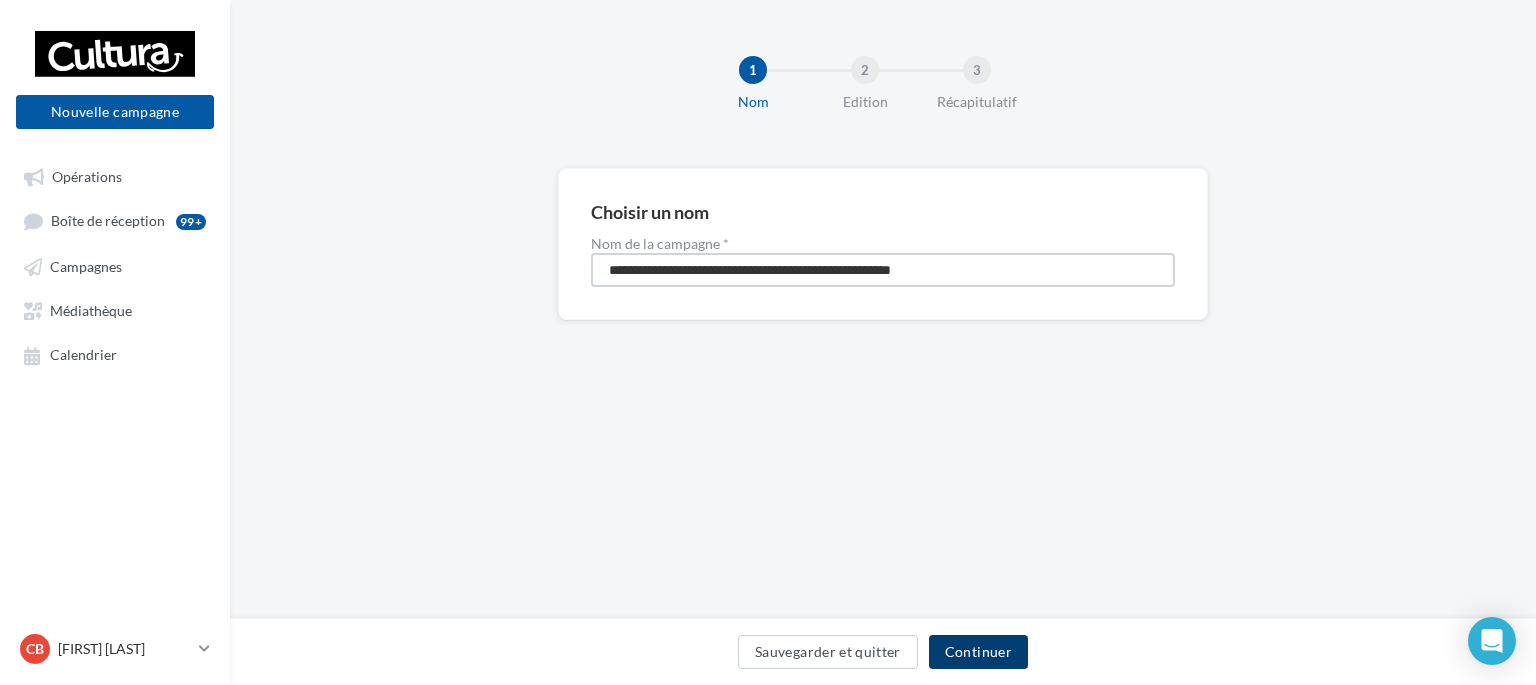 type on "**********" 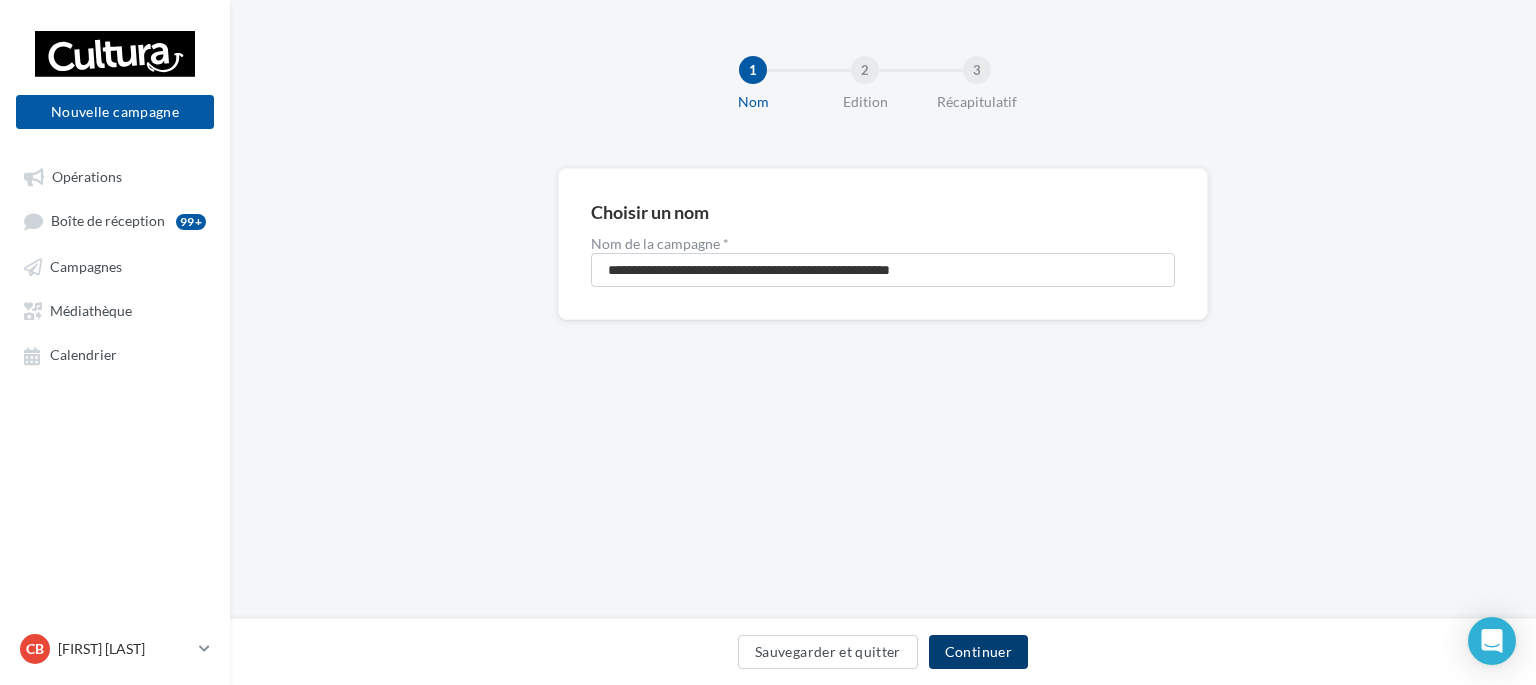 click on "Continuer" at bounding box center [978, 652] 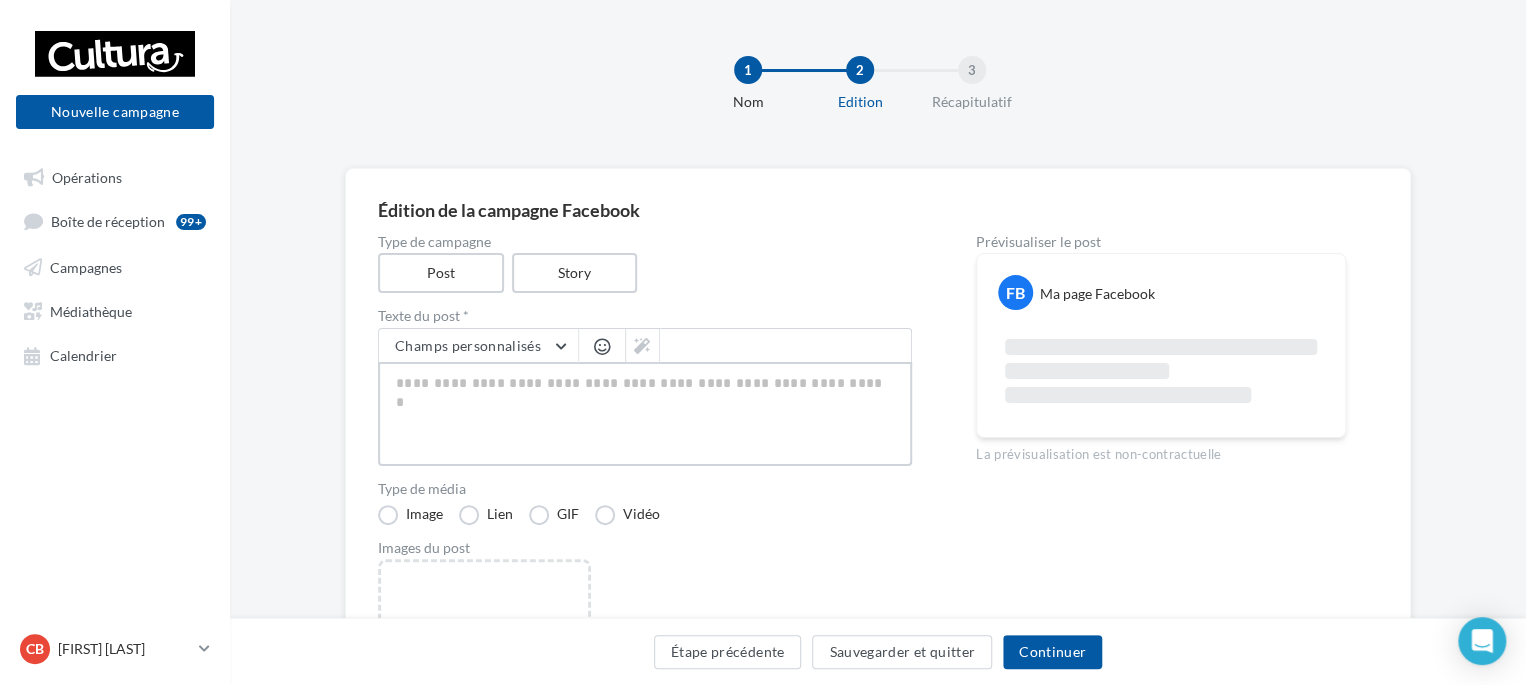 click at bounding box center (645, 414) 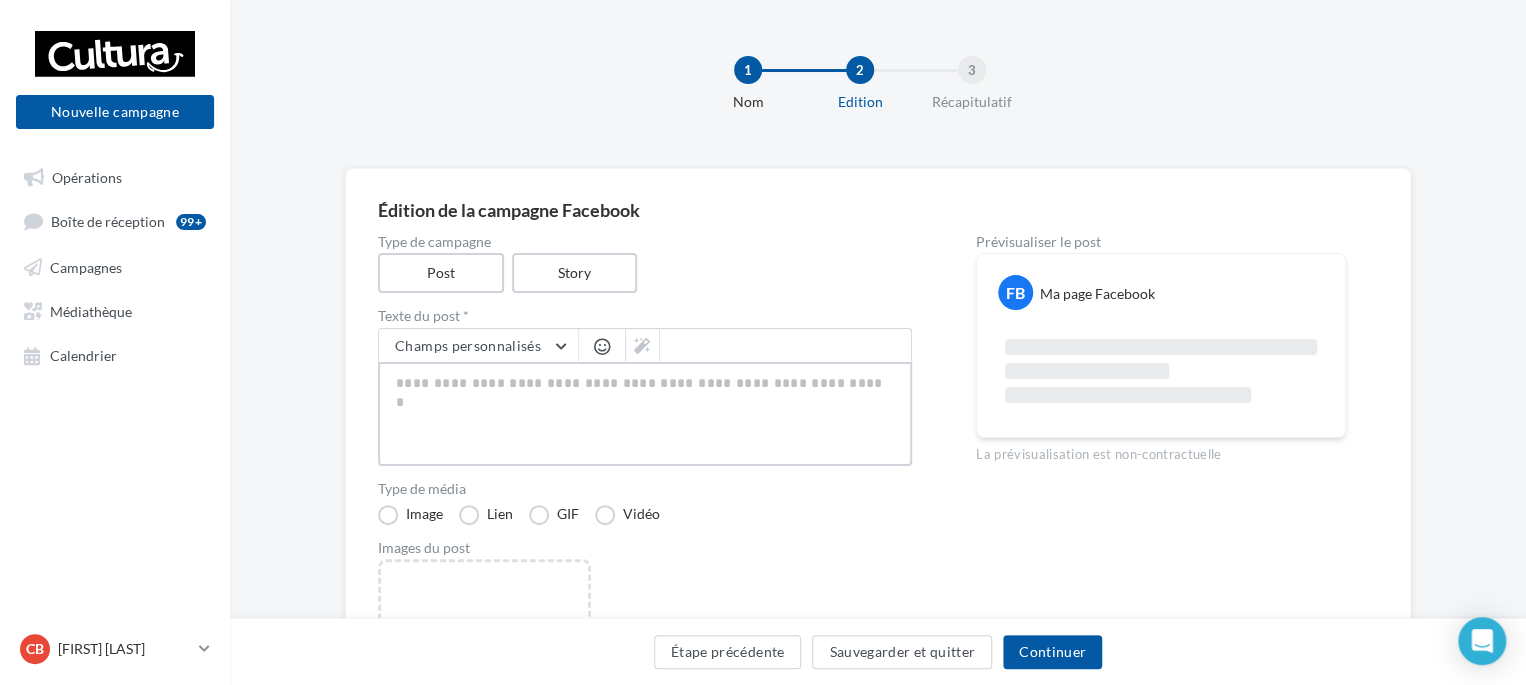 type on "*" 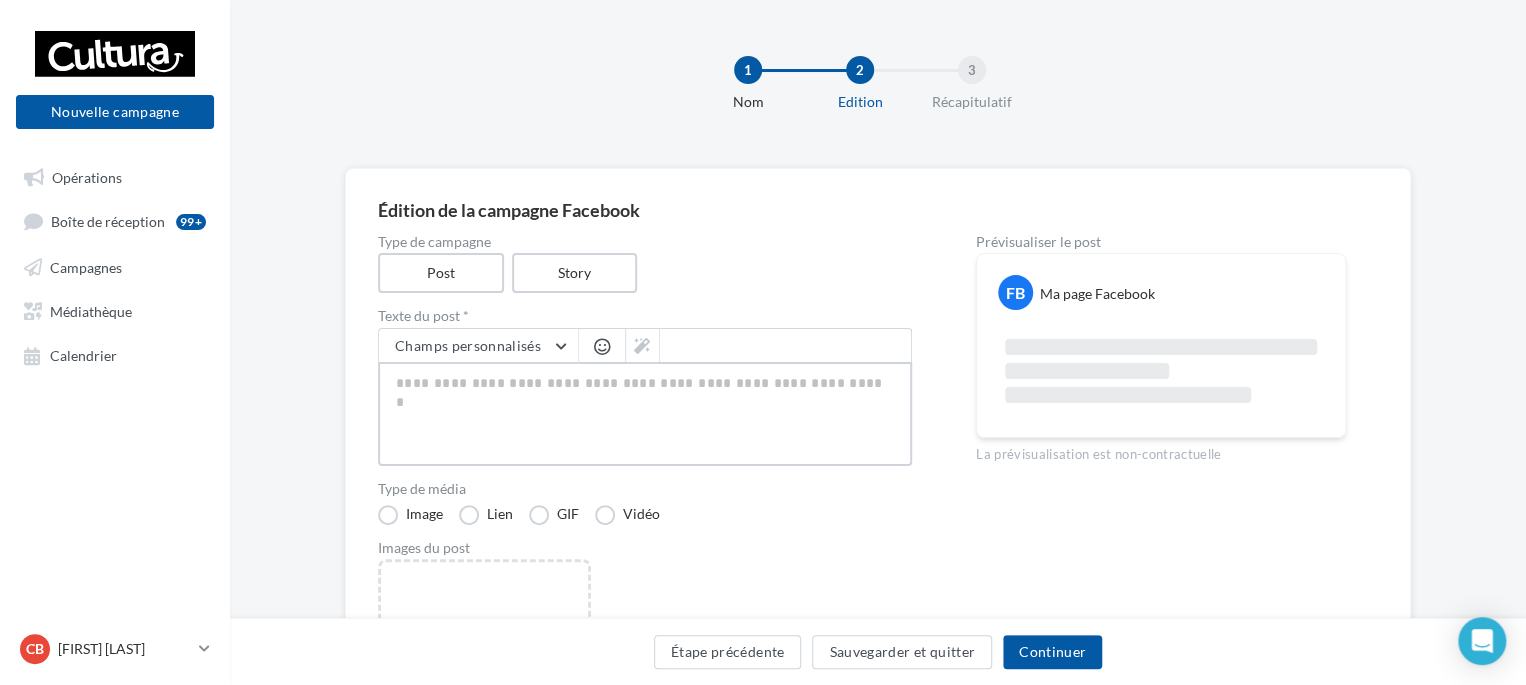 type on "*" 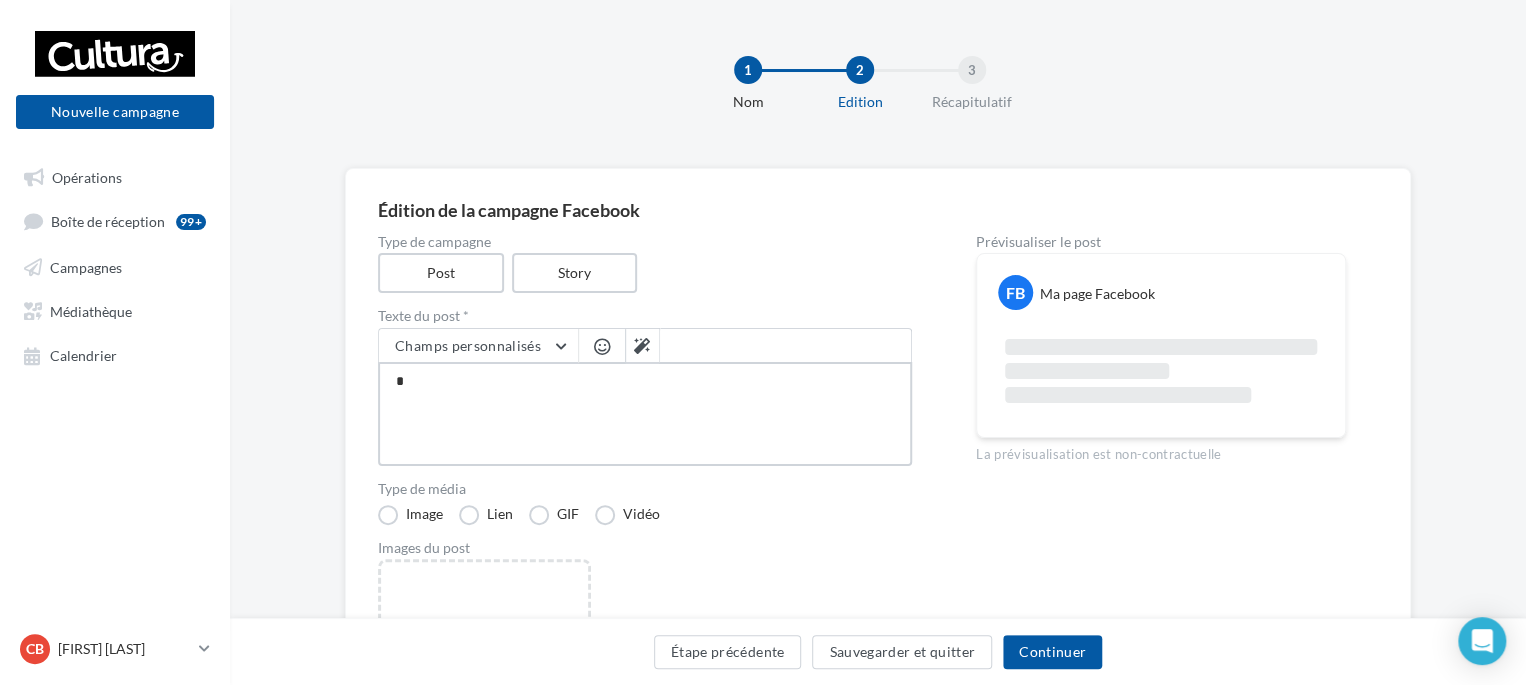 type on "**" 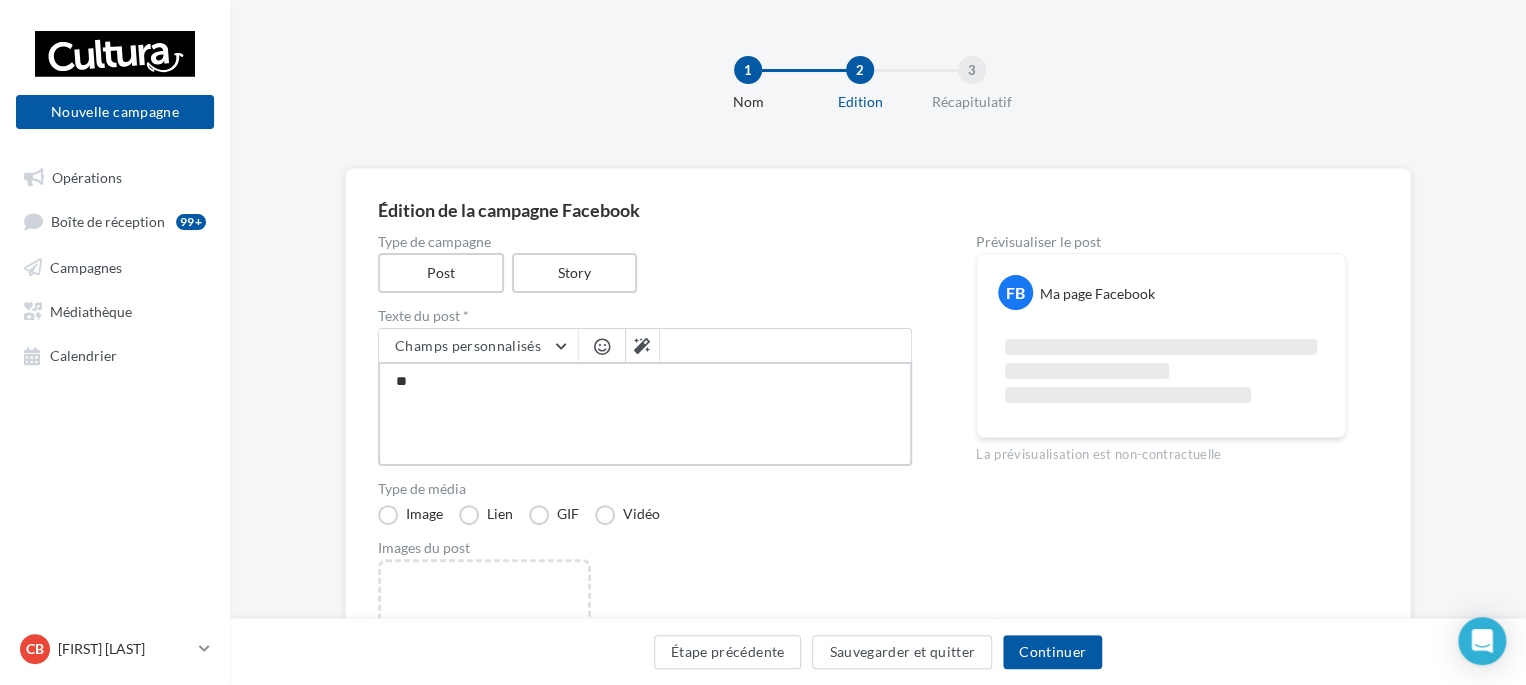 type on "**" 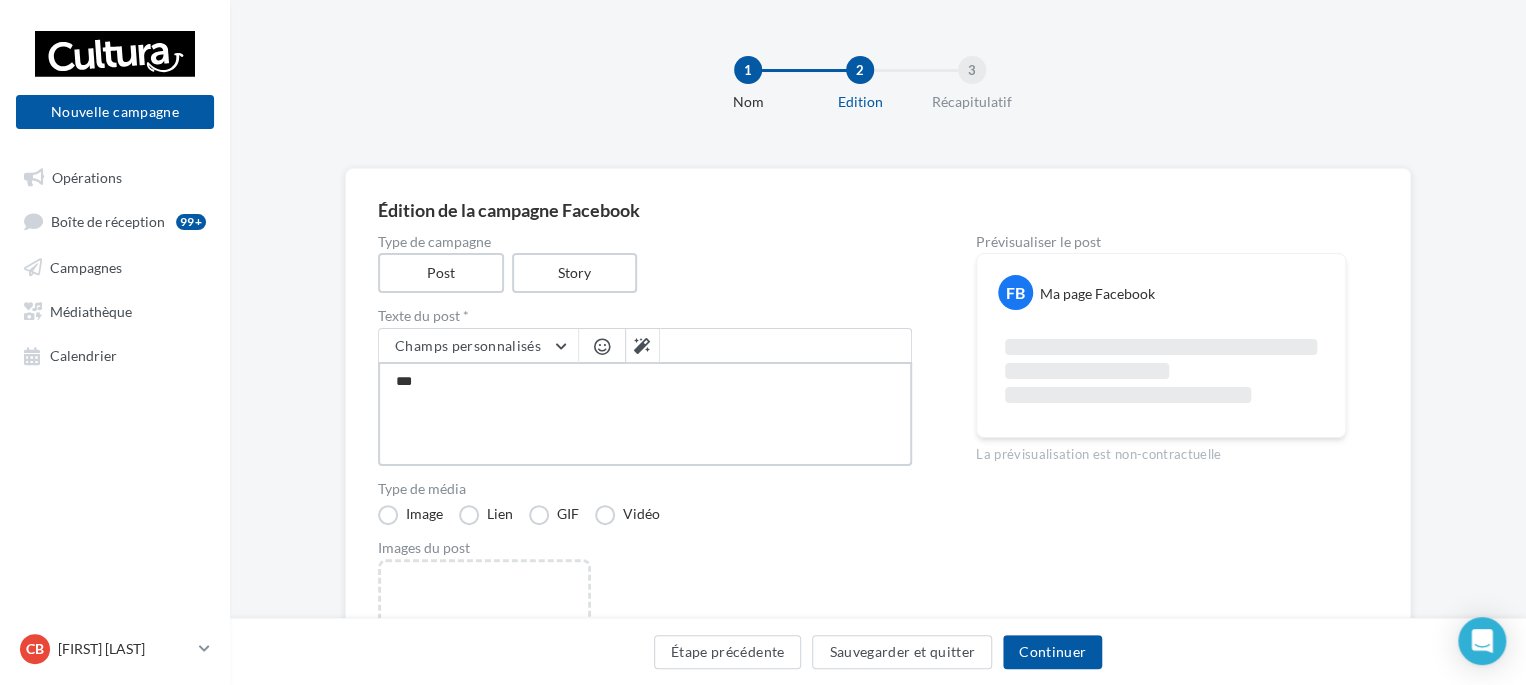 type on "****" 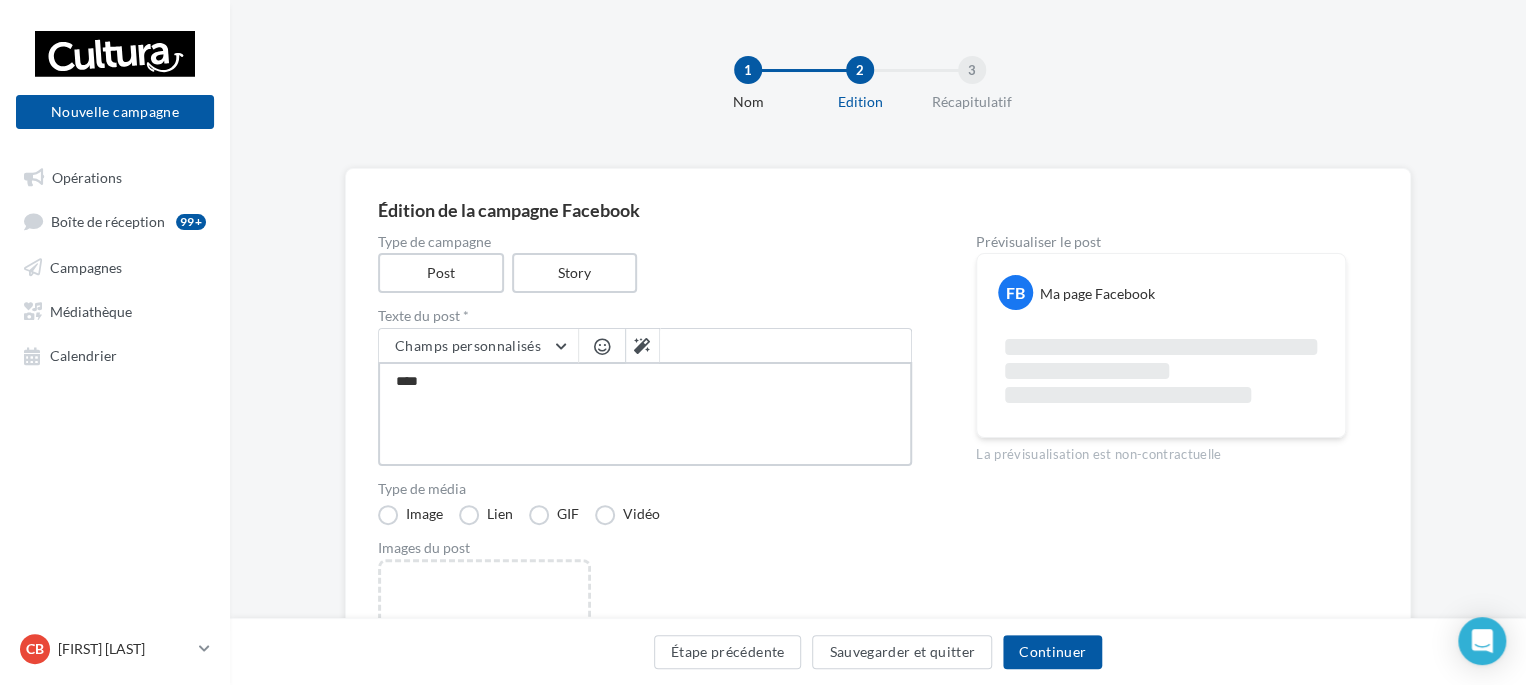 type on "*****" 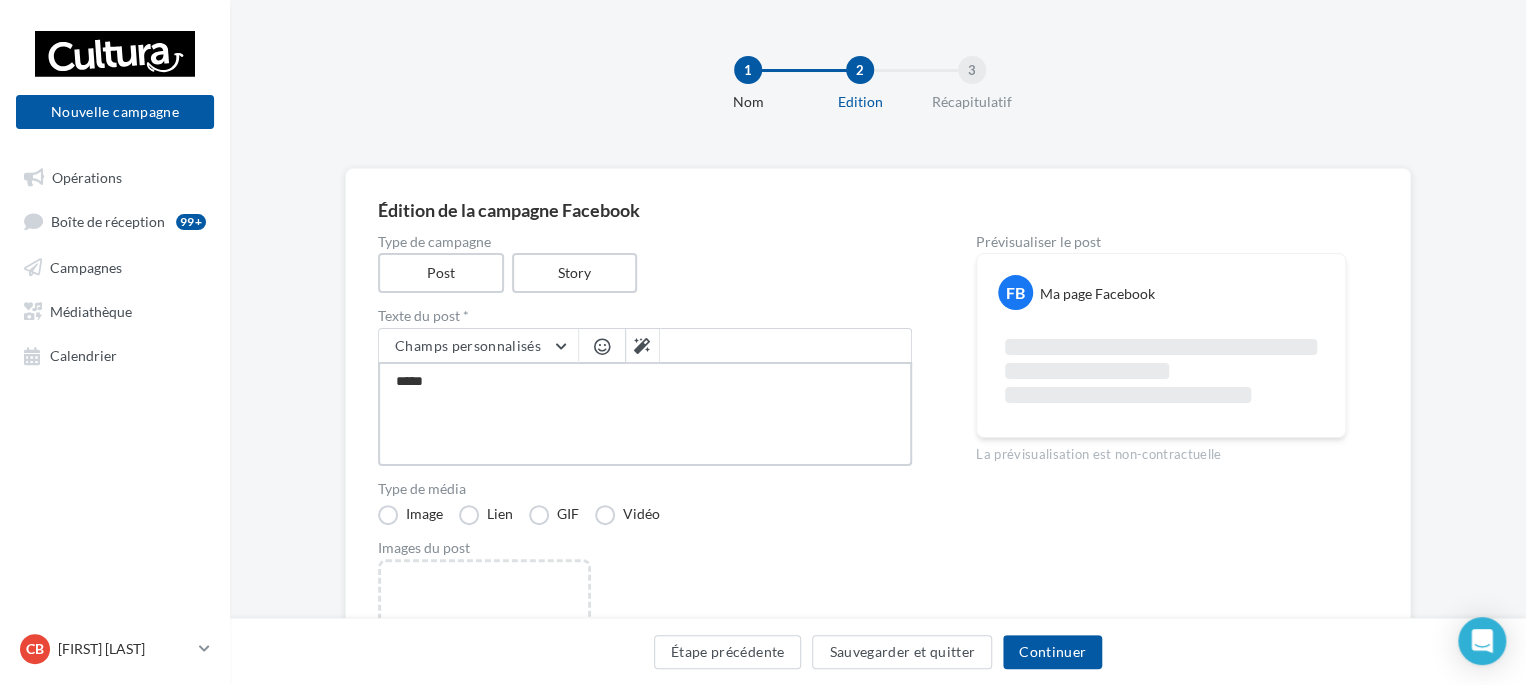 type on "******" 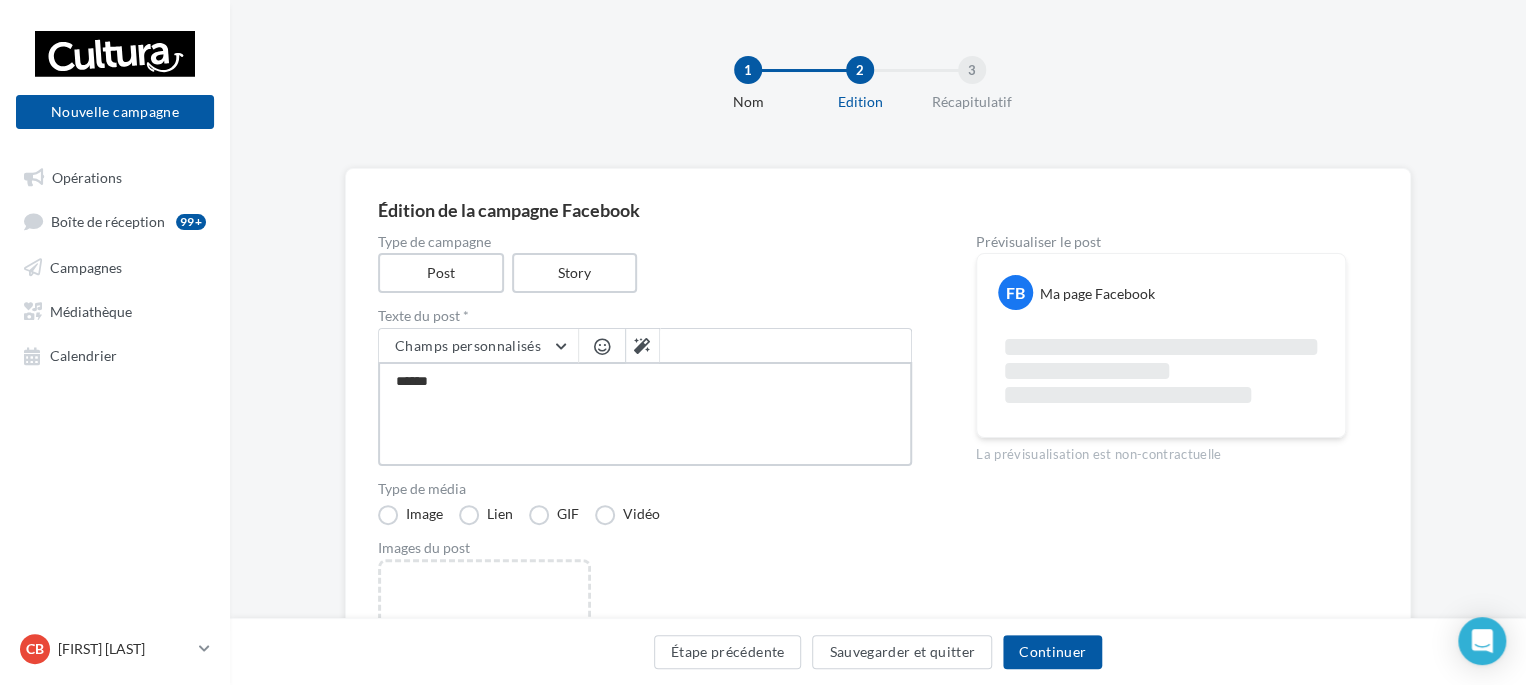 type on "*******" 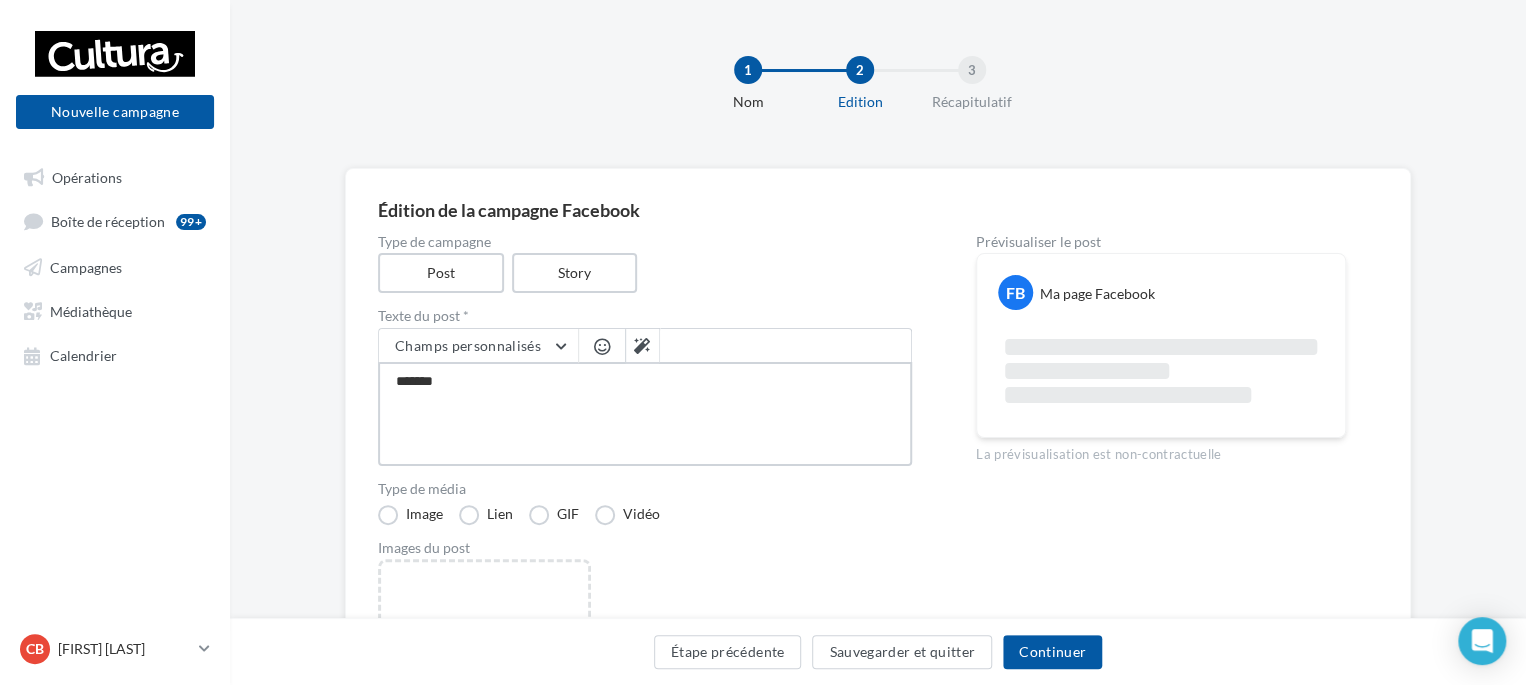 type on "********" 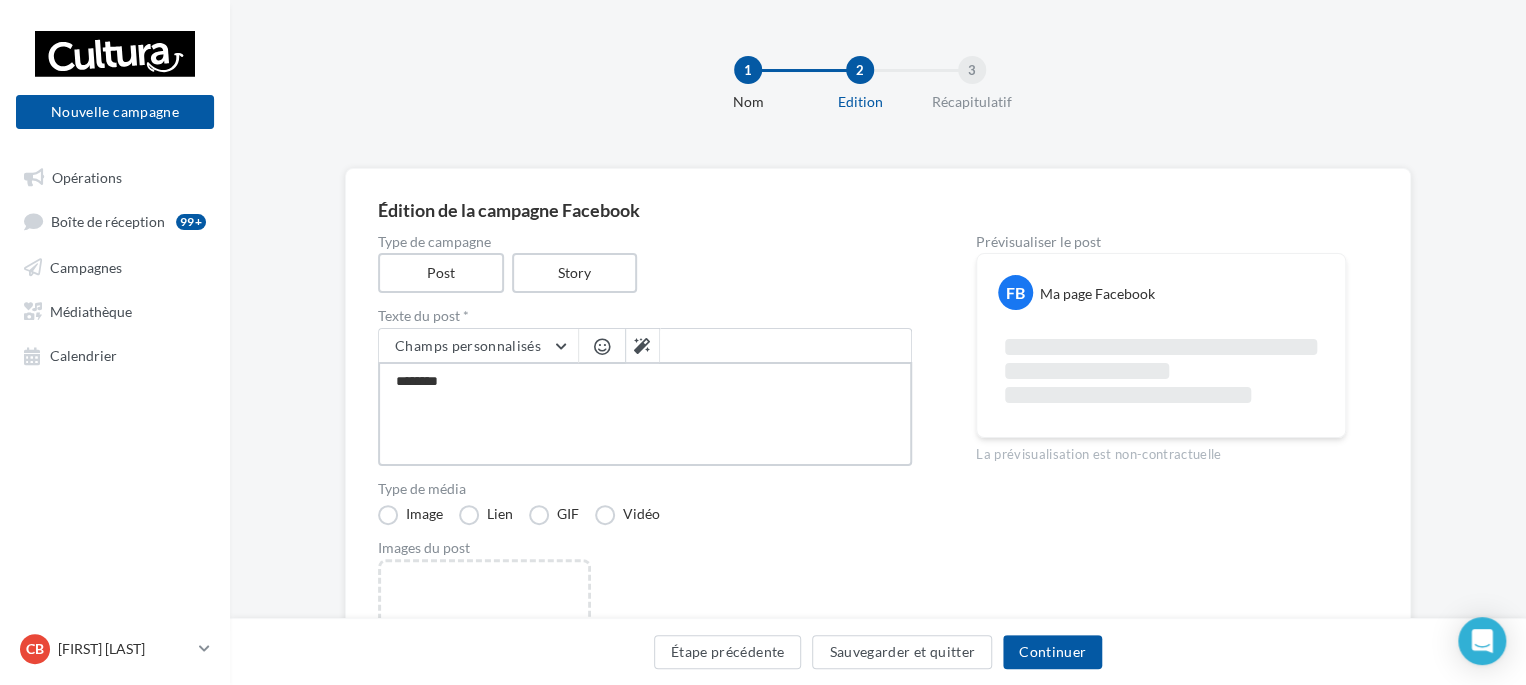 type on "********" 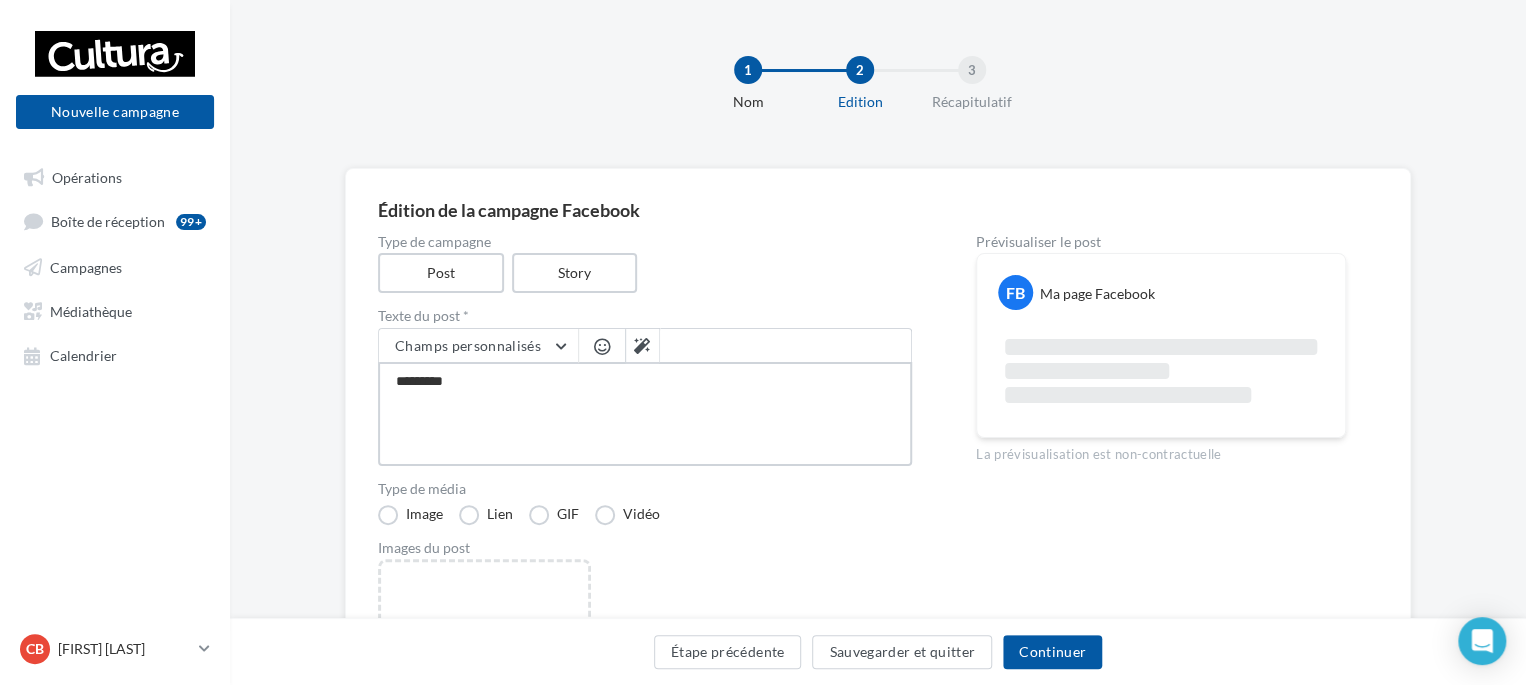 type on "**********" 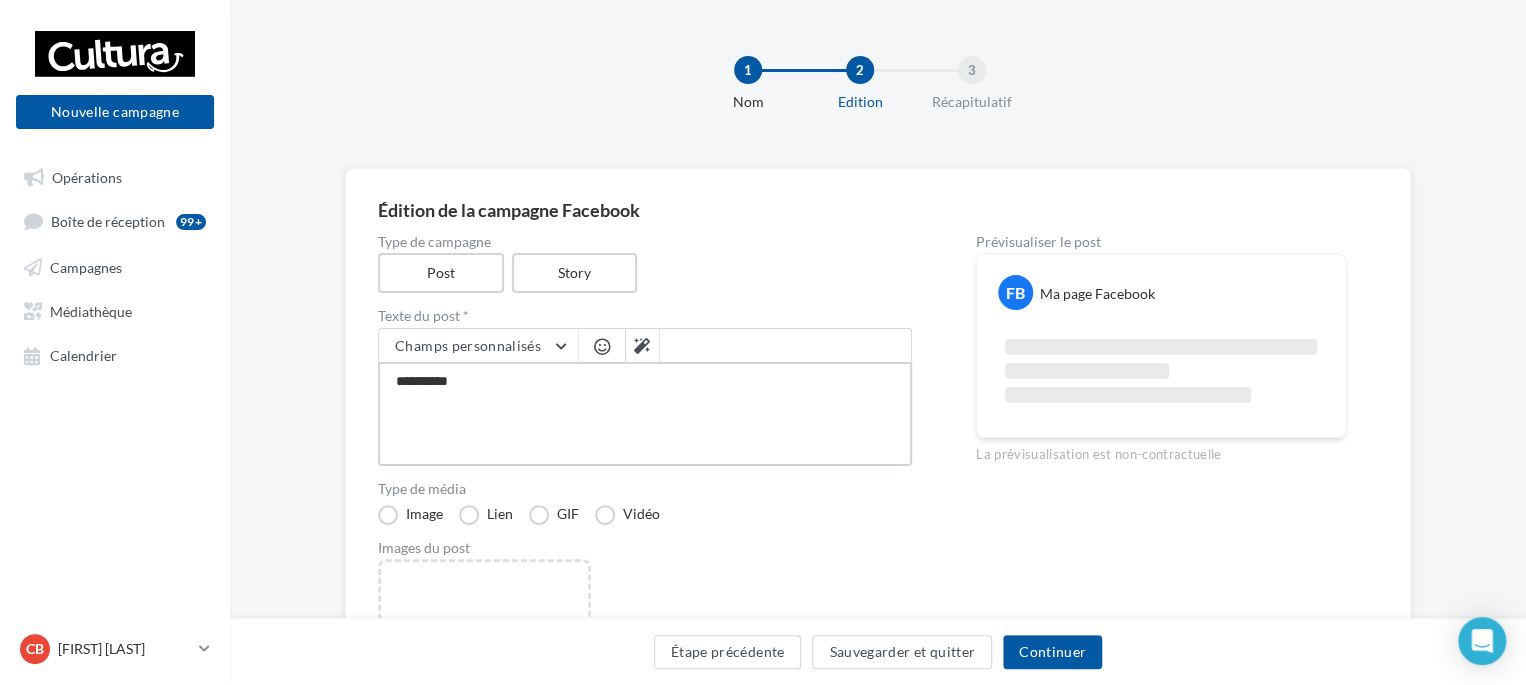 type on "**********" 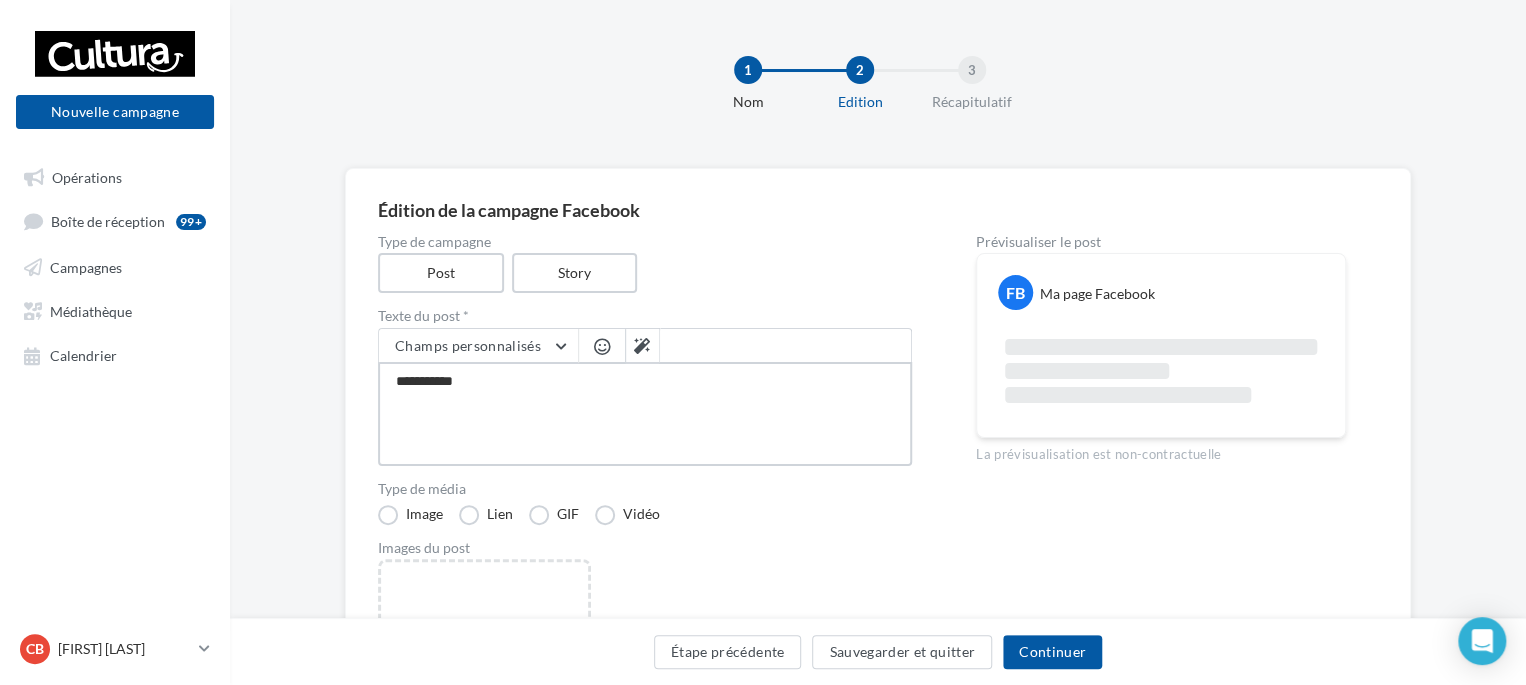 type on "**********" 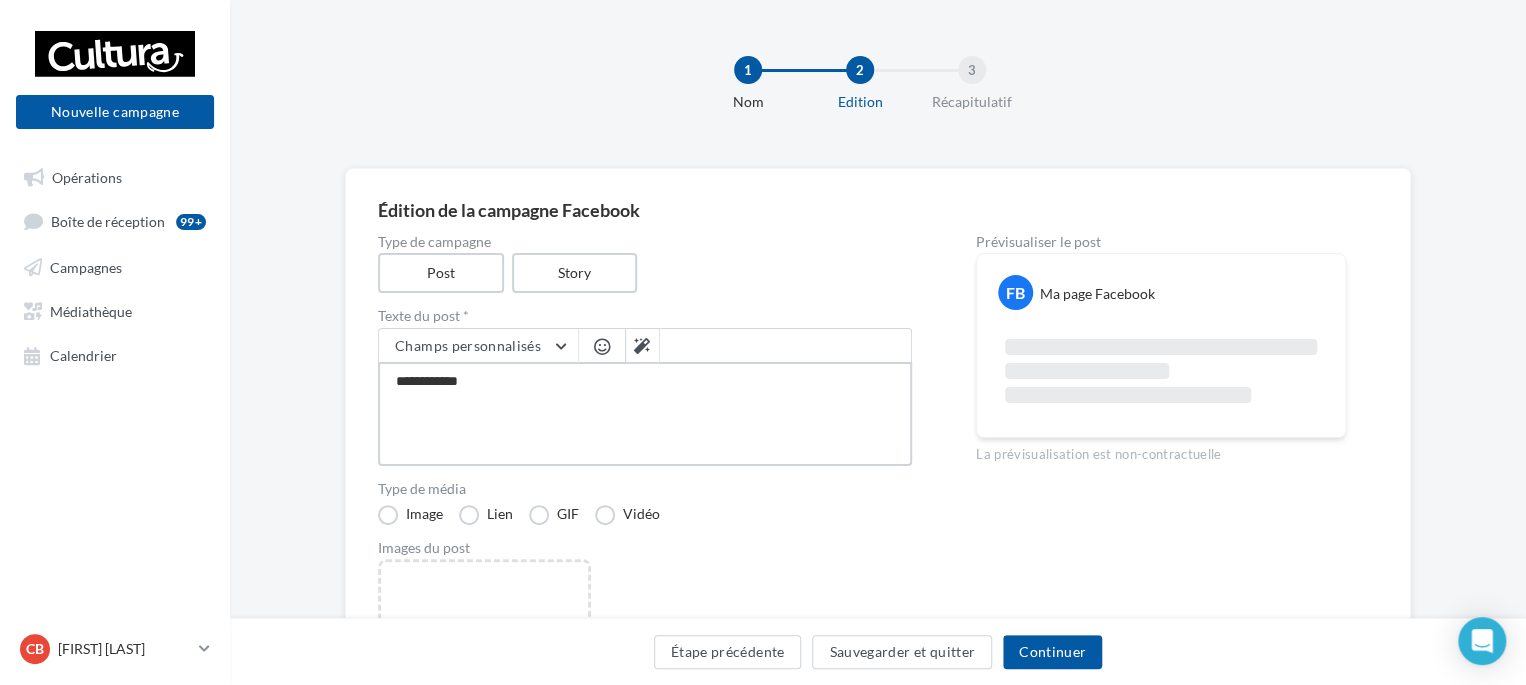 type on "**********" 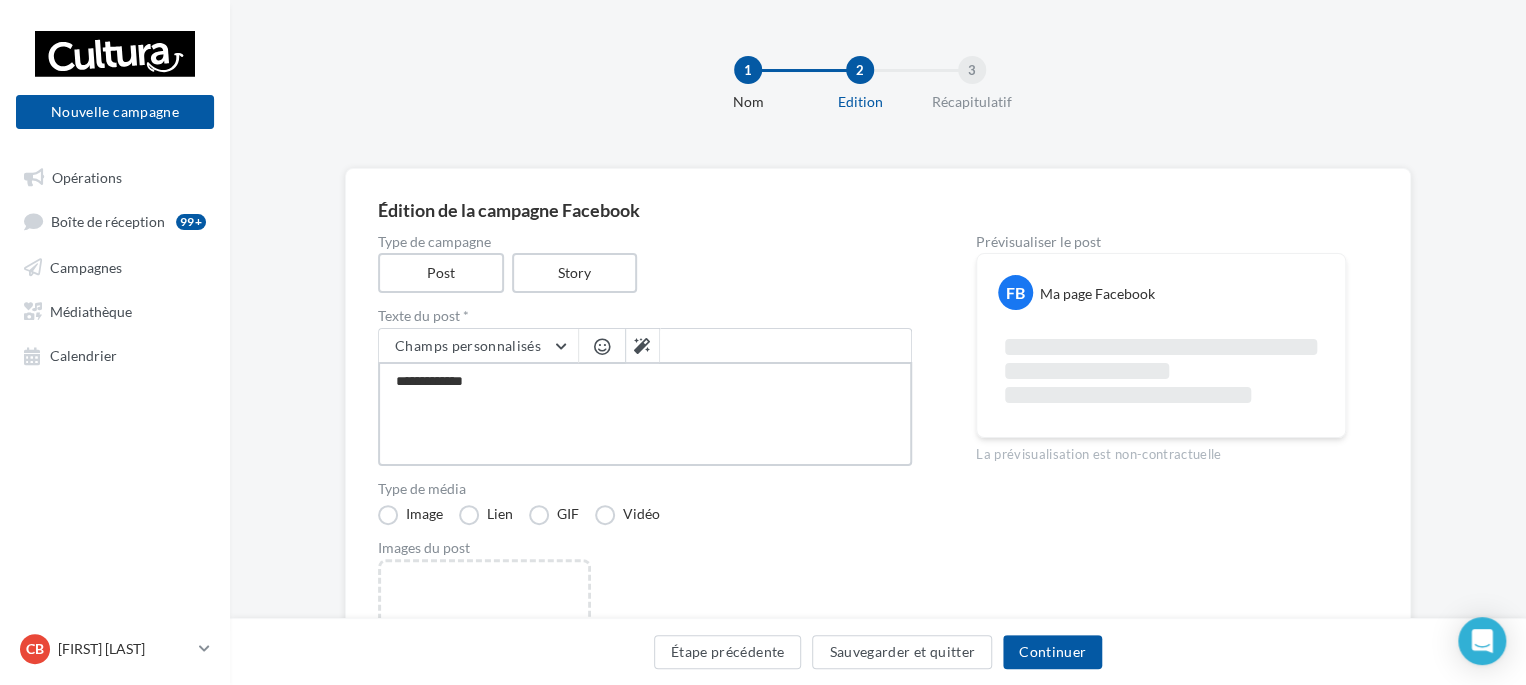 type on "**********" 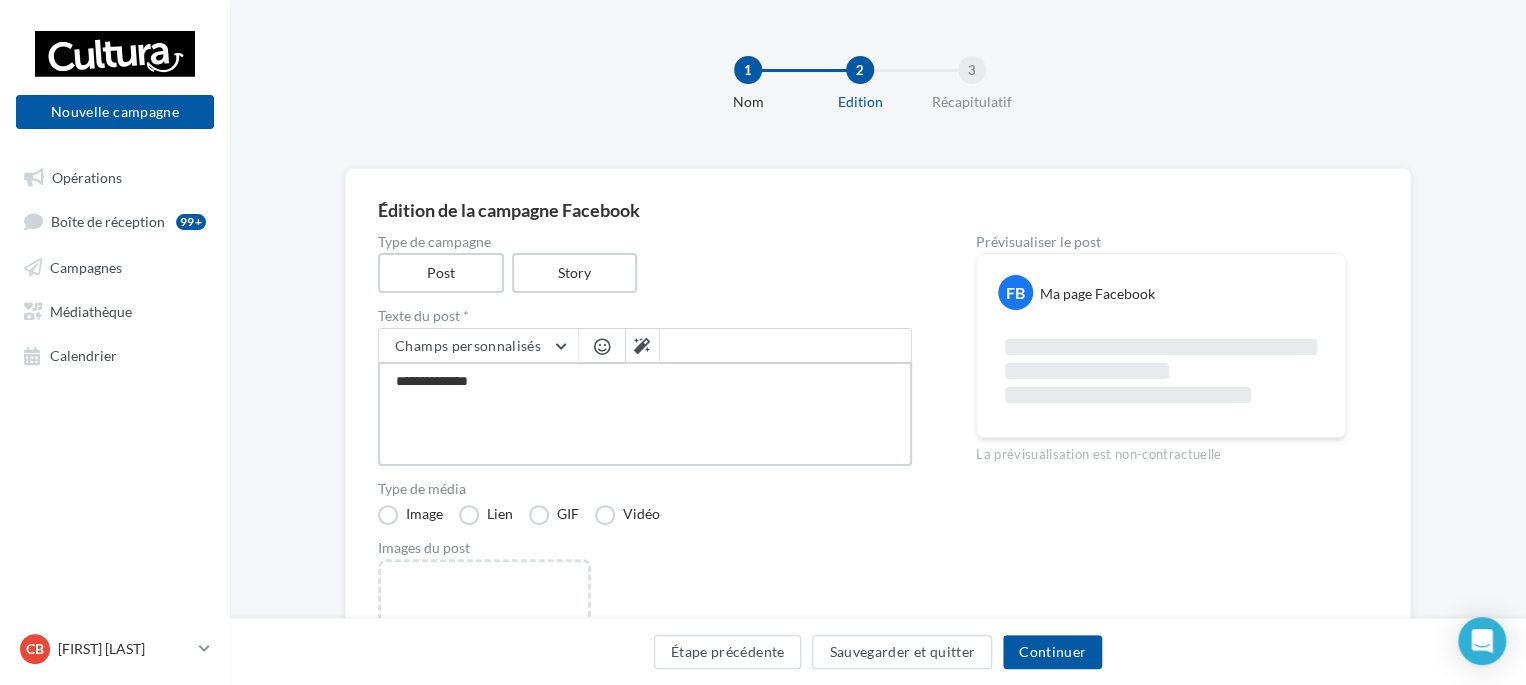 type on "**********" 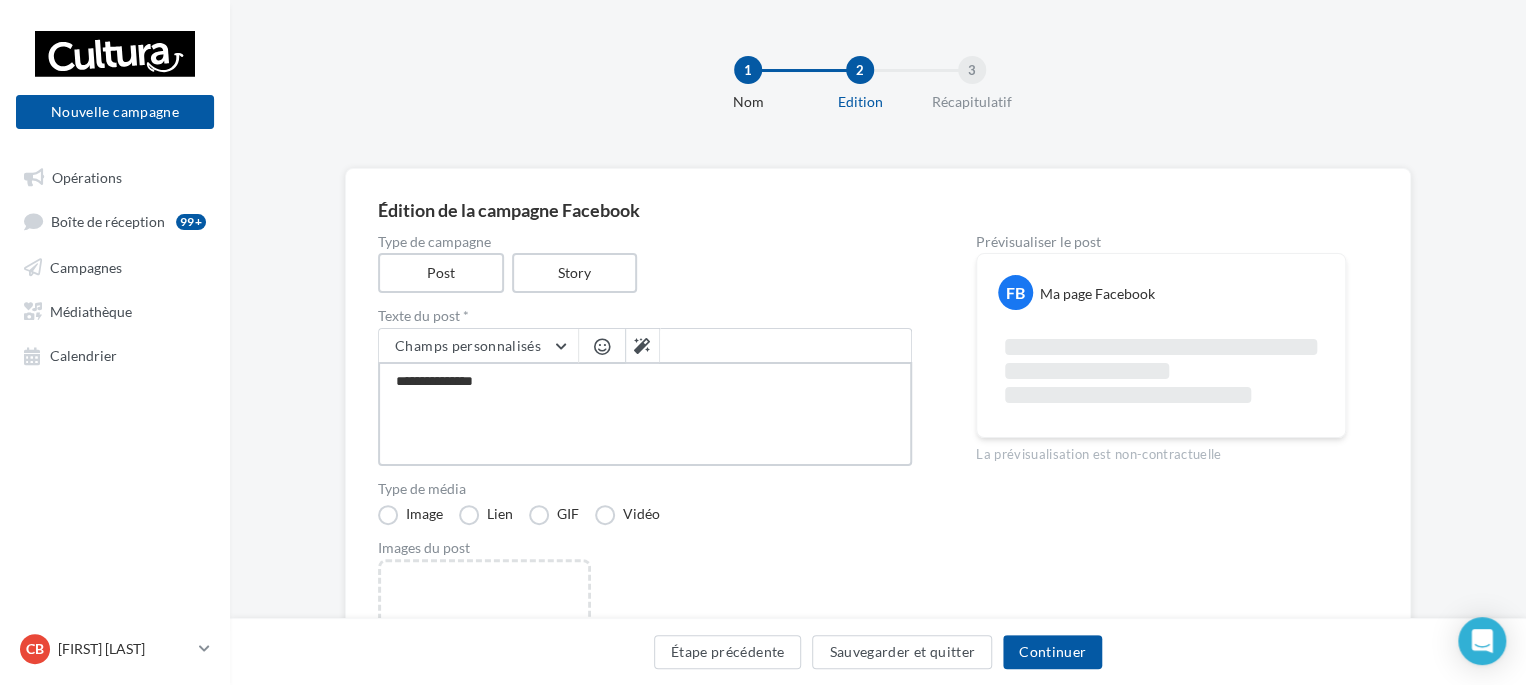 type on "**********" 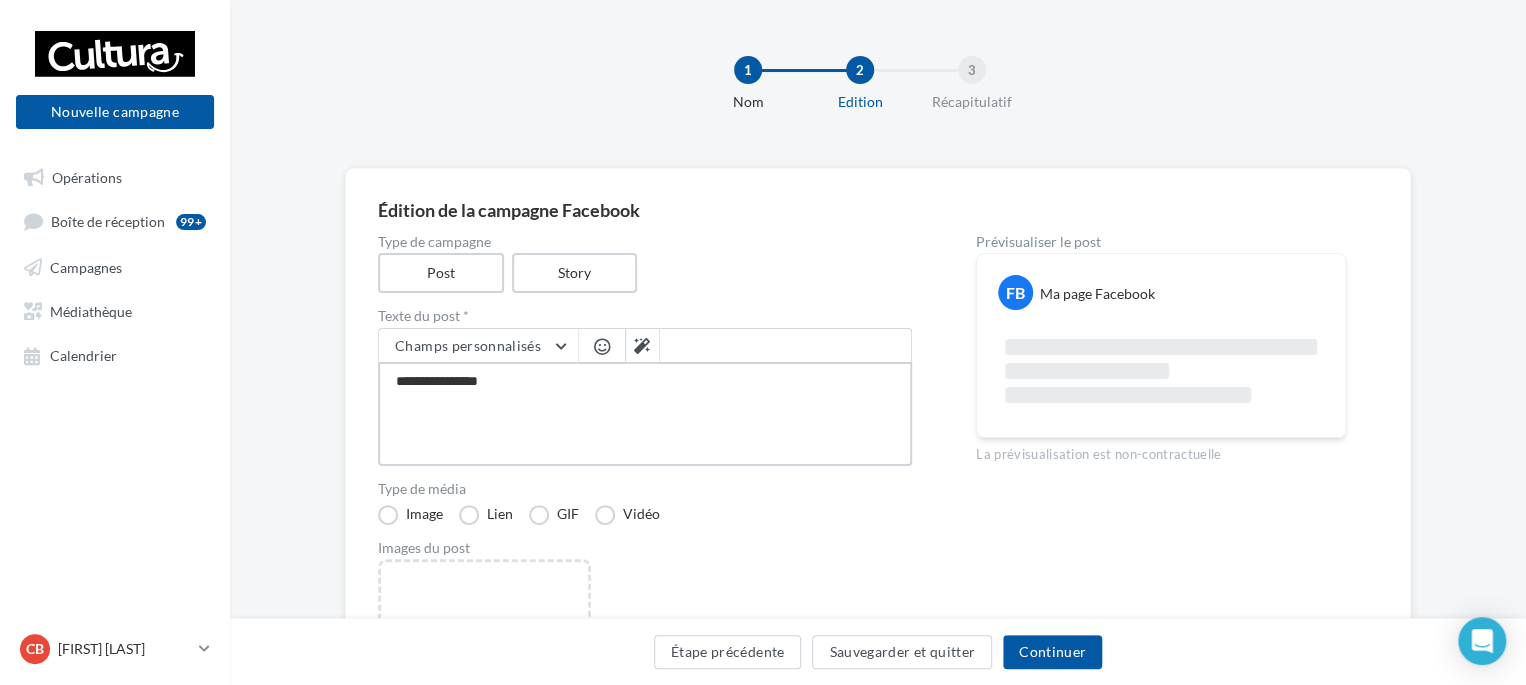 type on "**********" 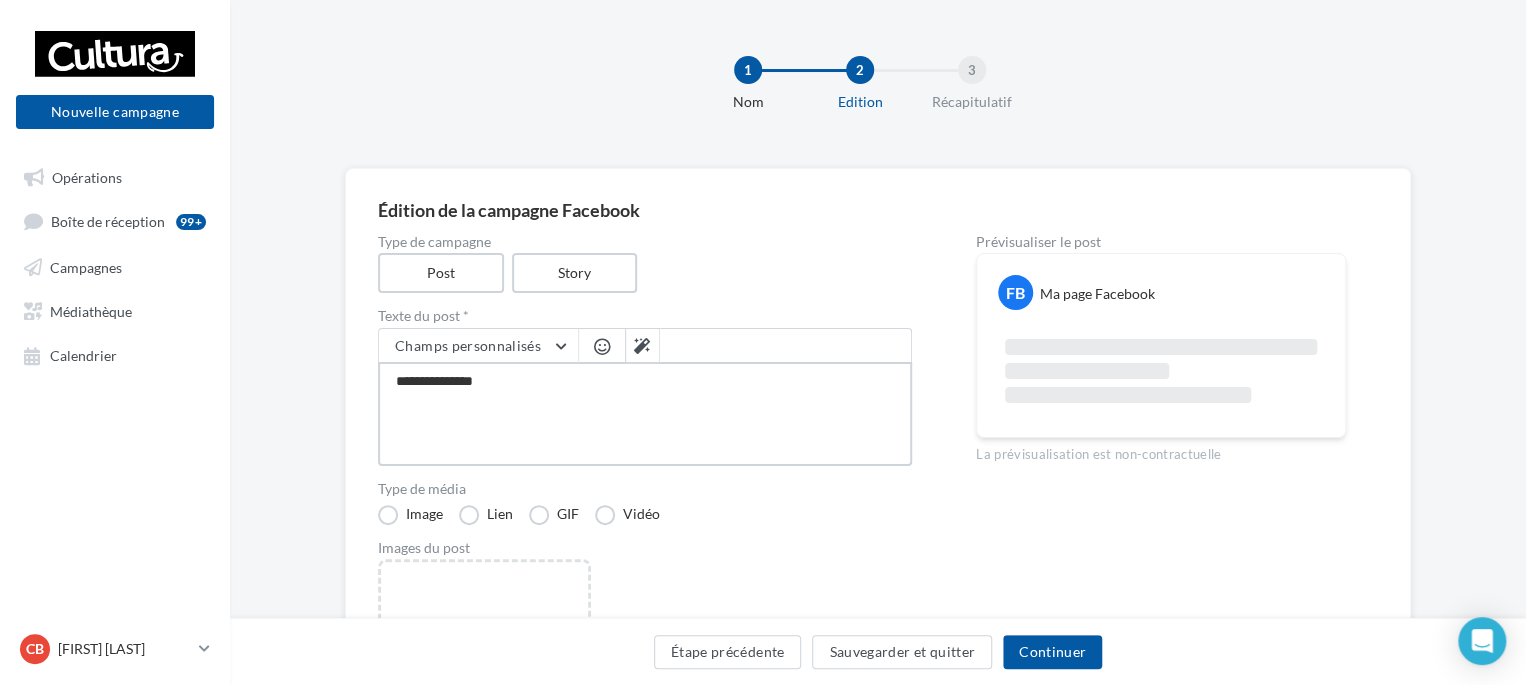 type on "**********" 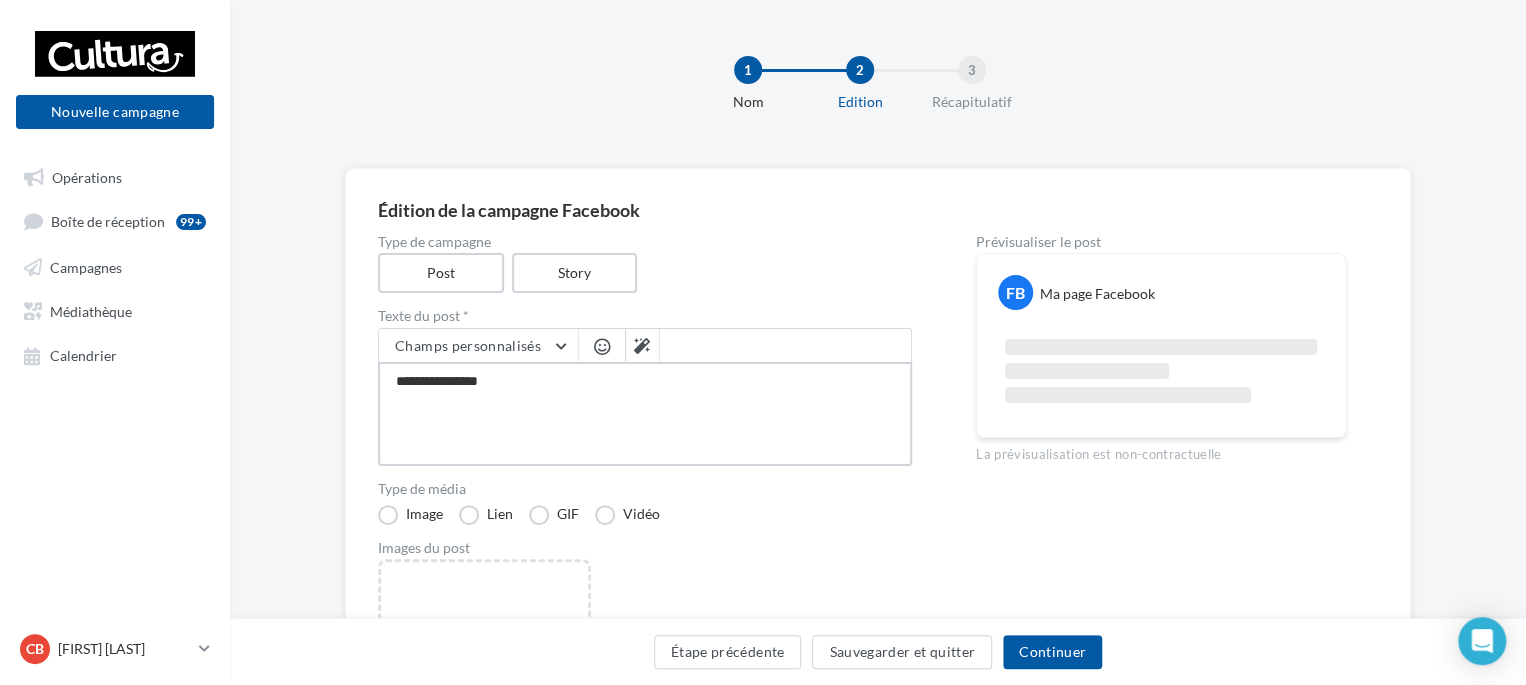 type on "**********" 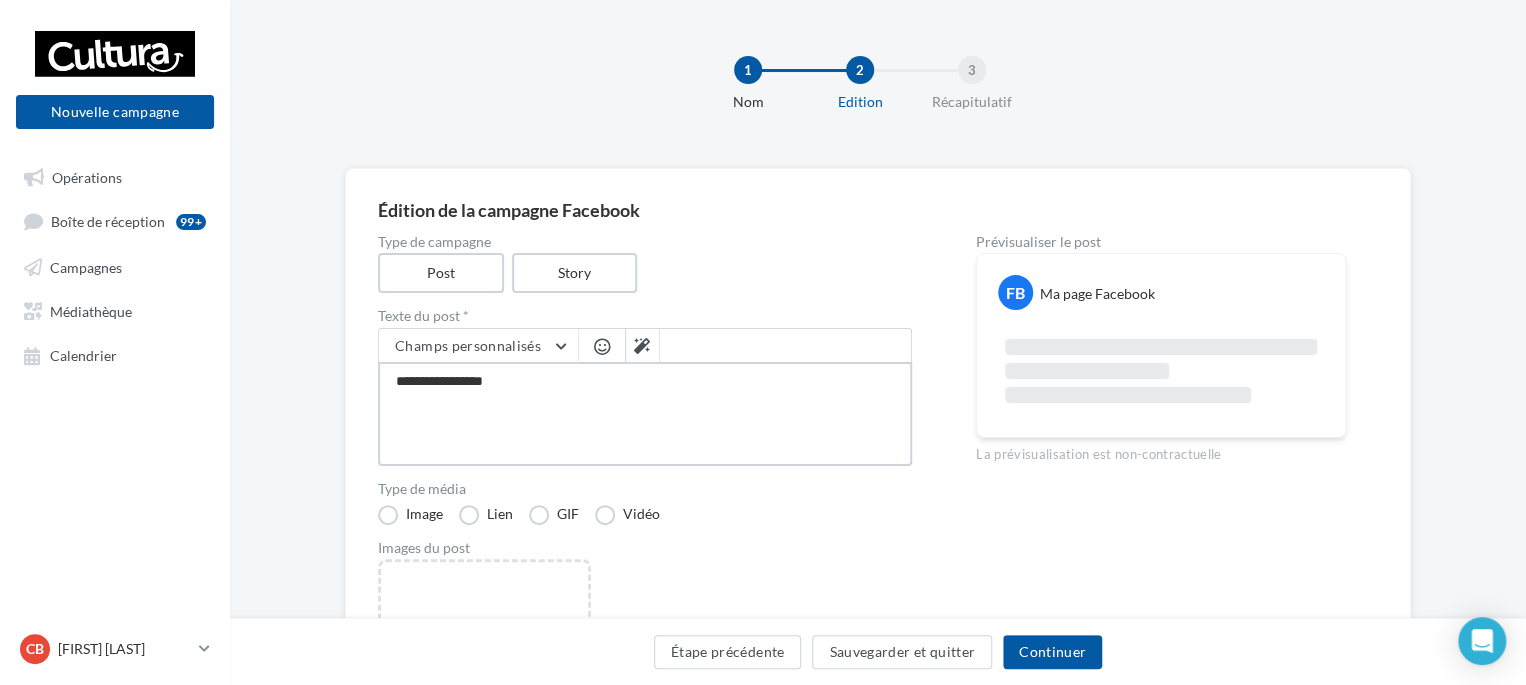 type on "**********" 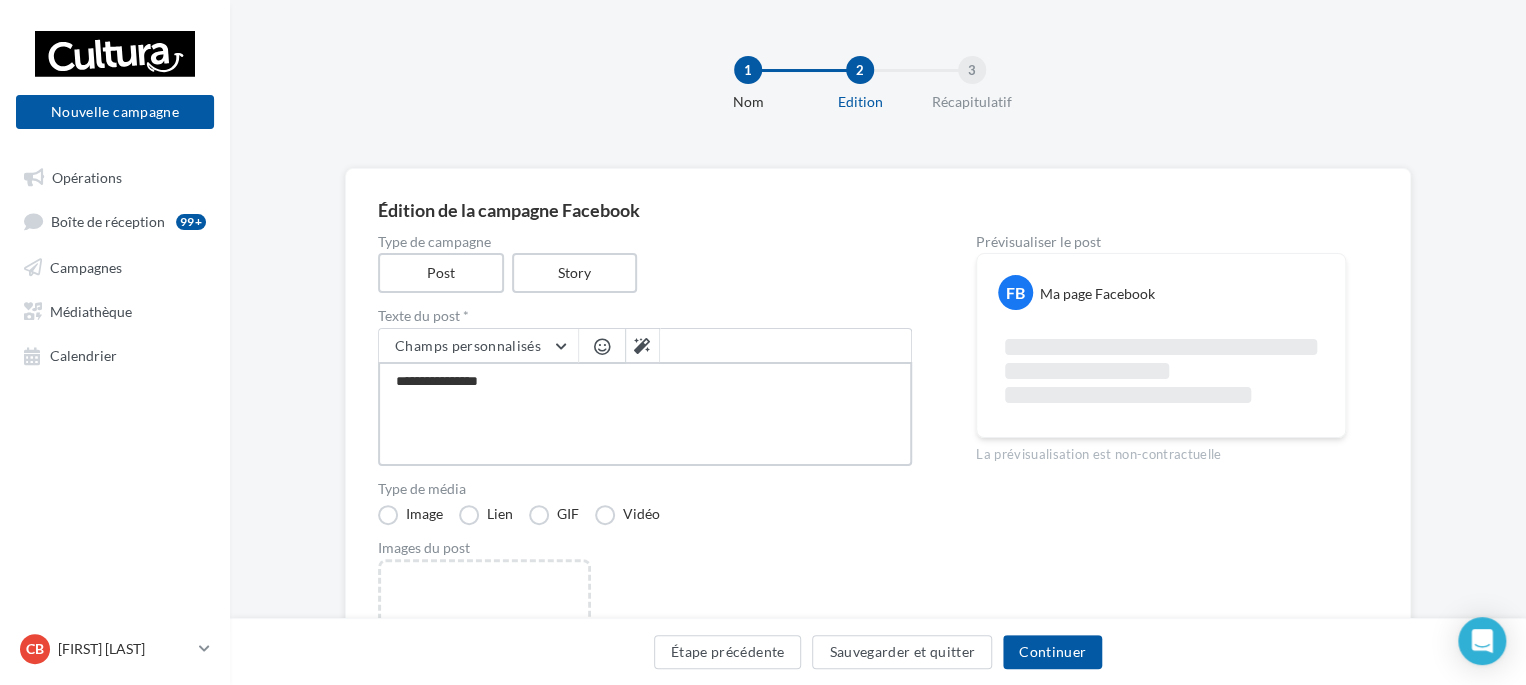 type on "**********" 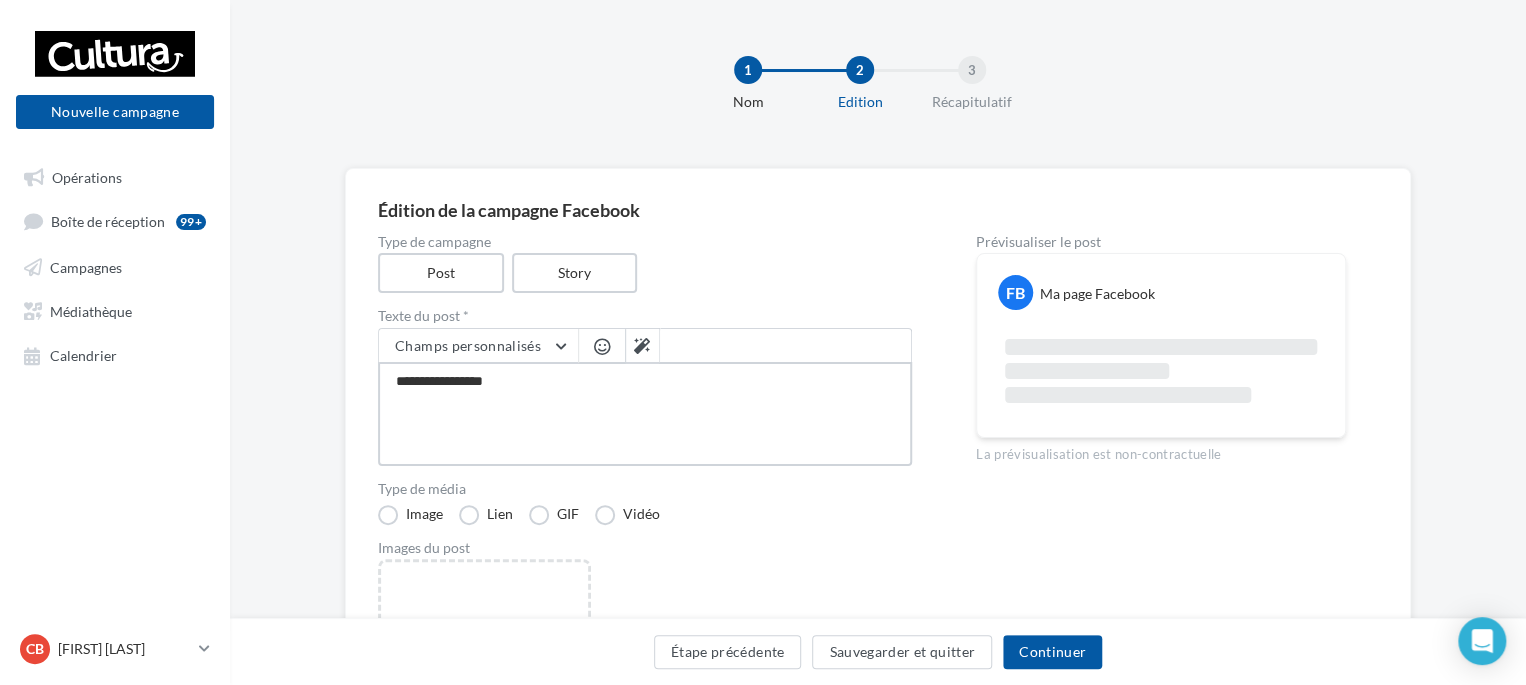 type on "**********" 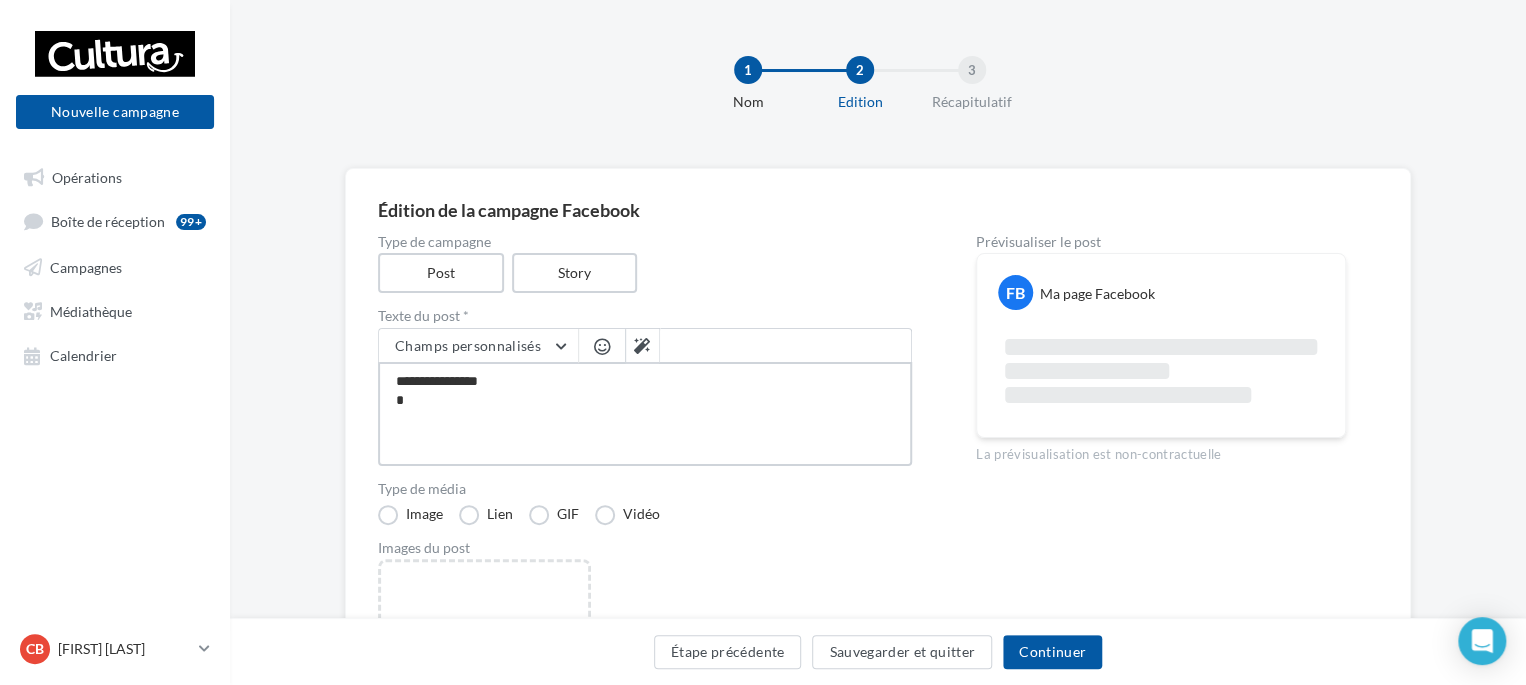 type on "**********" 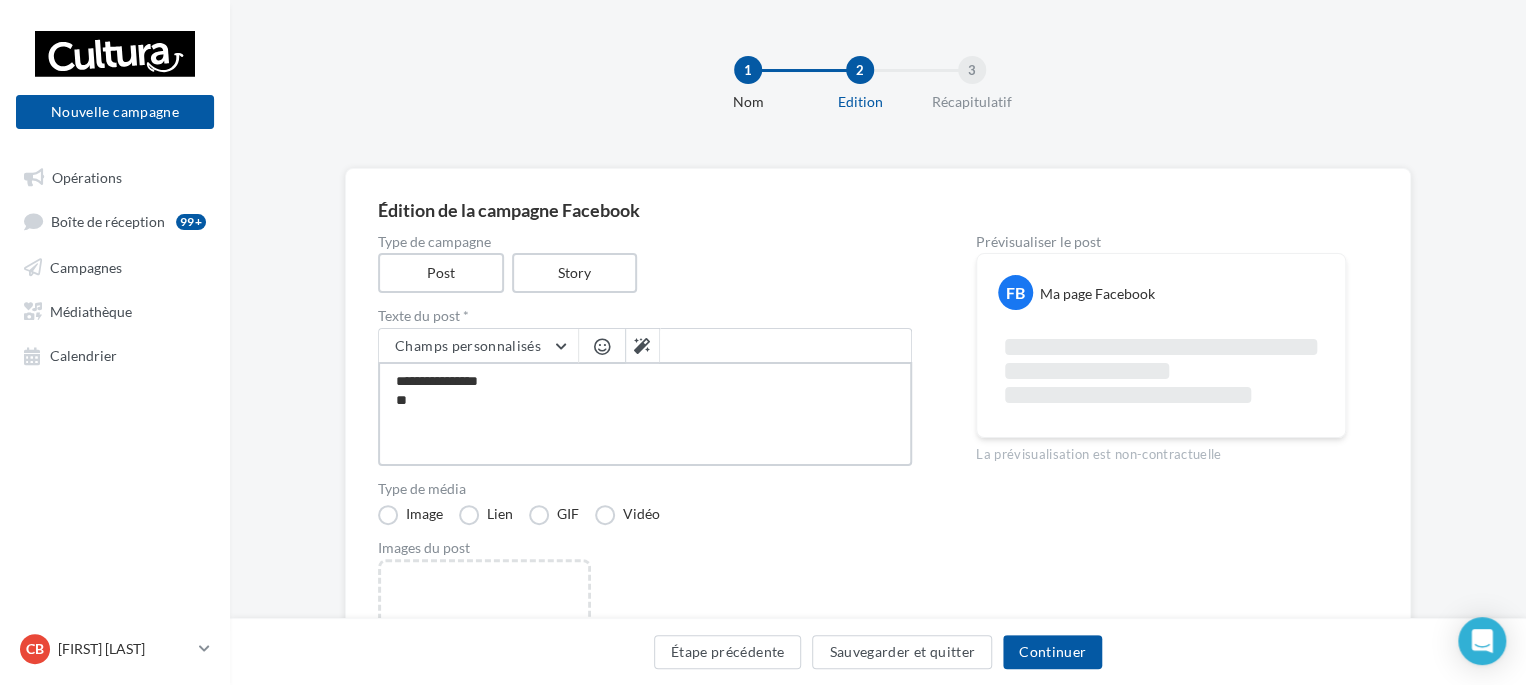 type on "**********" 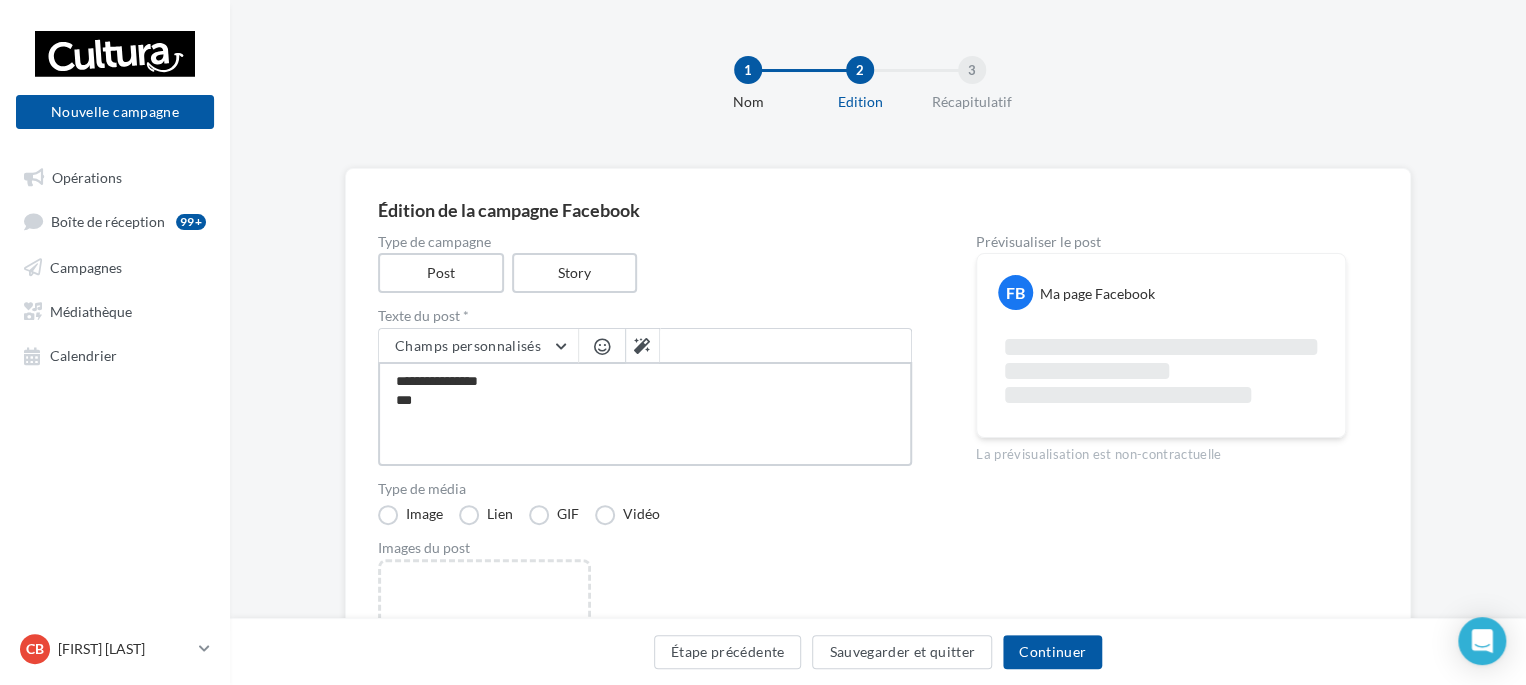 type on "**********" 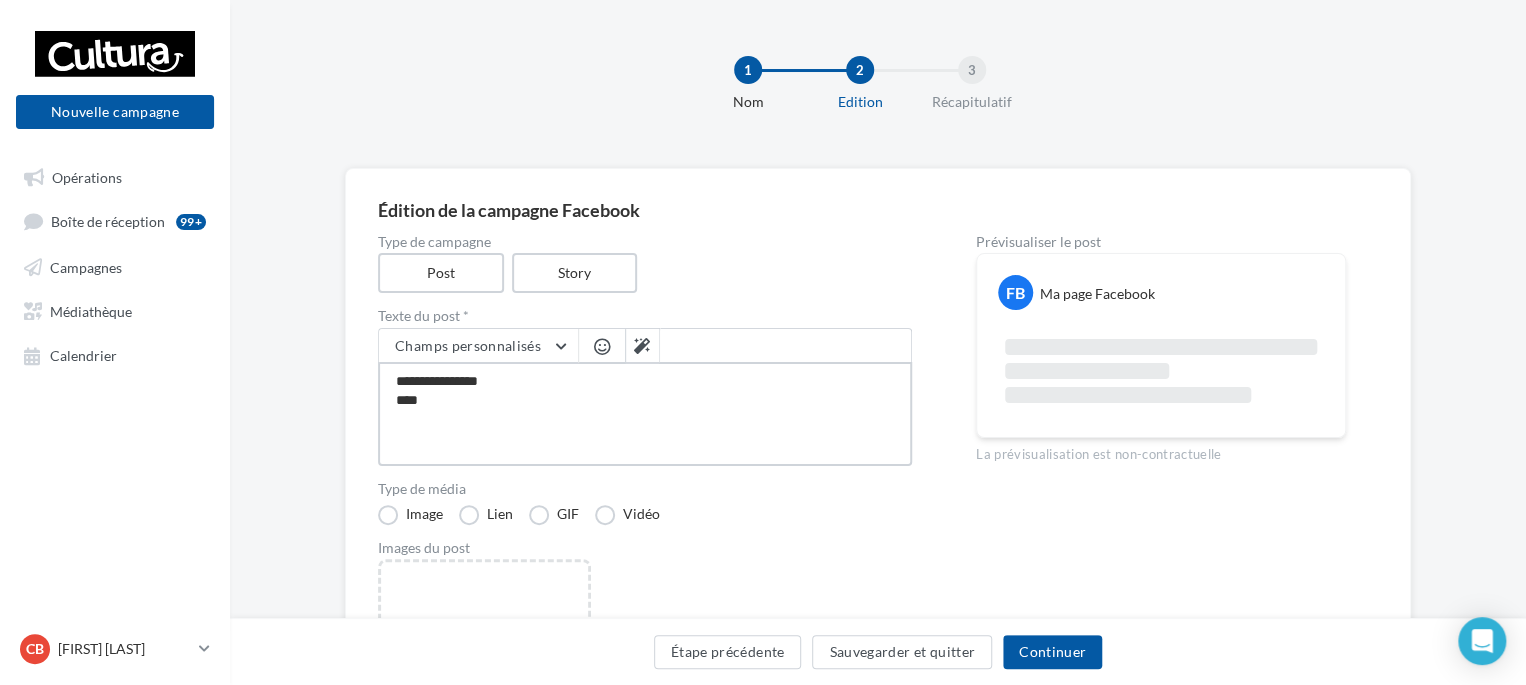 type on "**********" 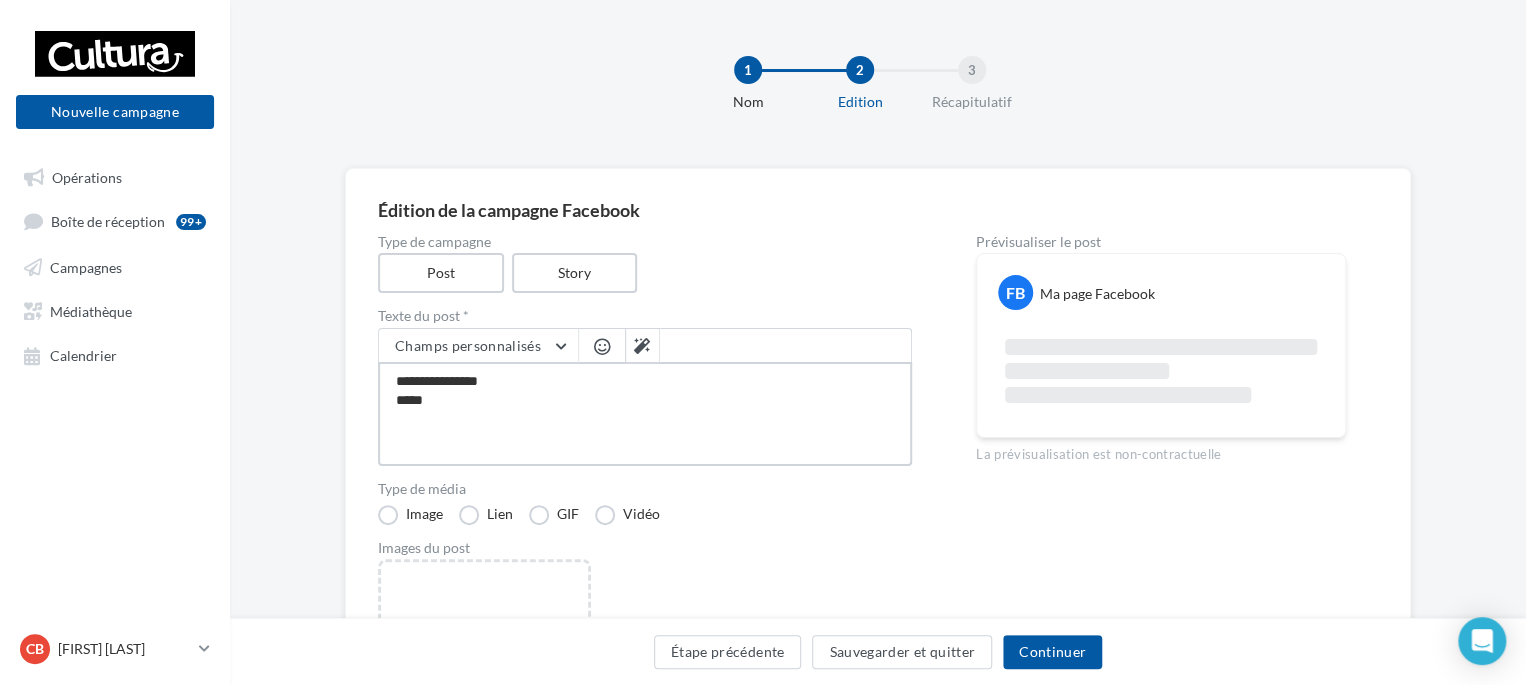type on "**********" 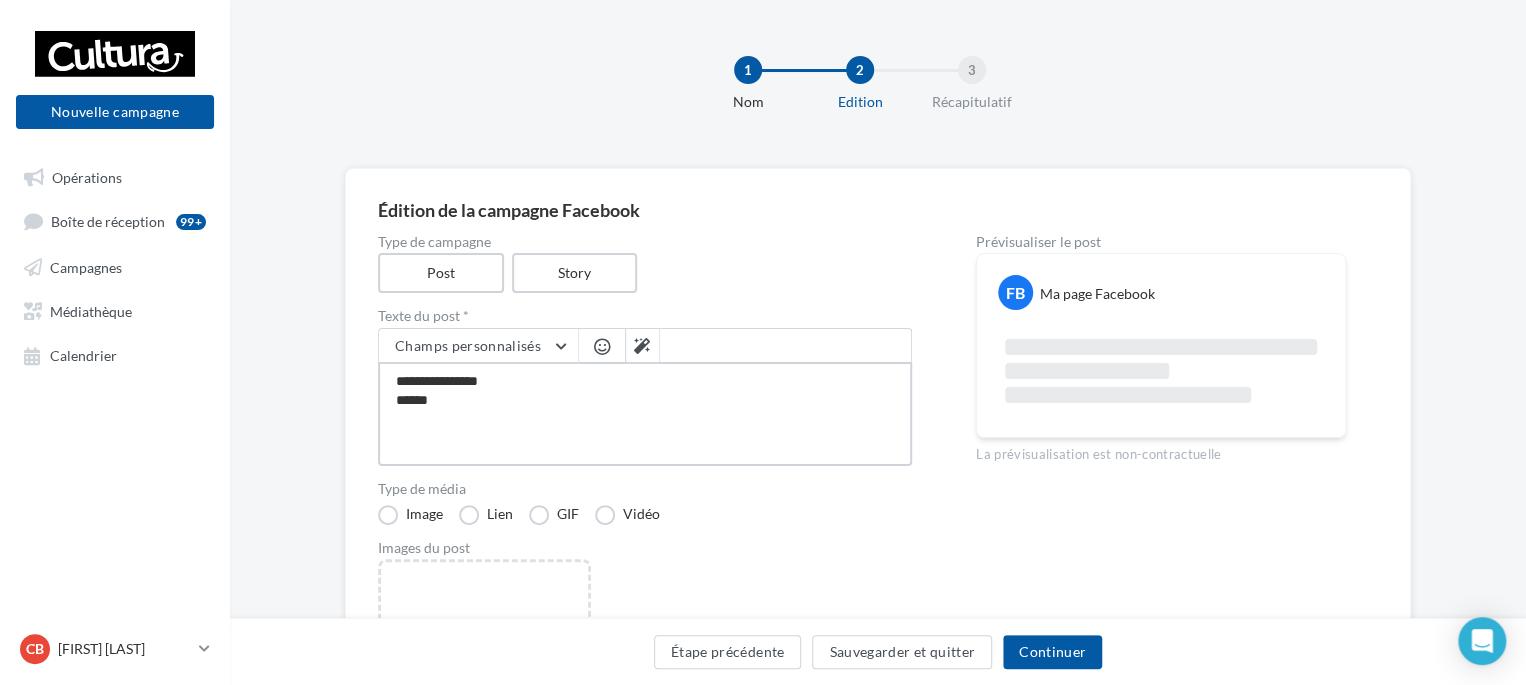 type on "**********" 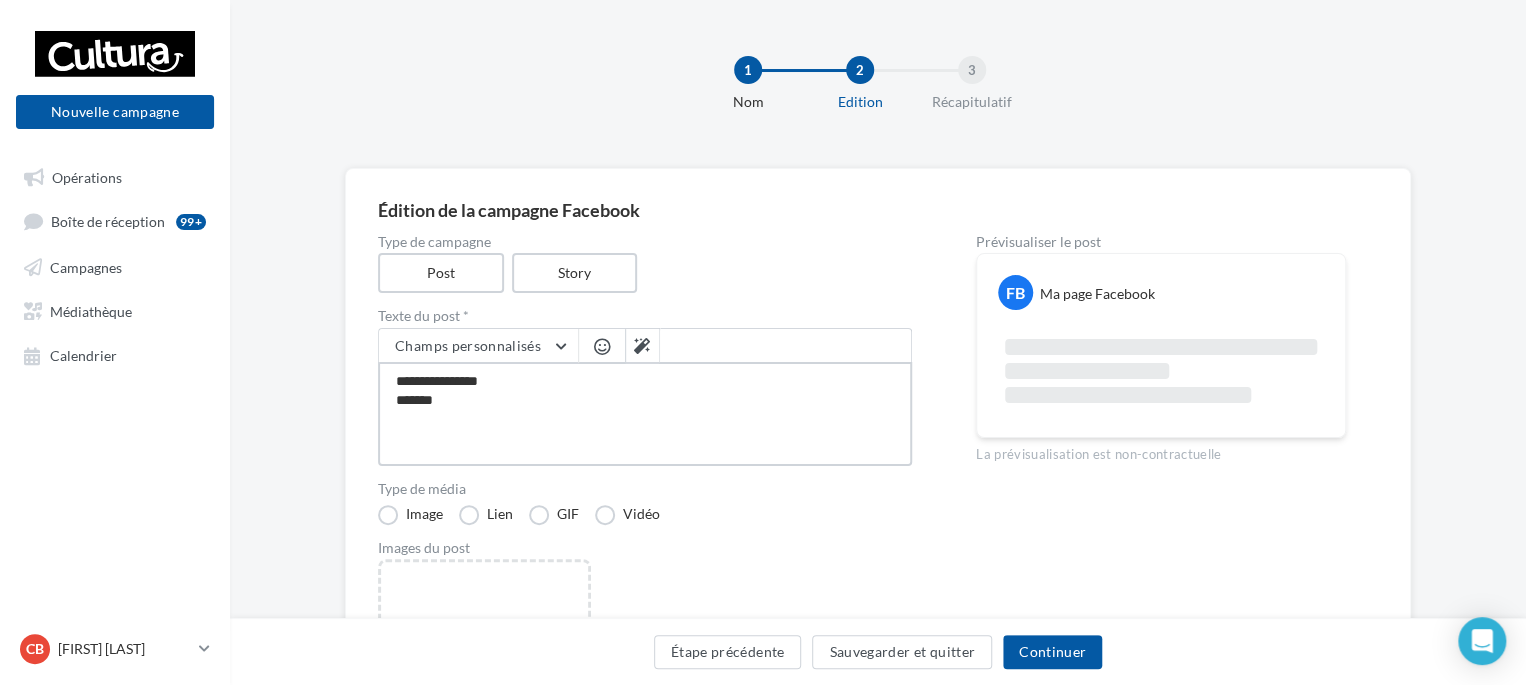 type on "**********" 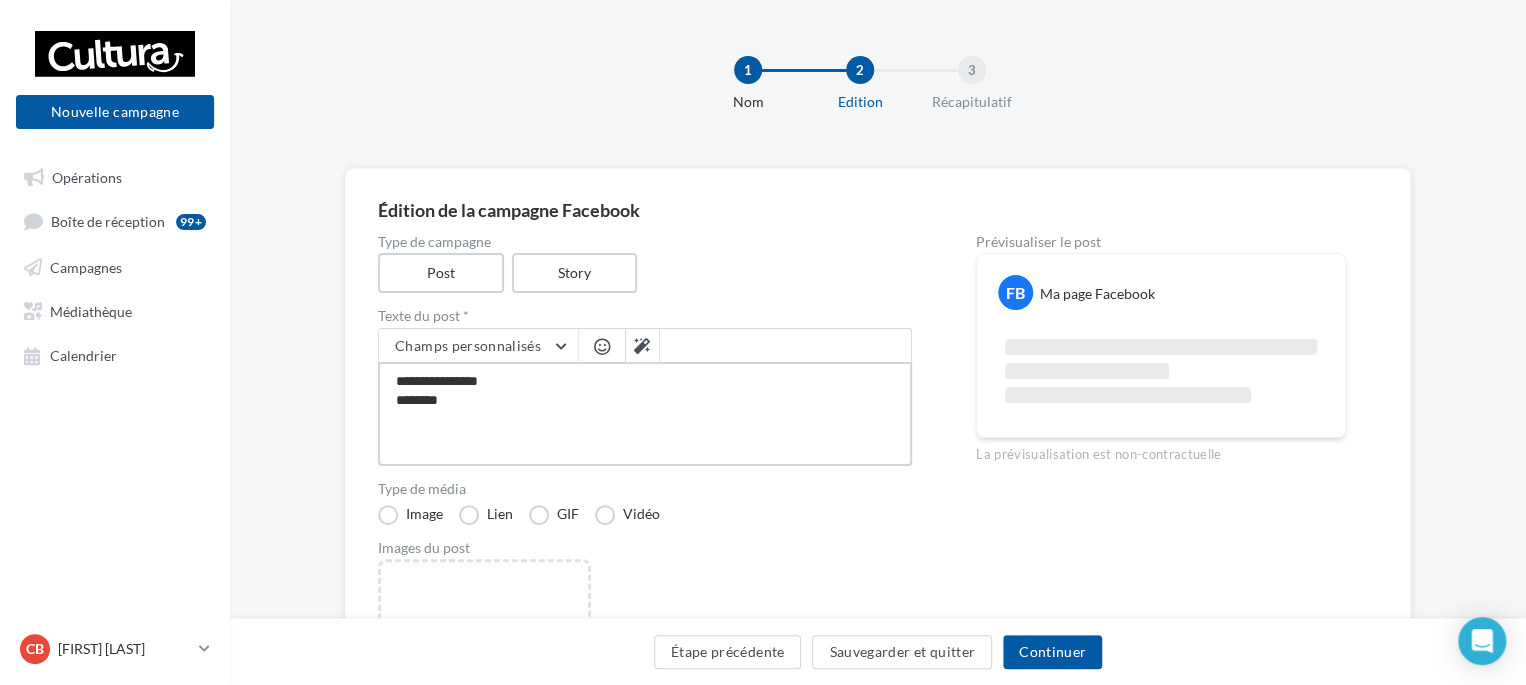 type on "**********" 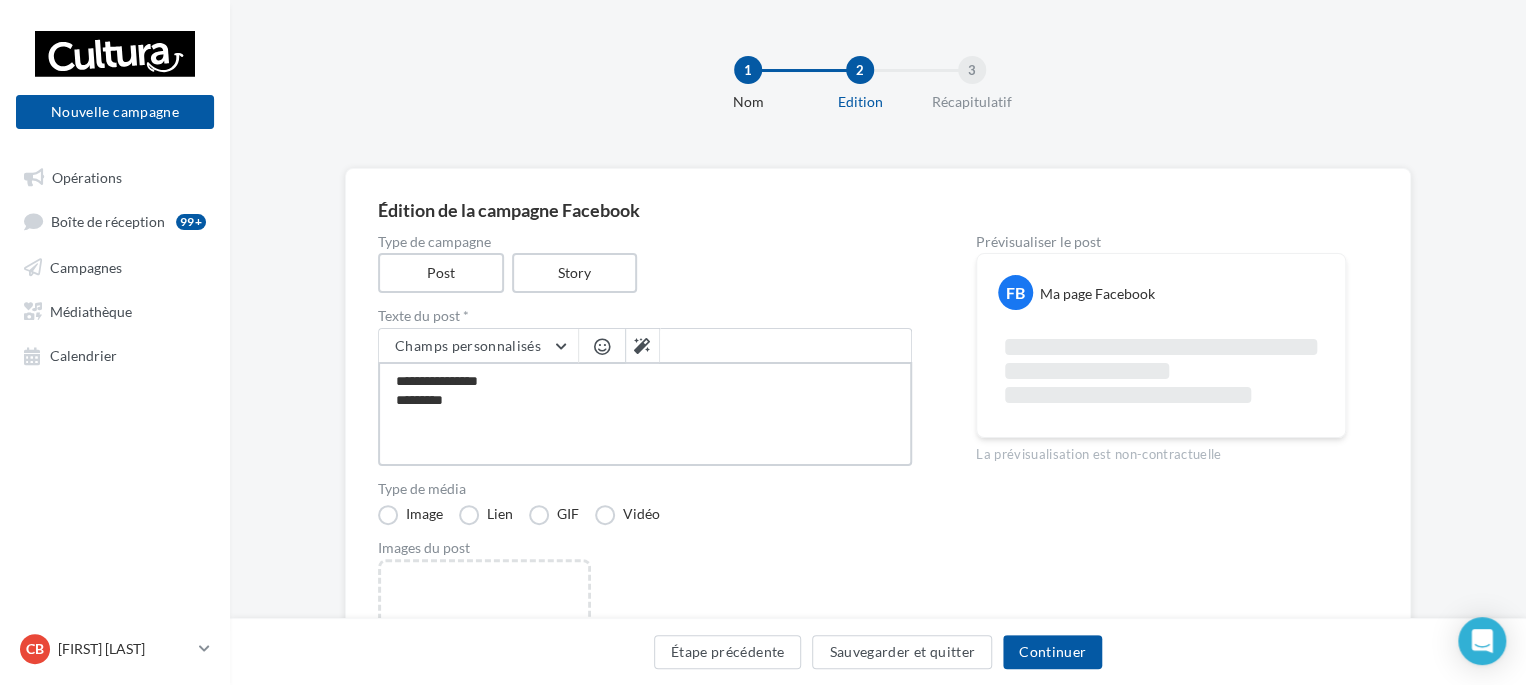 type on "**********" 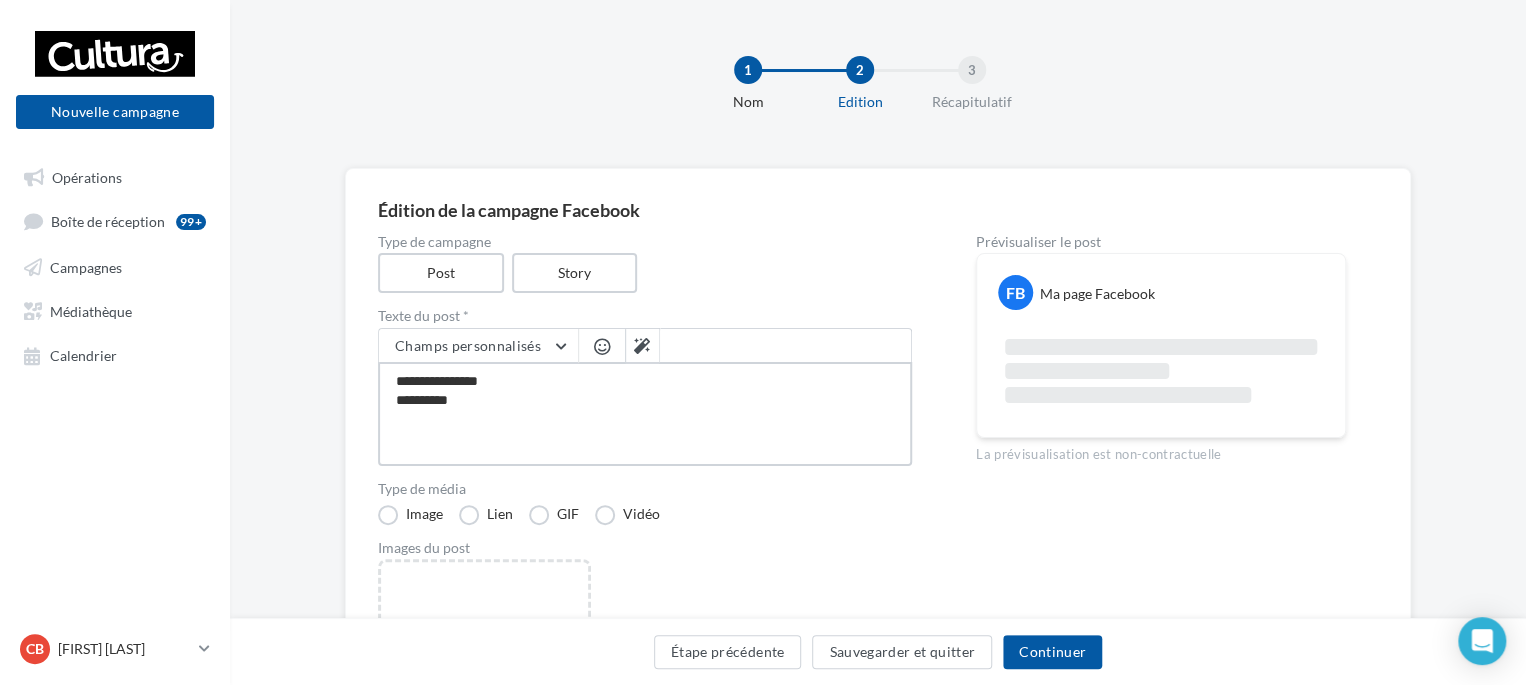 type on "**********" 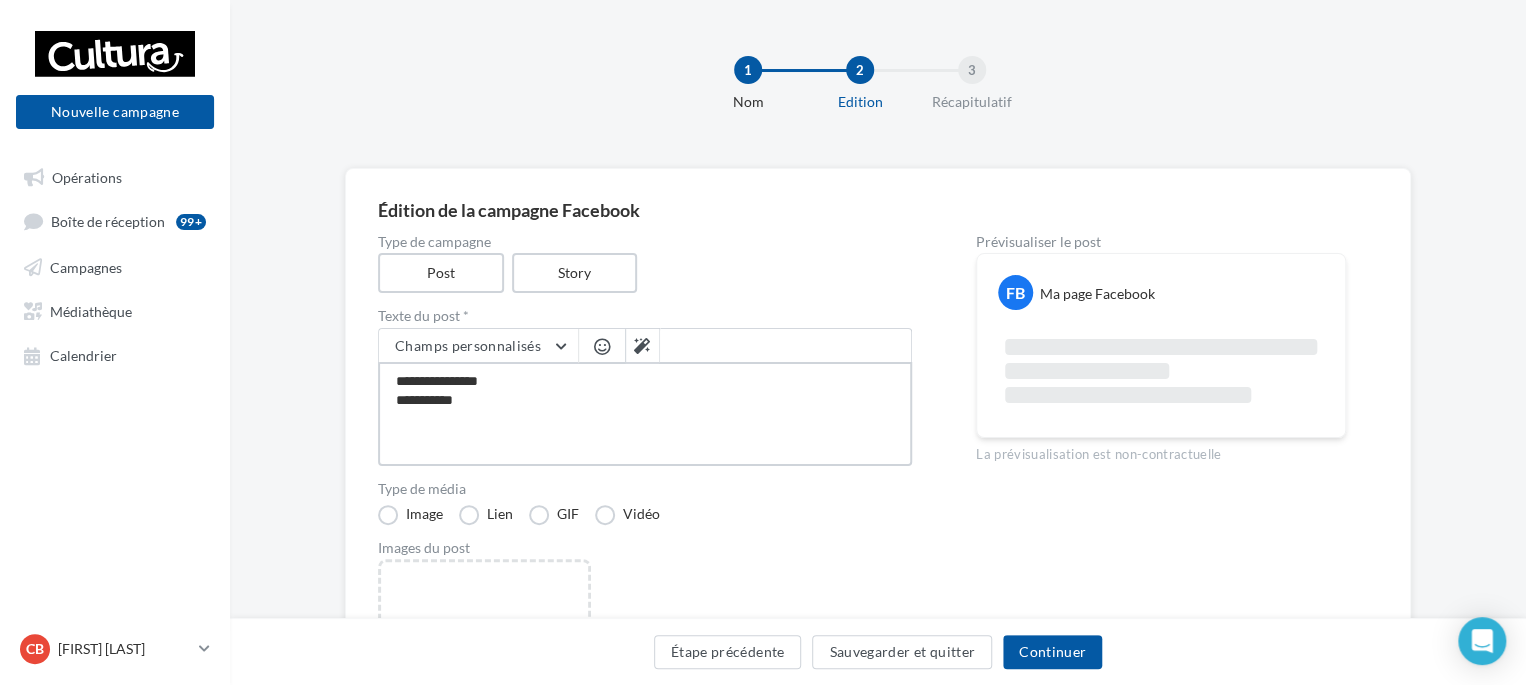 type on "**********" 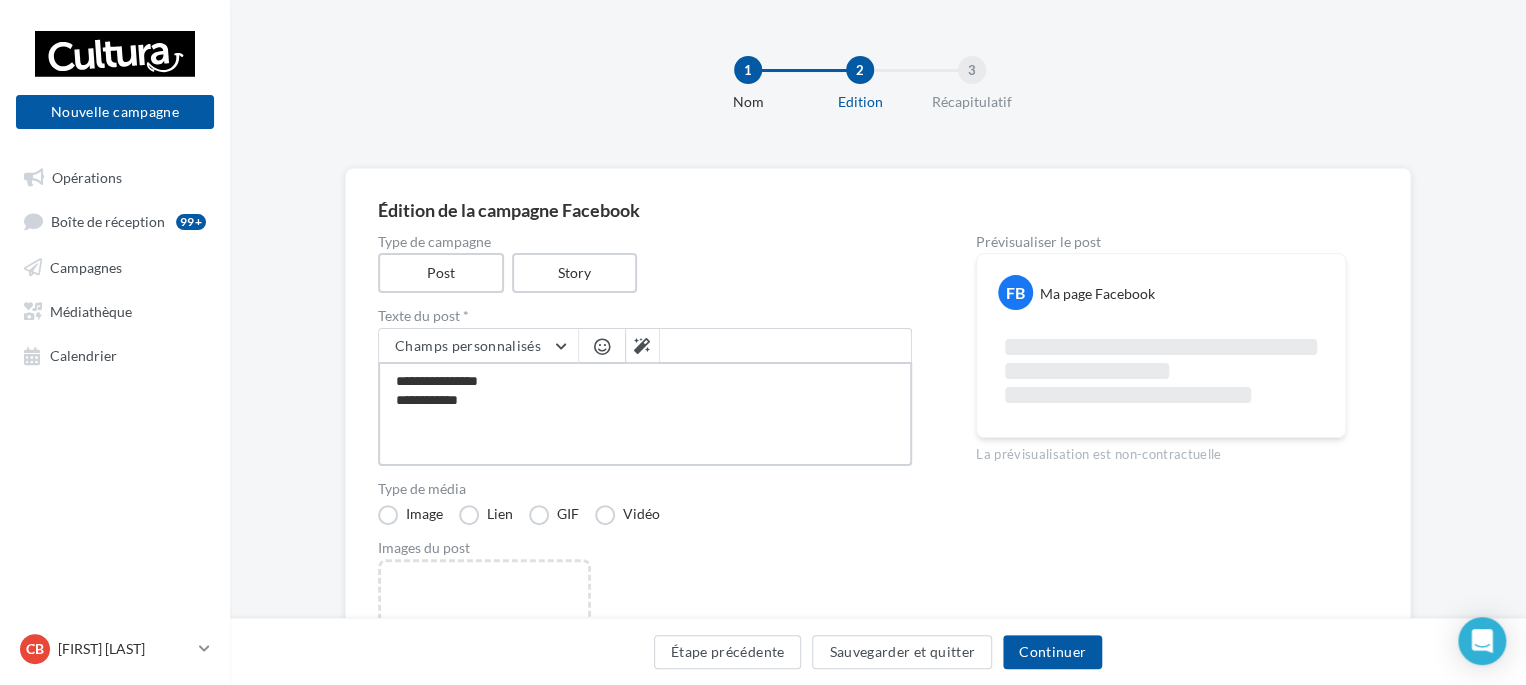 type on "**********" 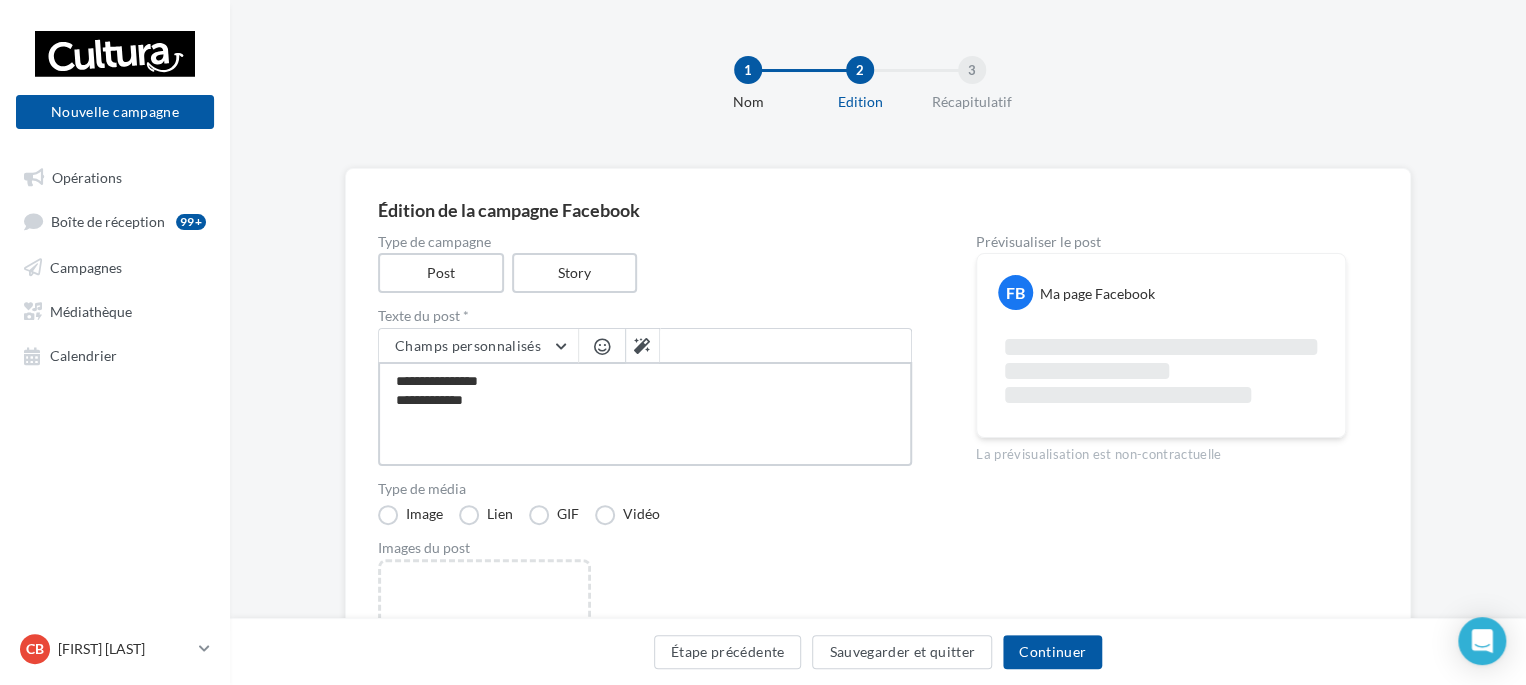 type on "**********" 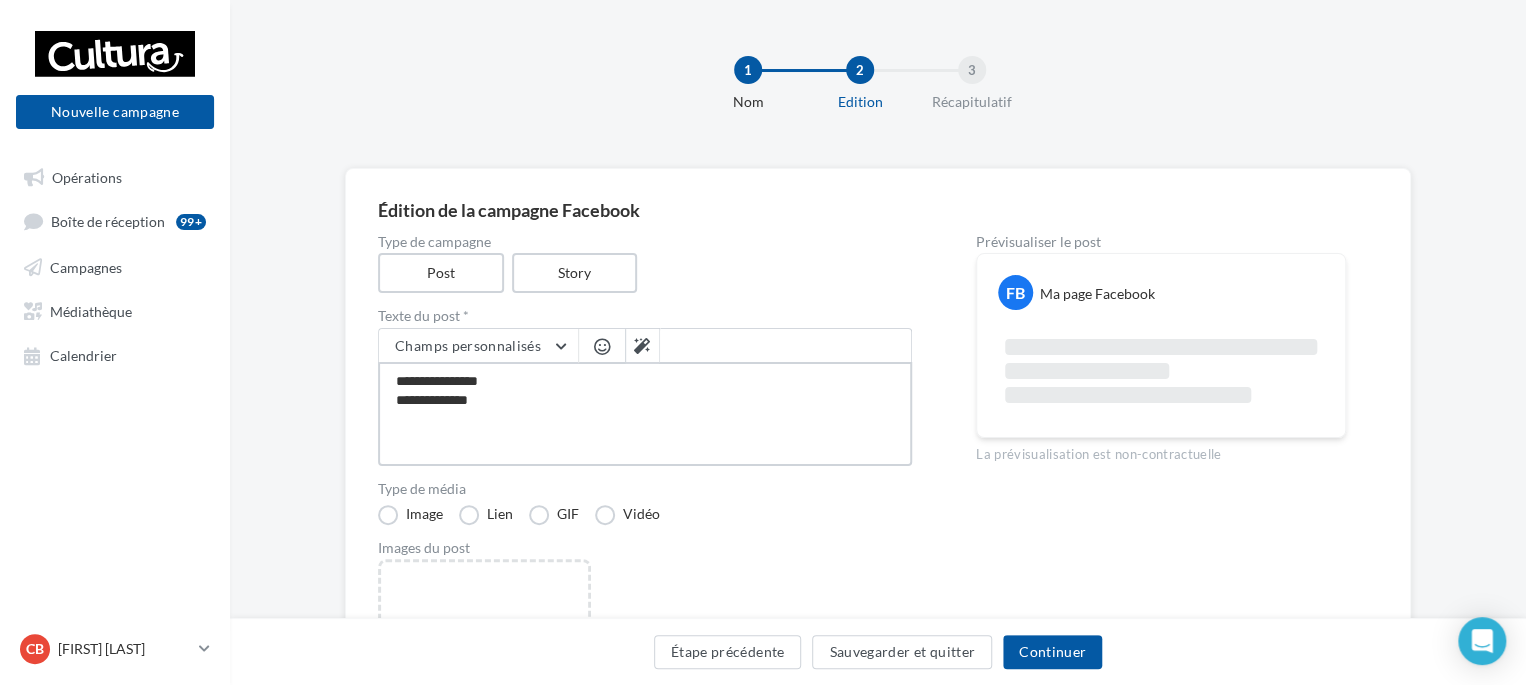 type on "**********" 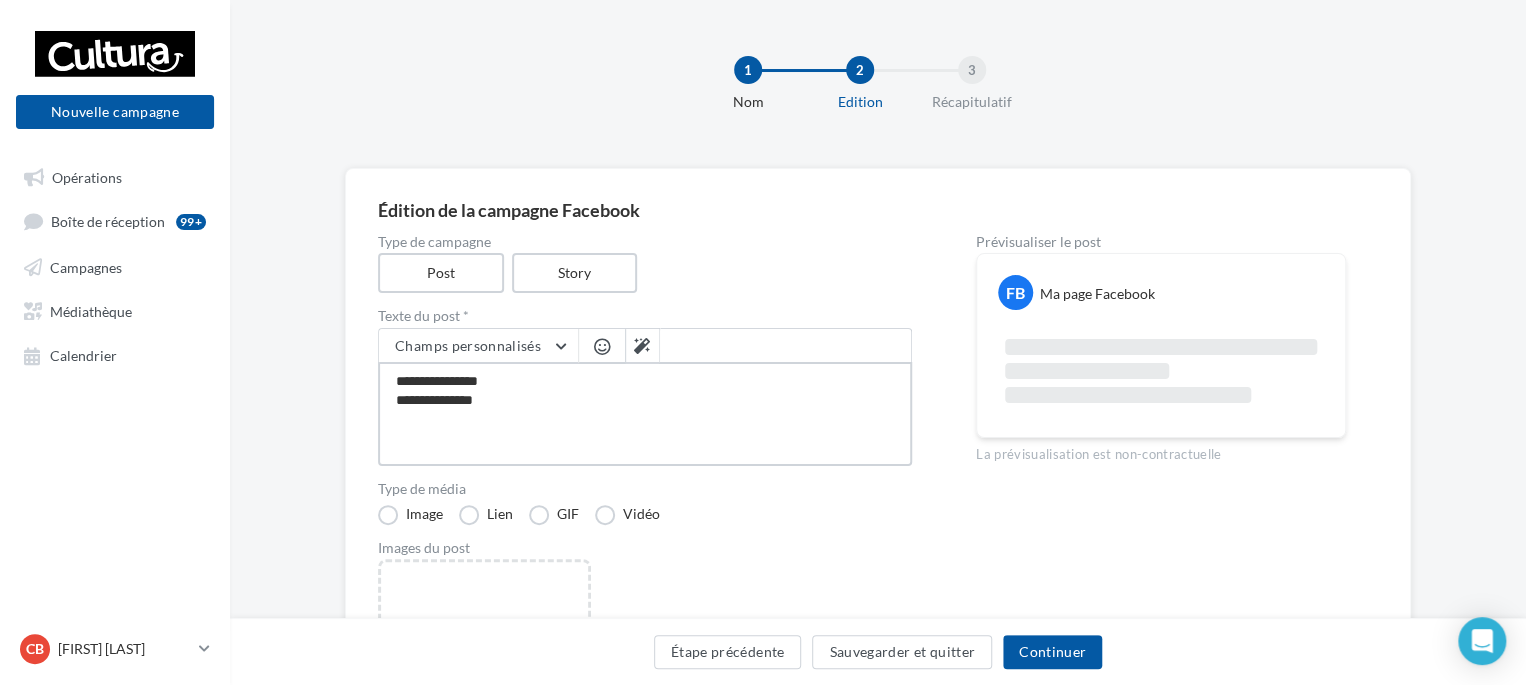 type on "**********" 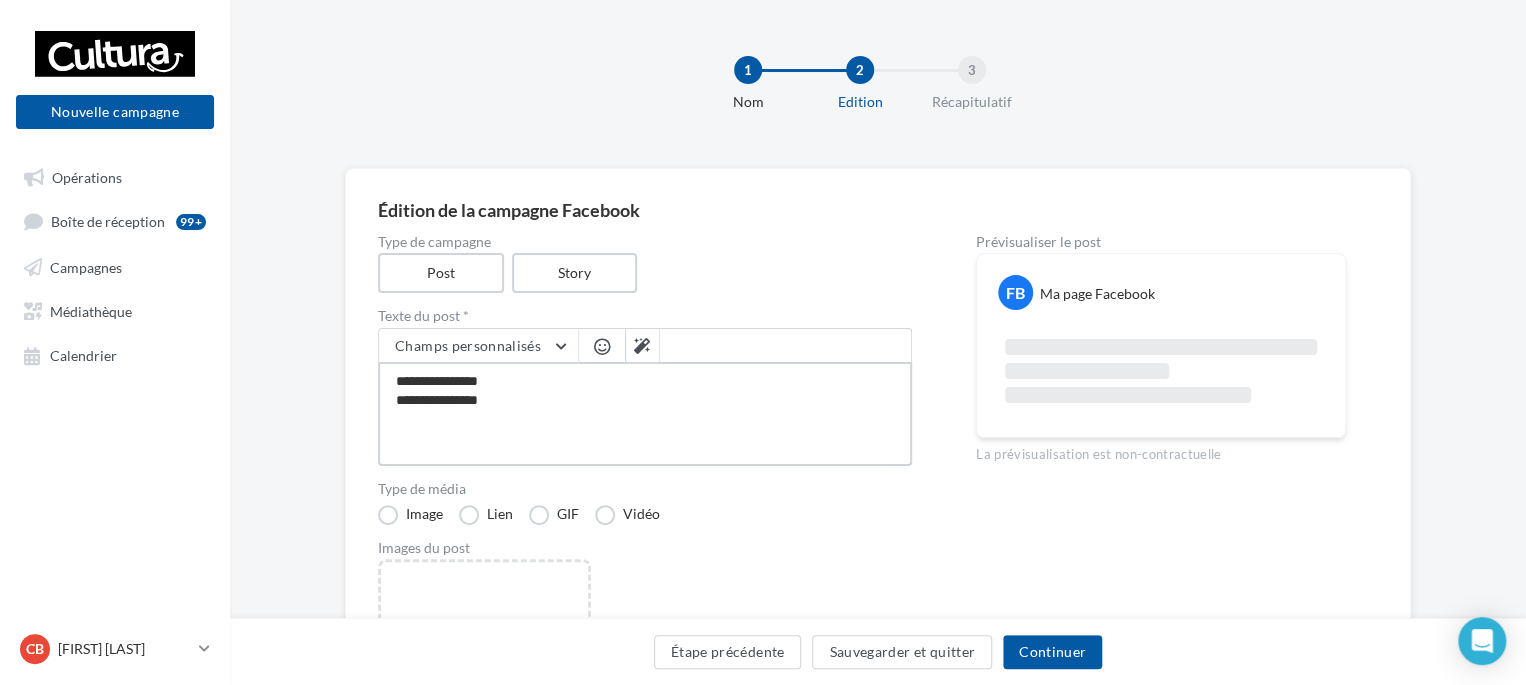 type on "**********" 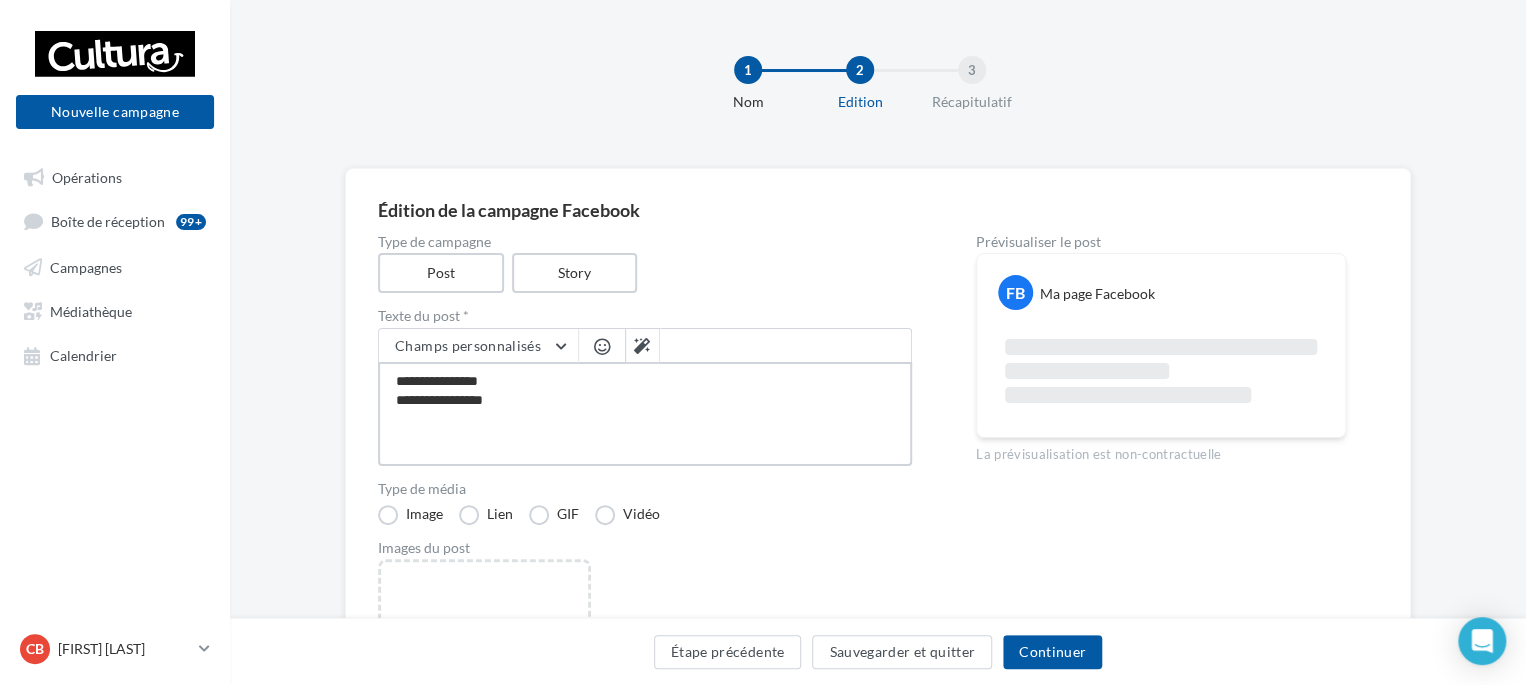 type on "**********" 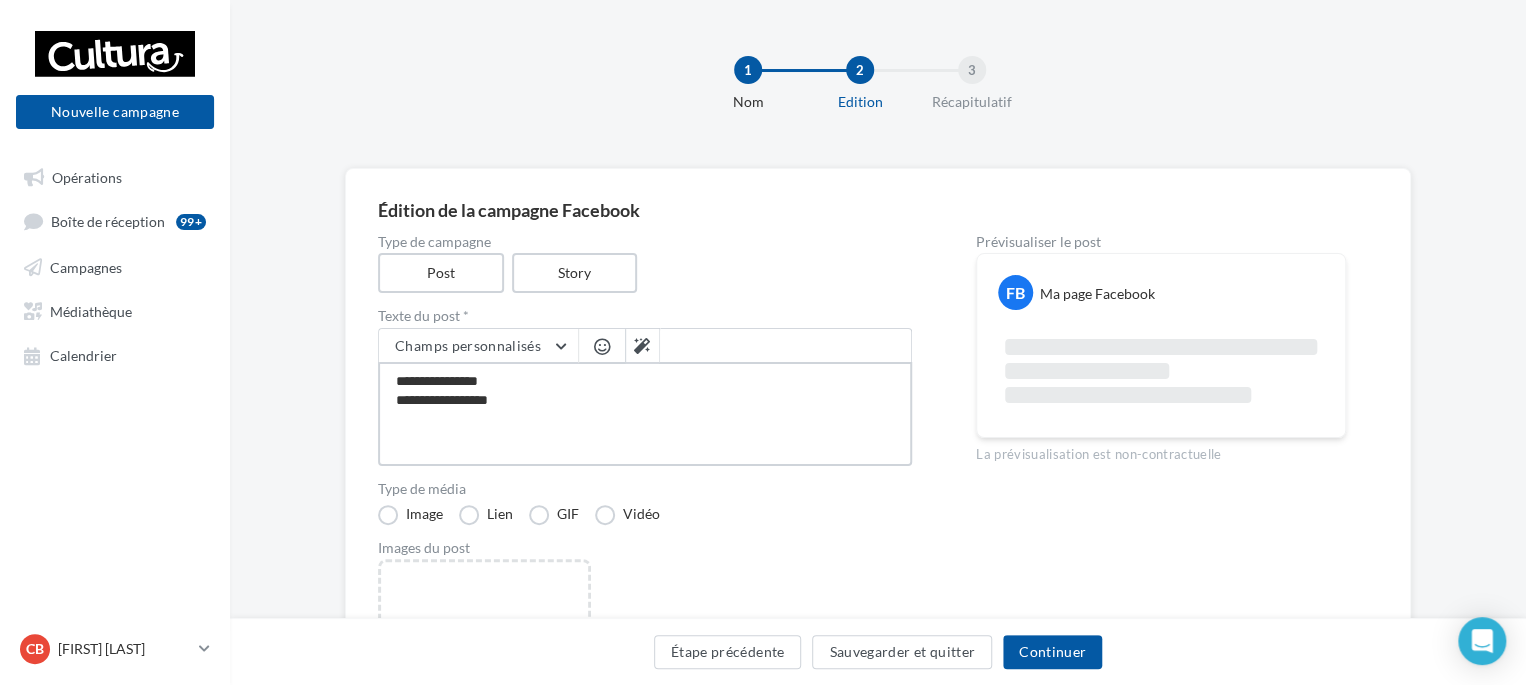 type on "**********" 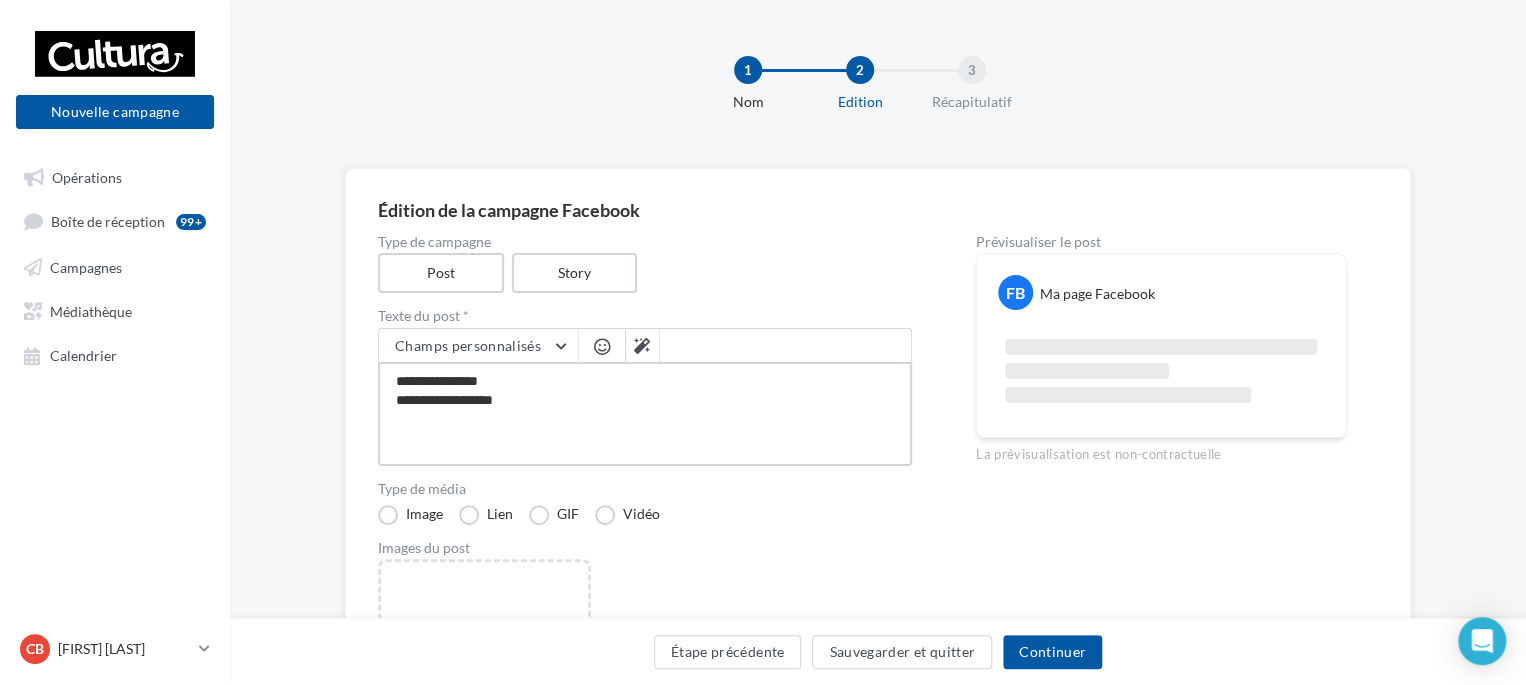 type on "**********" 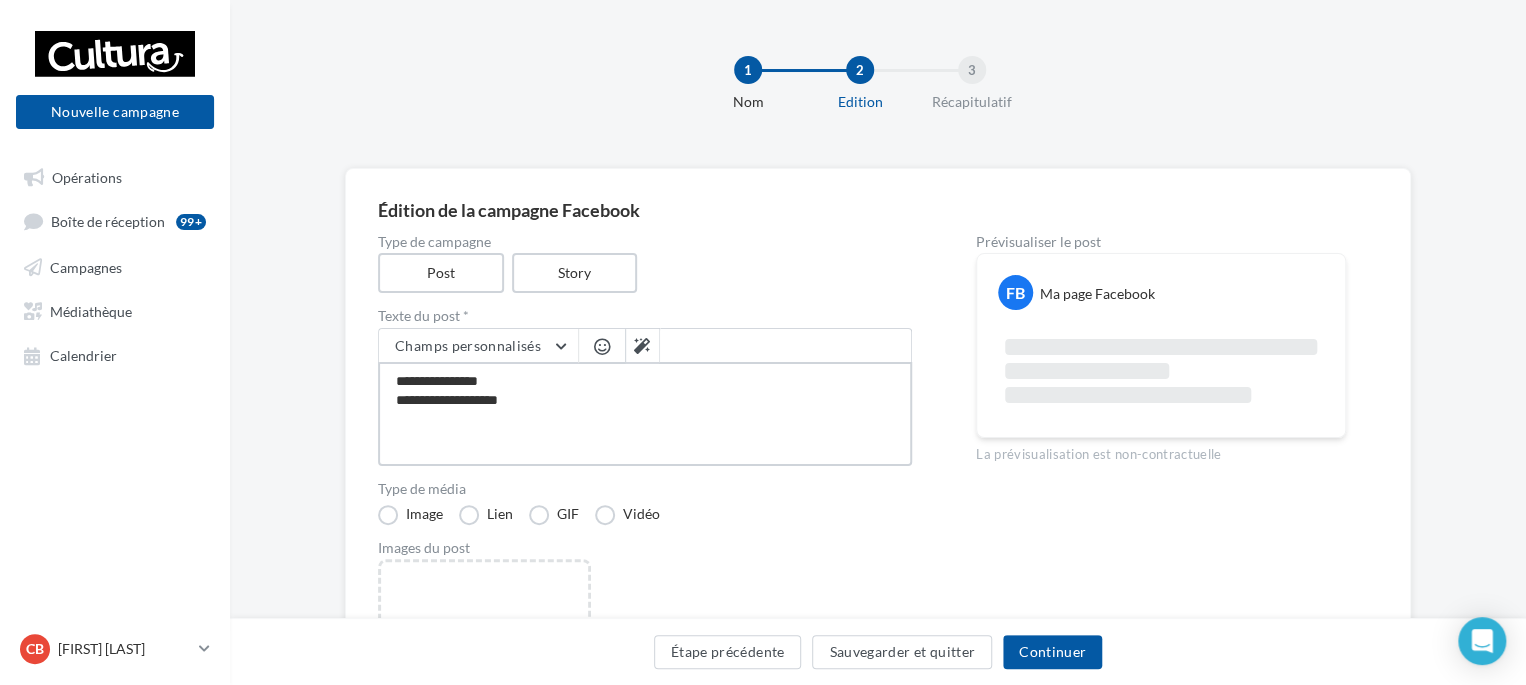 type on "**********" 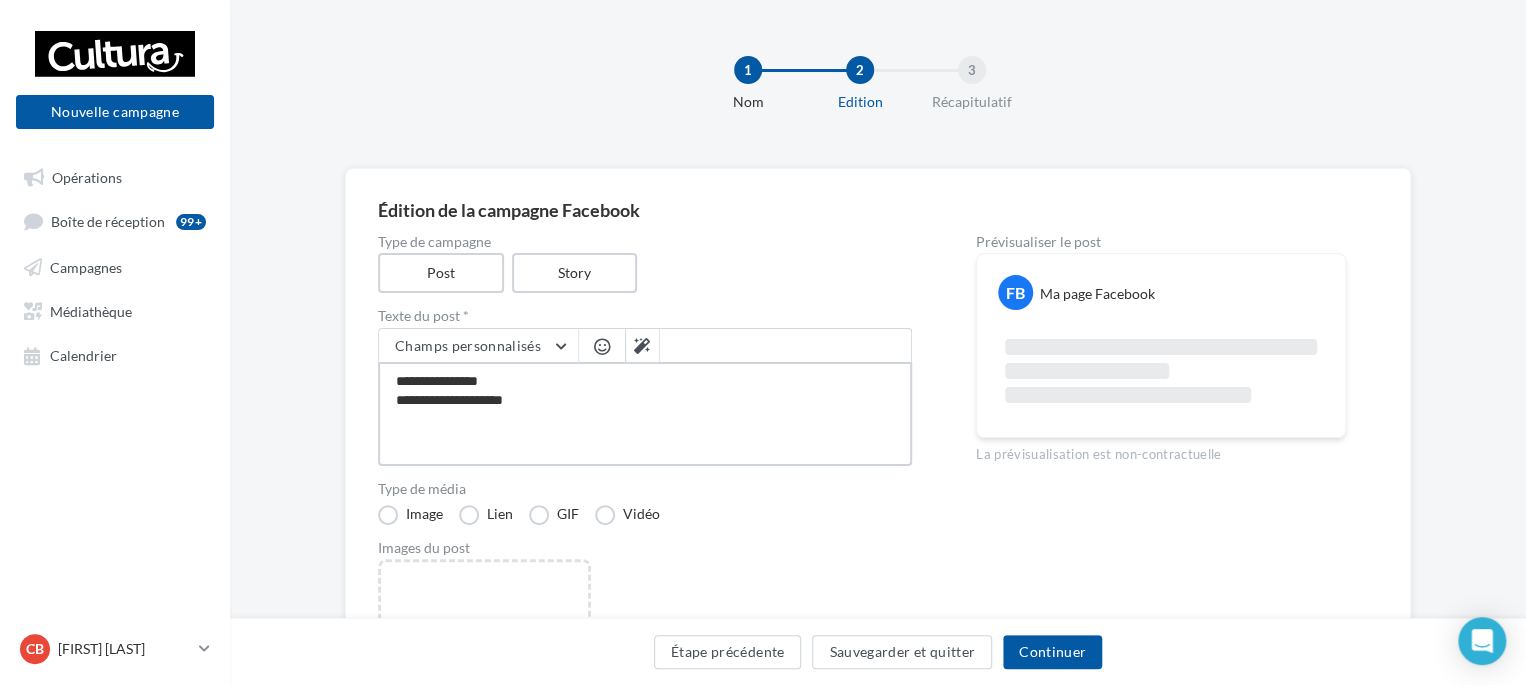 type on "**********" 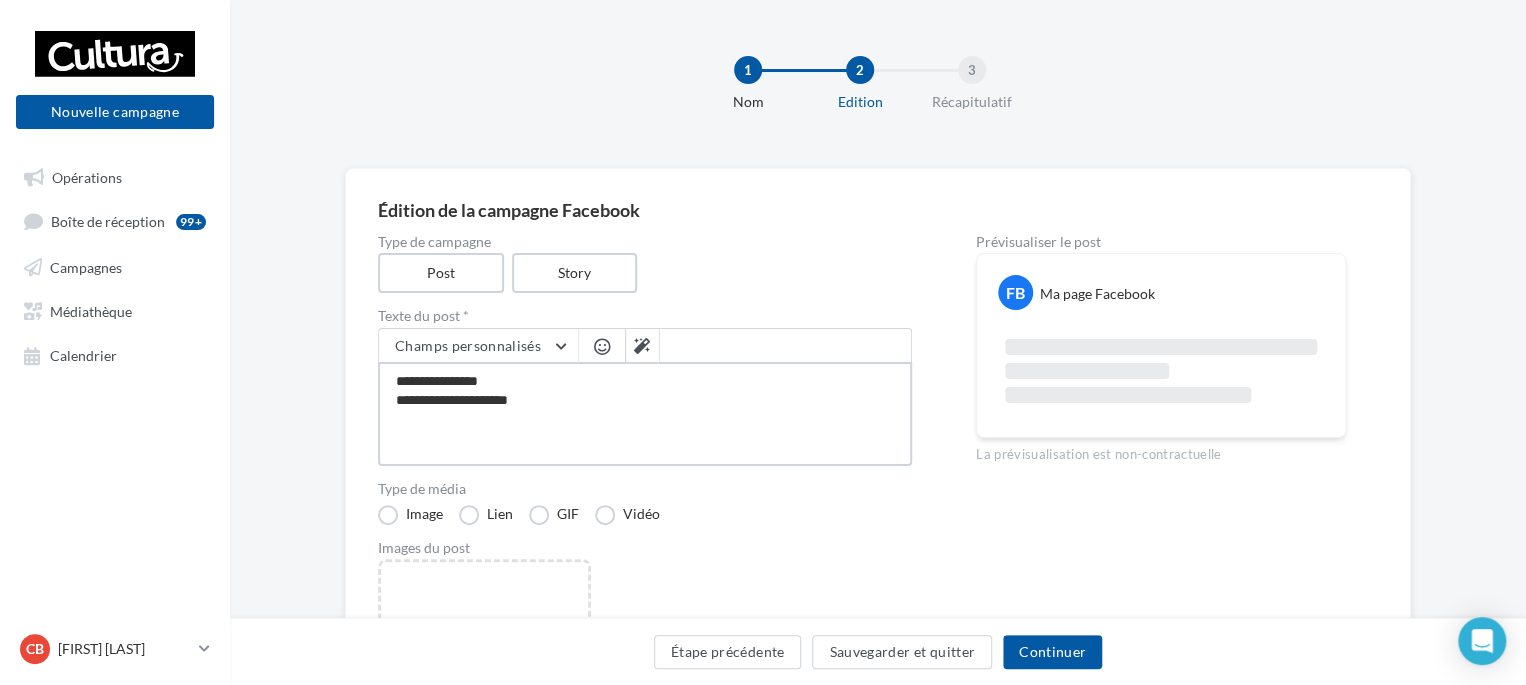 type on "**********" 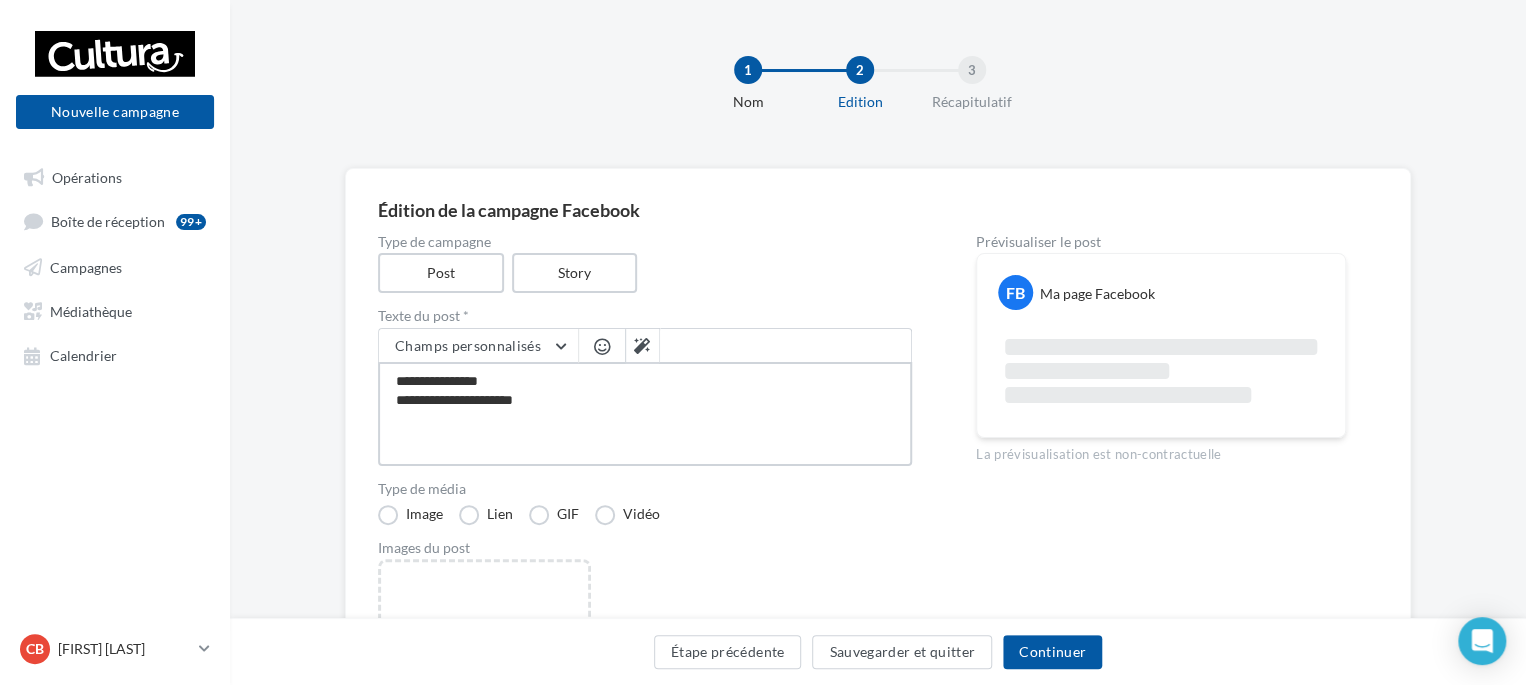 type on "**********" 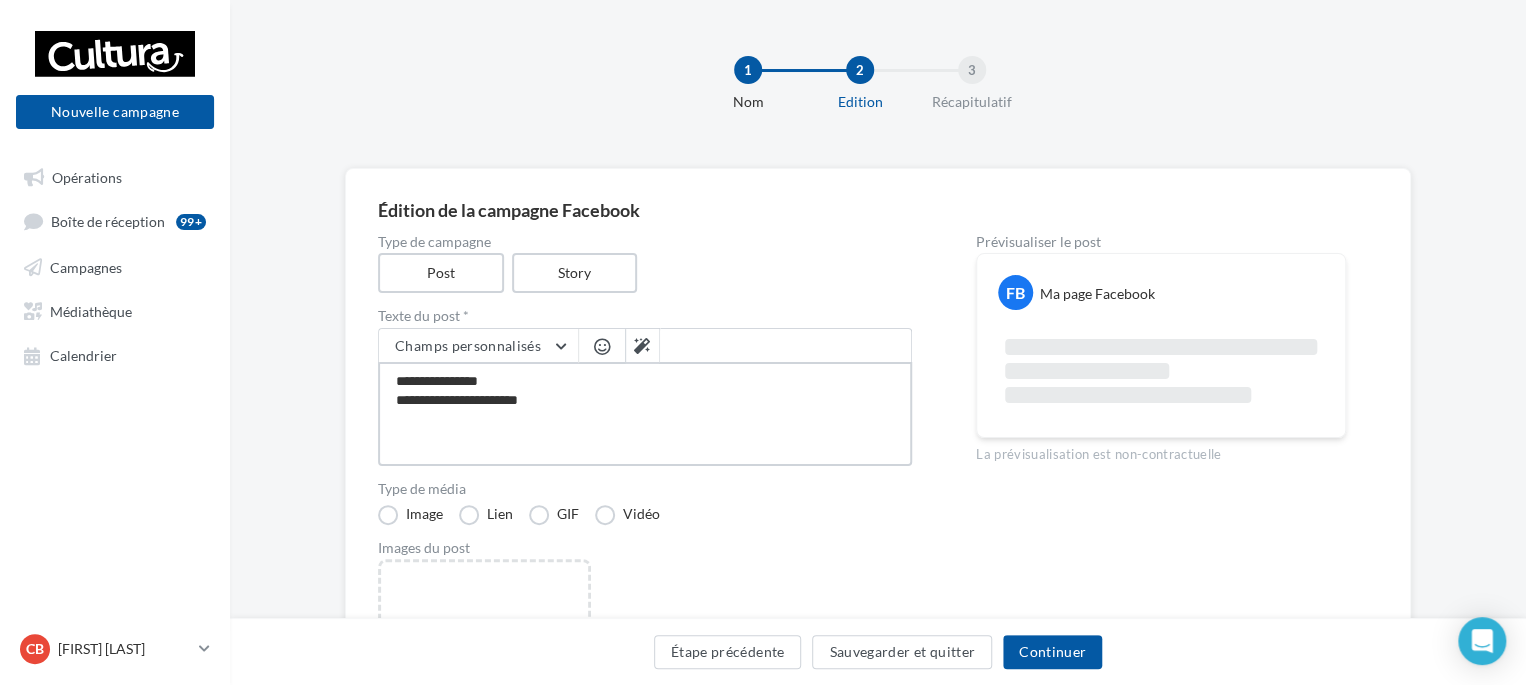 type on "**********" 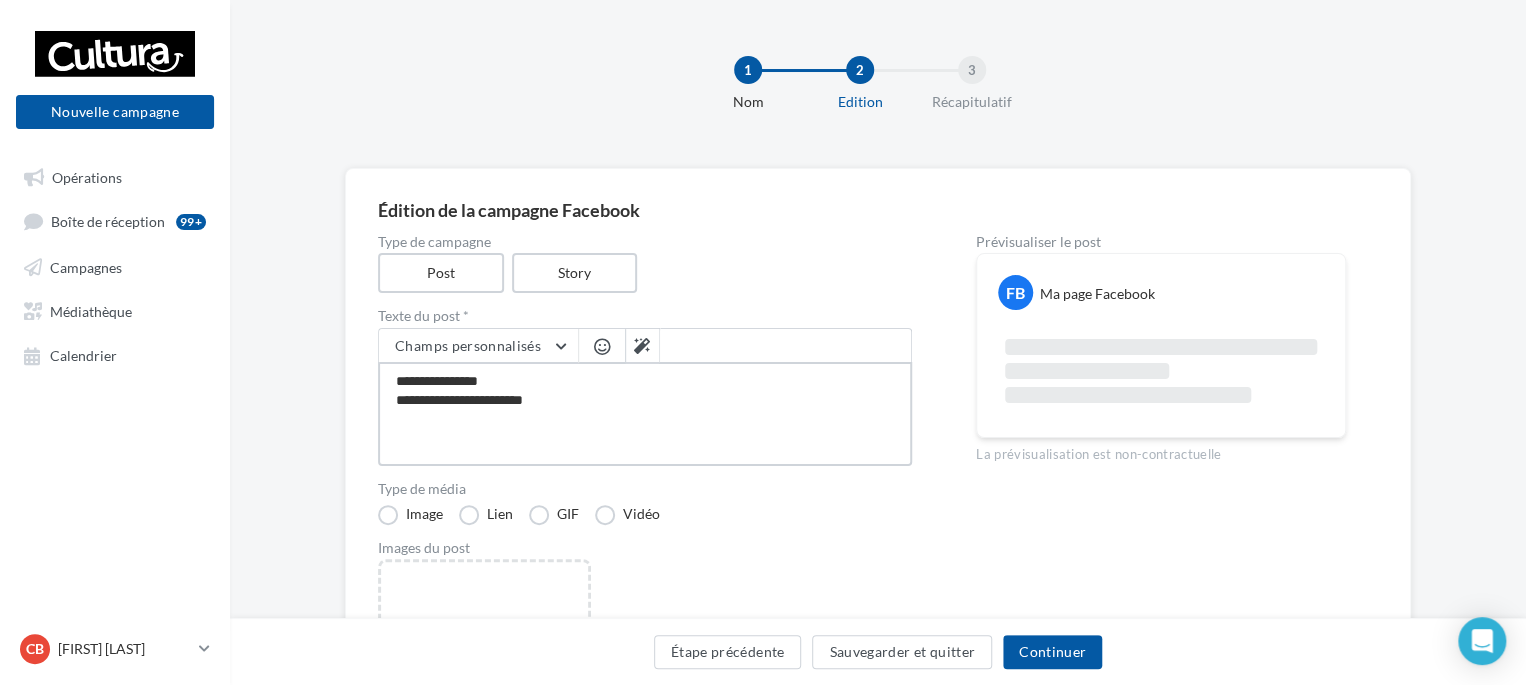type on "**********" 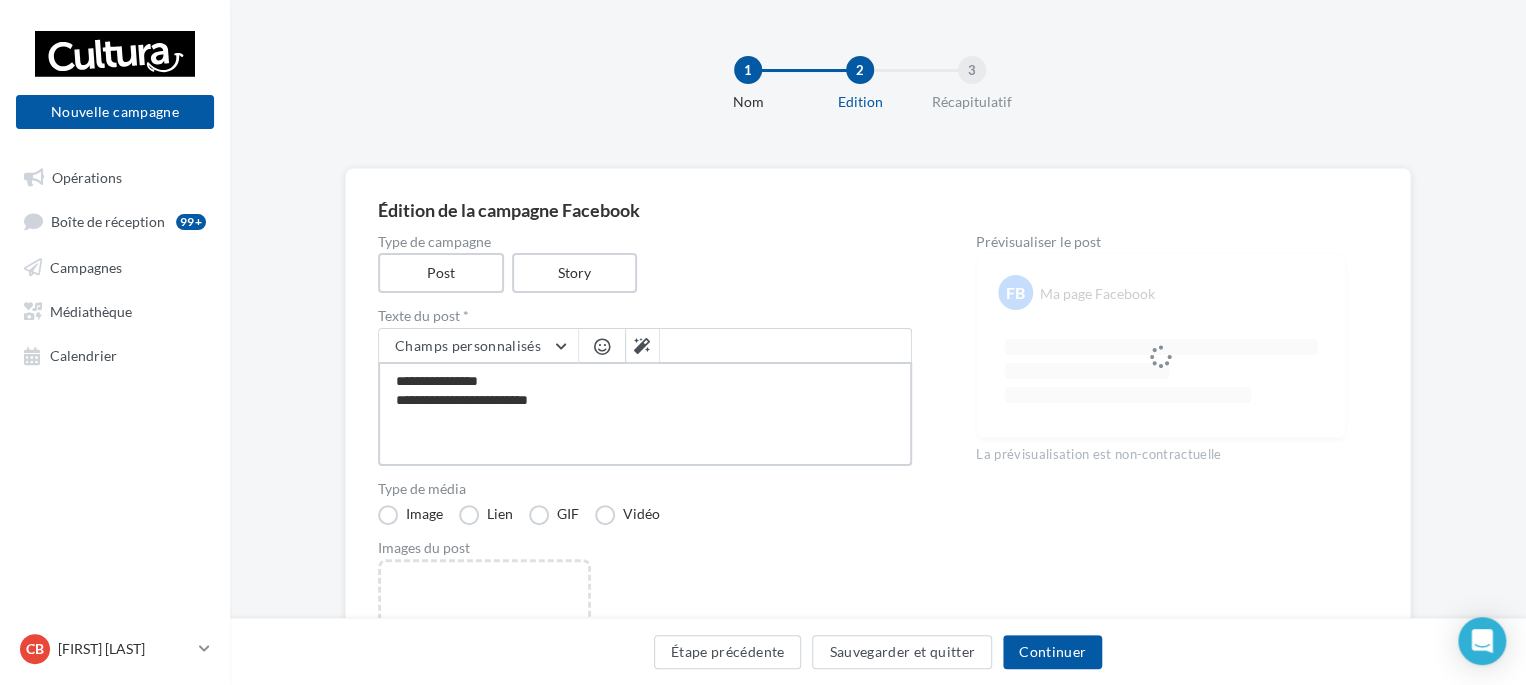 type on "**********" 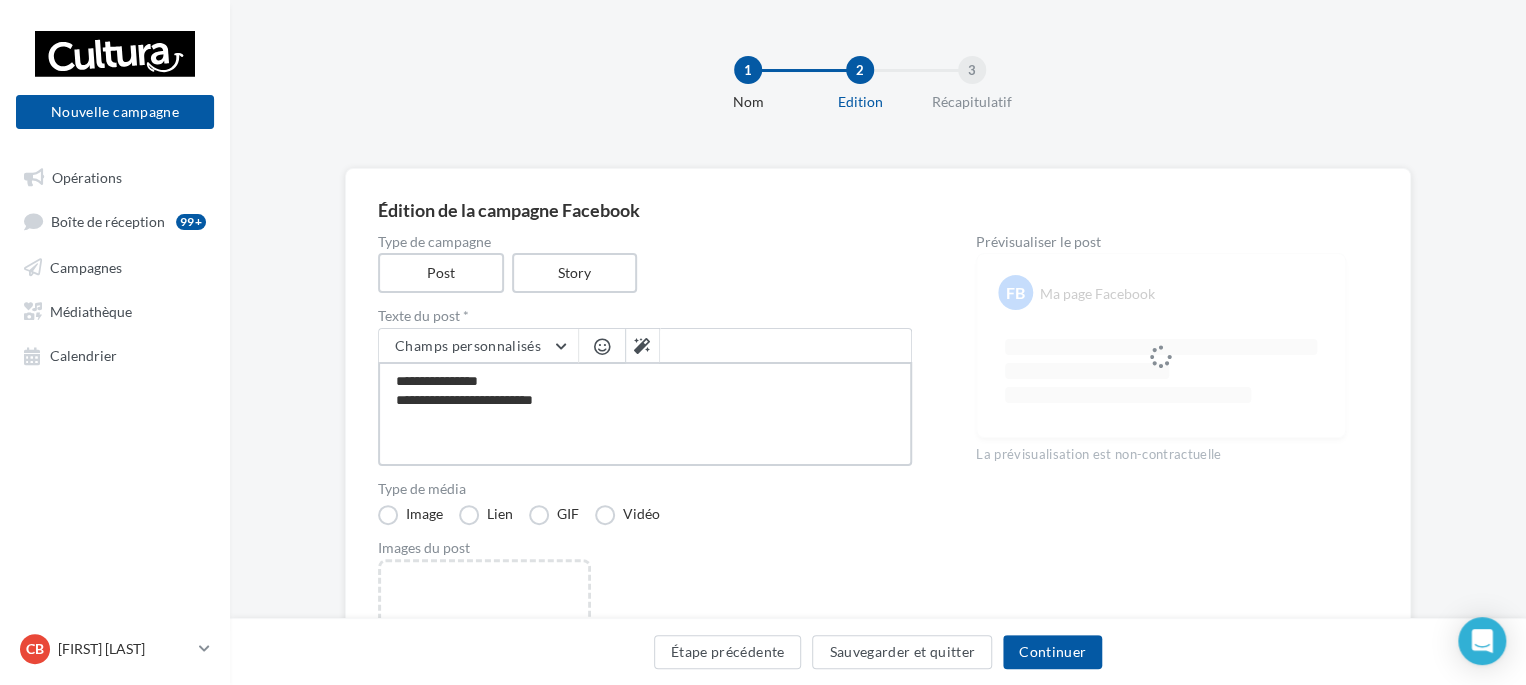 type on "**********" 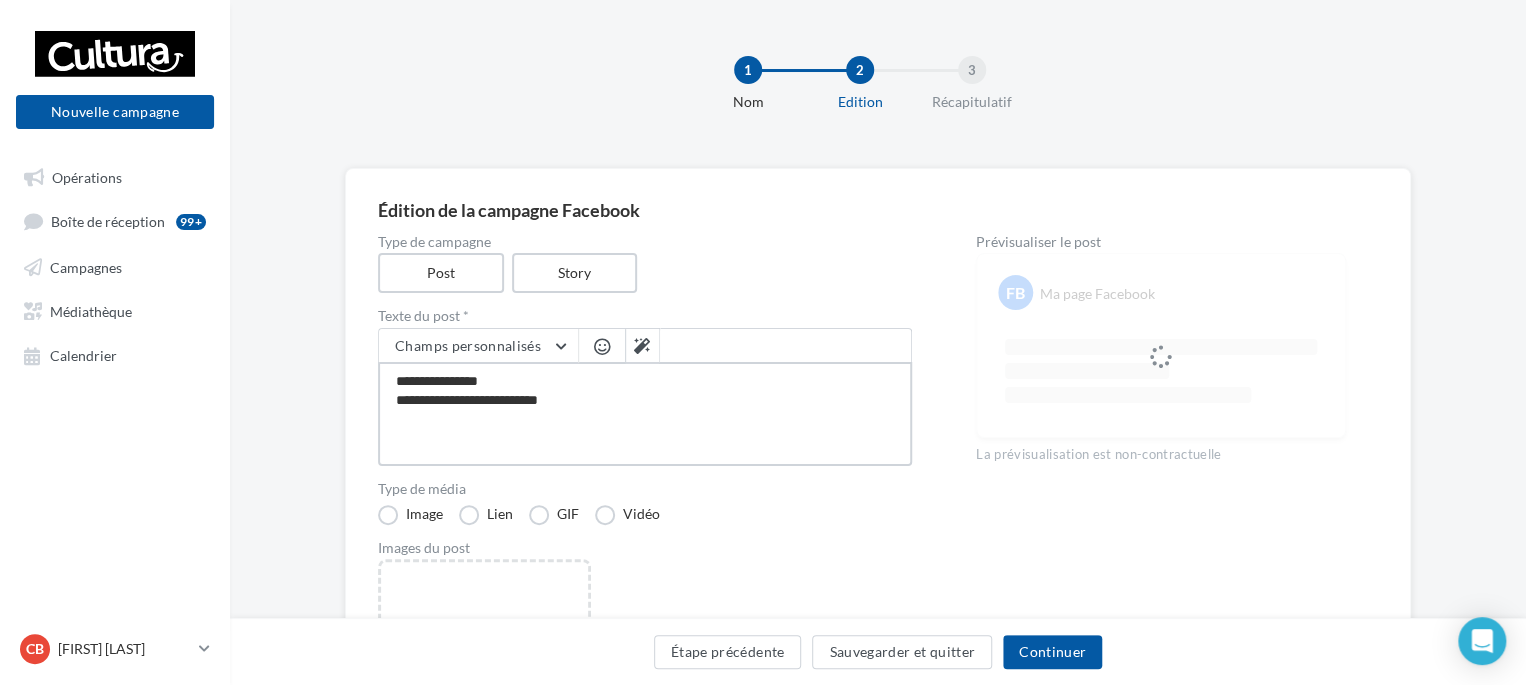 type on "**********" 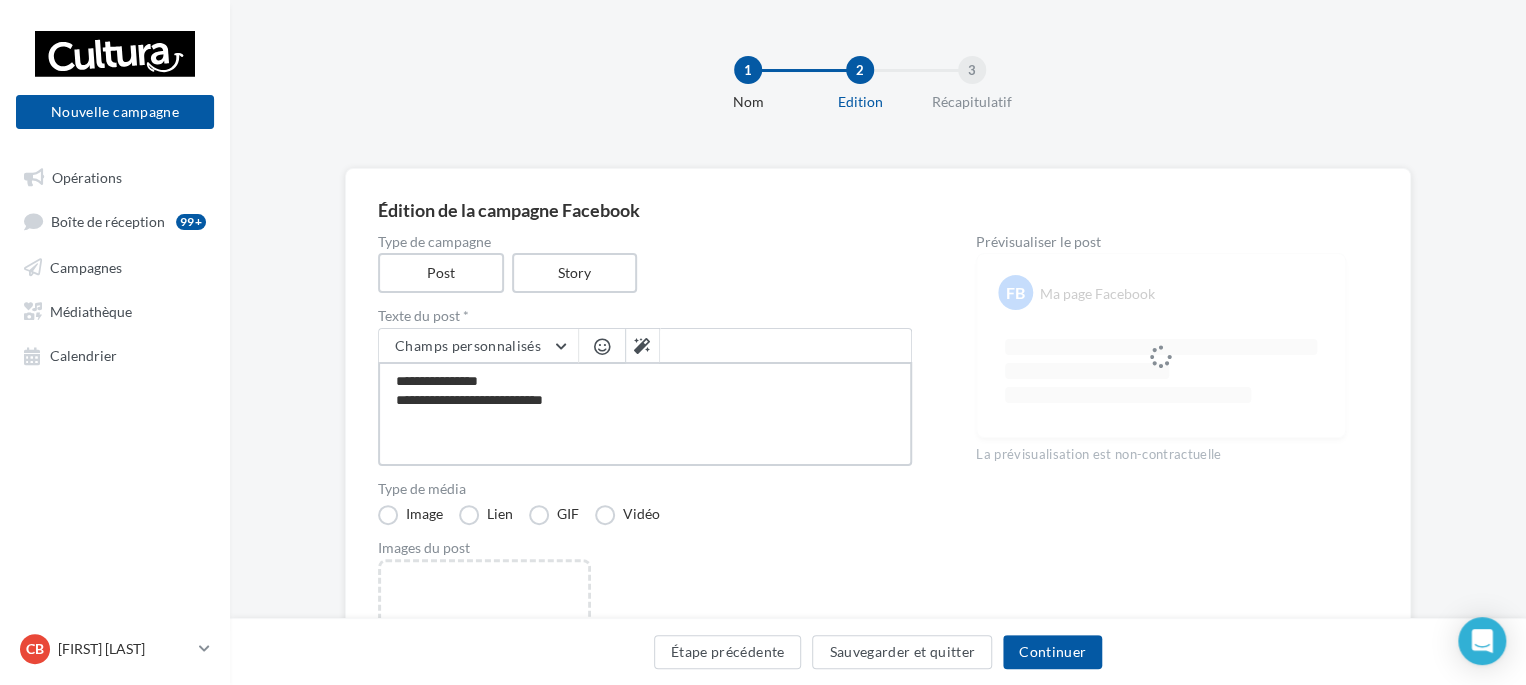 type on "**********" 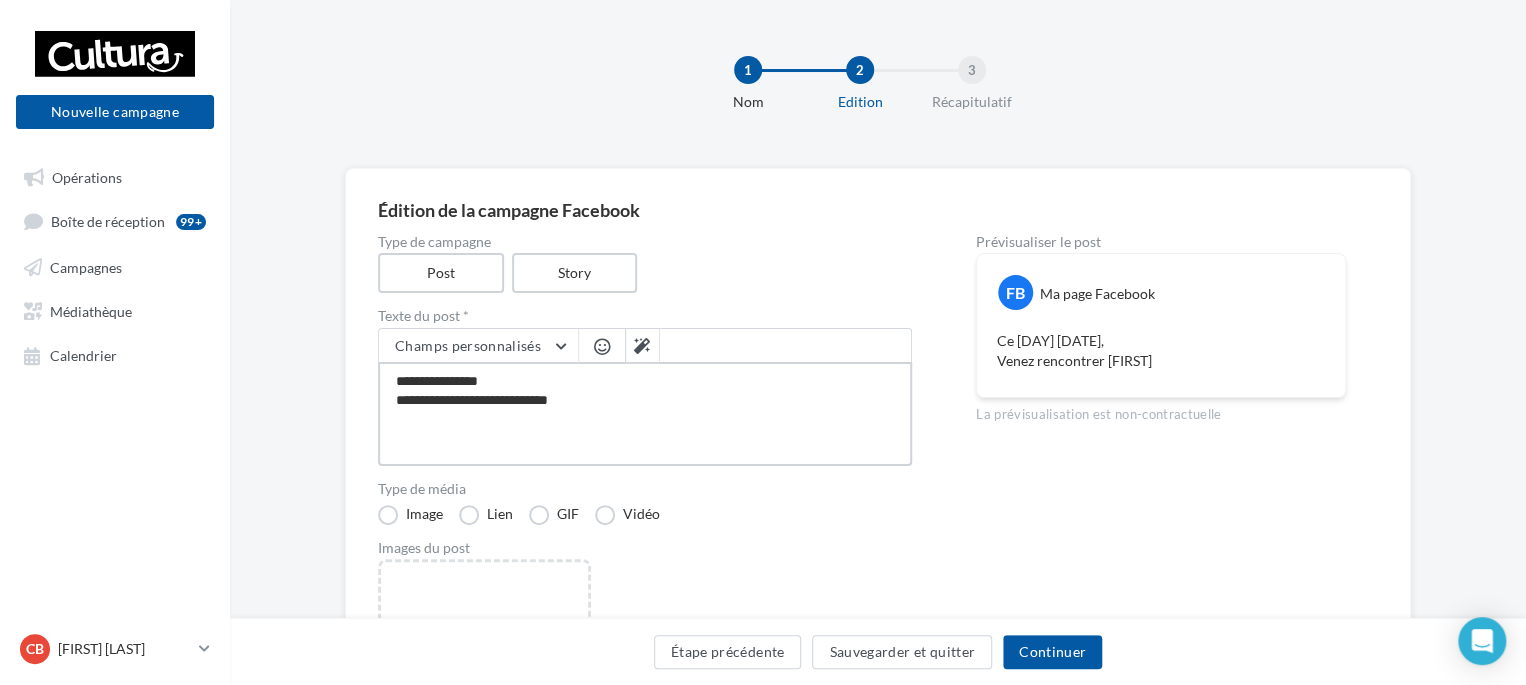 type on "**********" 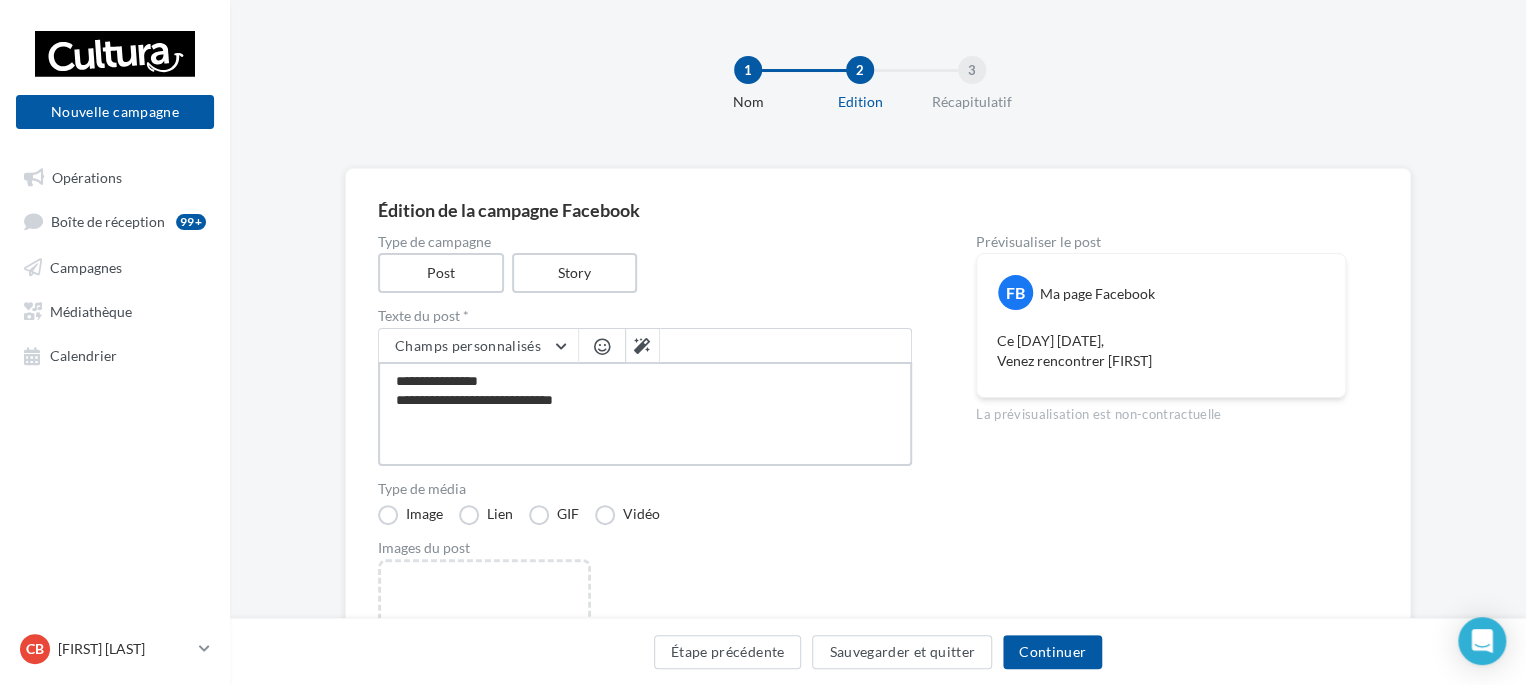 type on "**********" 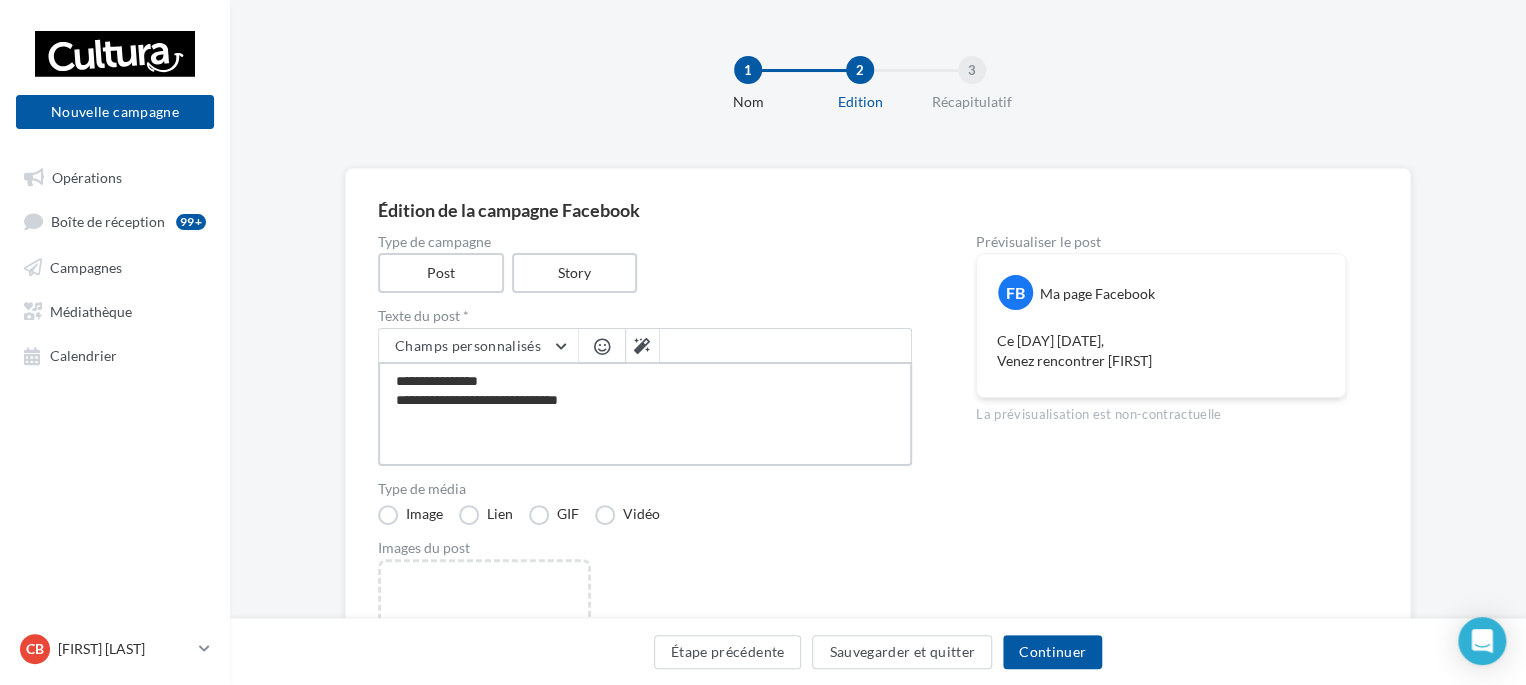 type on "**********" 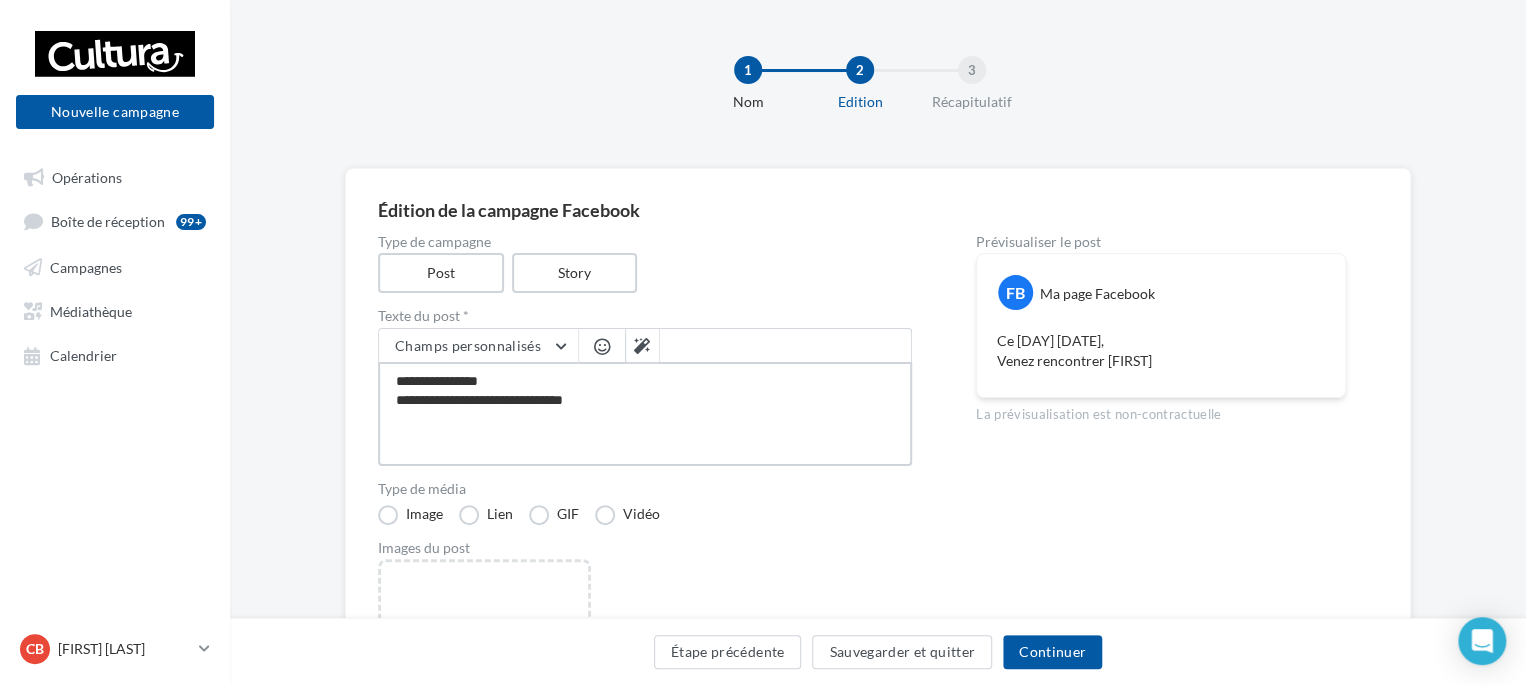 type on "**********" 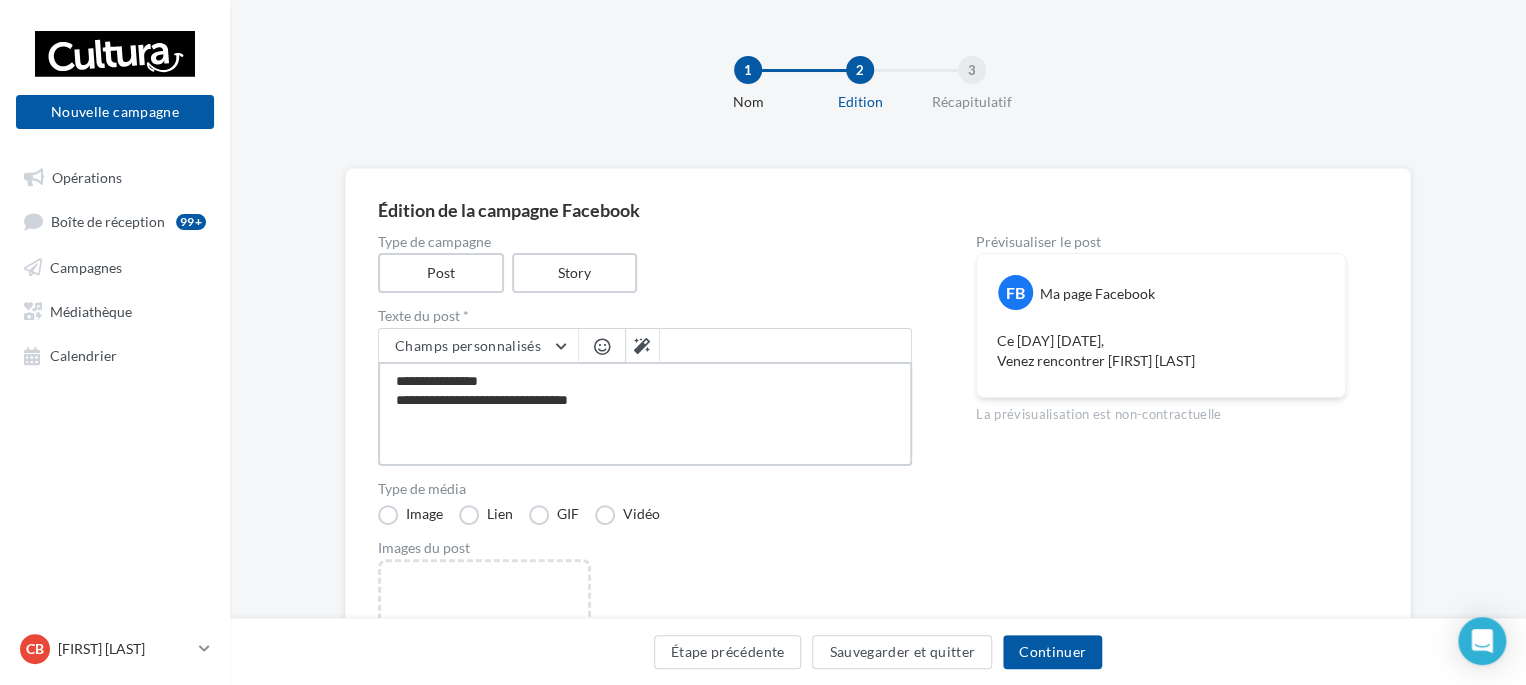 type on "**********" 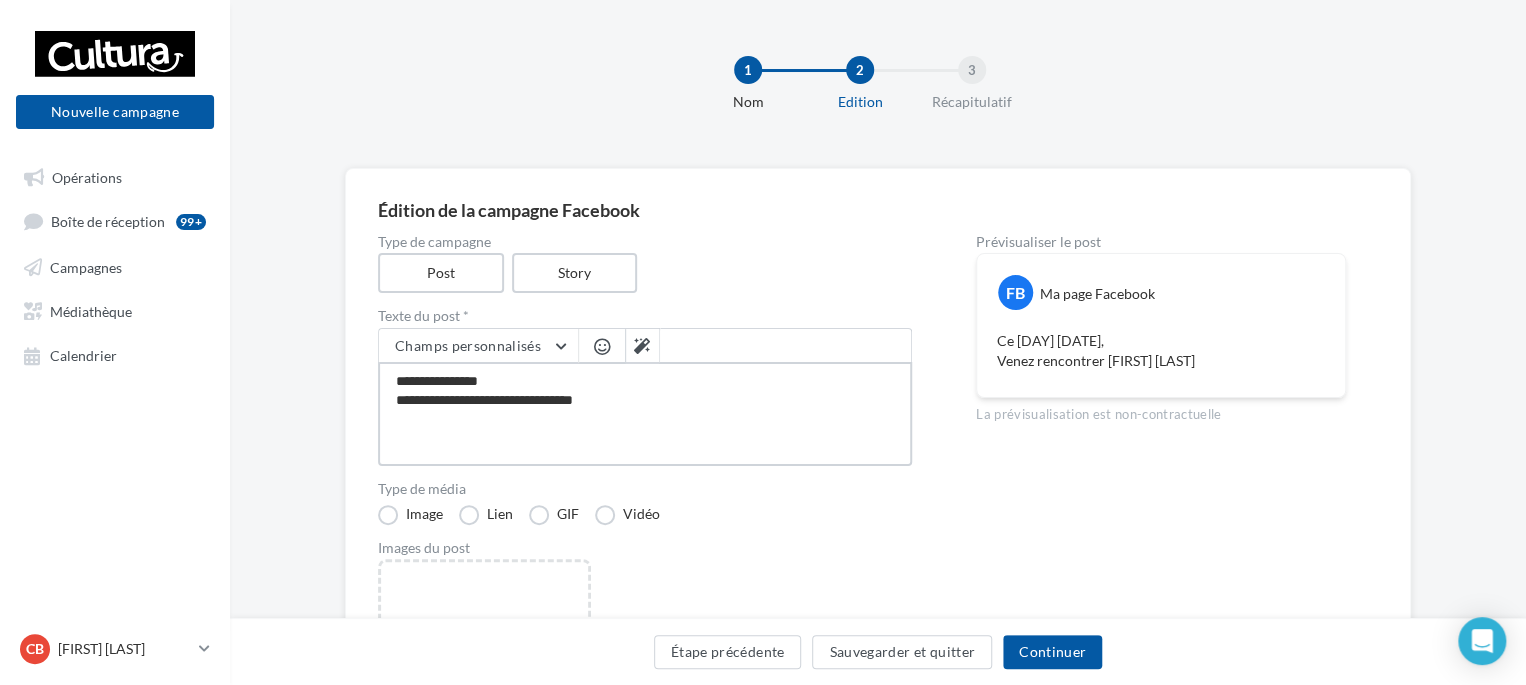 type on "**********" 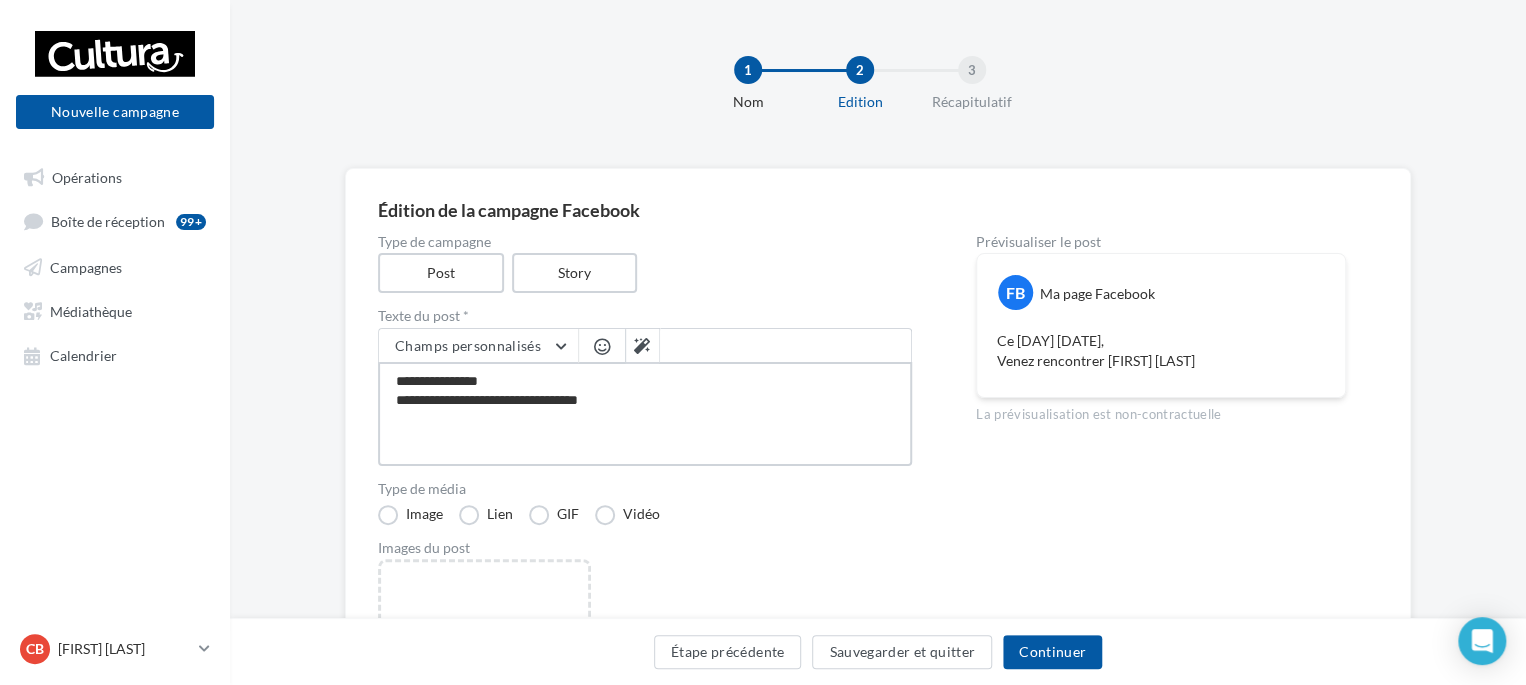 type on "**********" 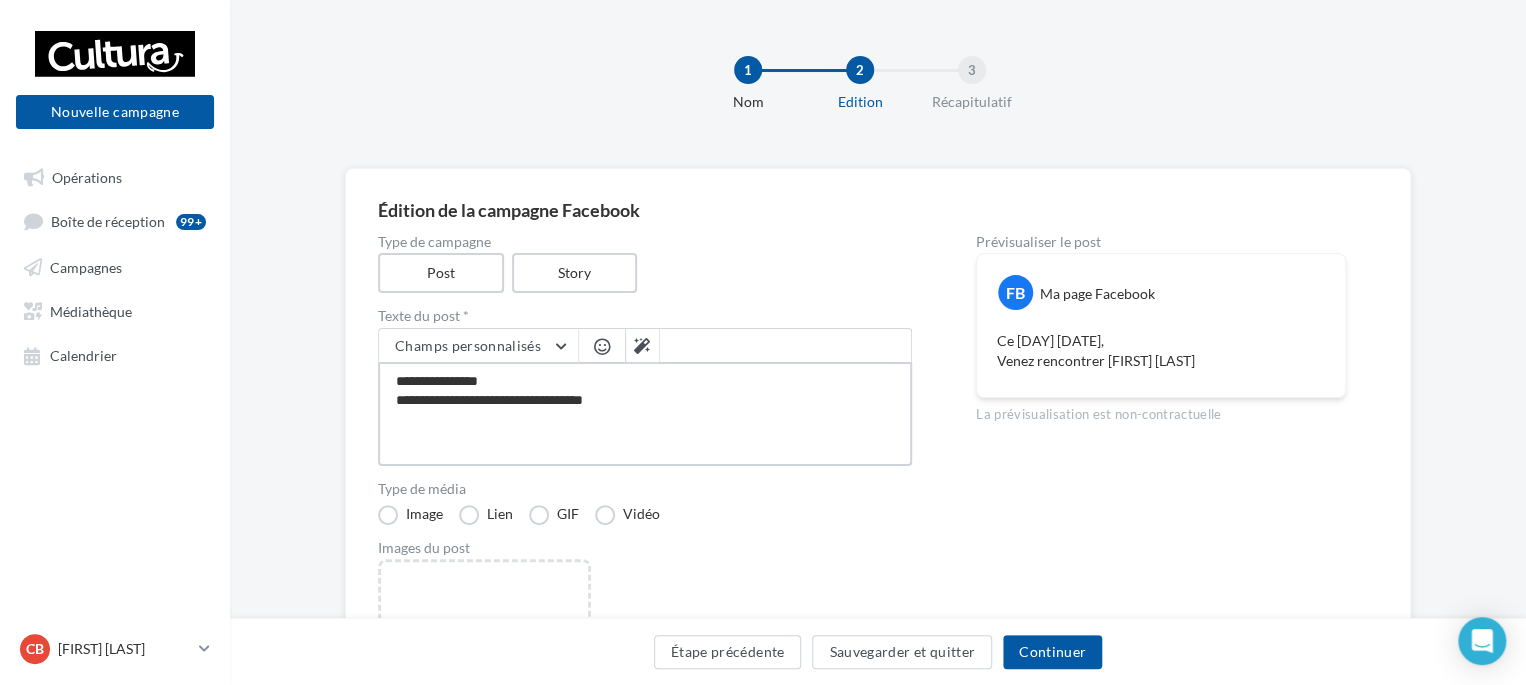 type on "**********" 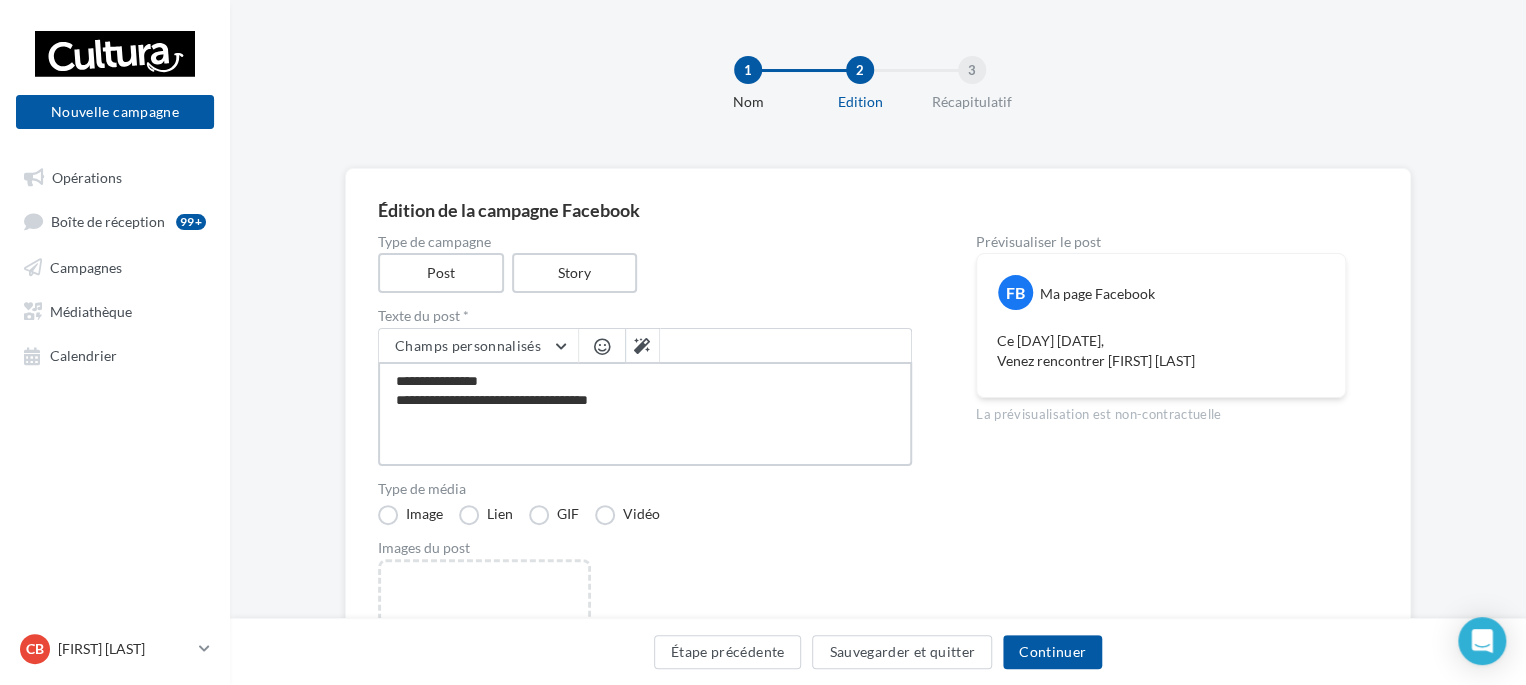 type on "**********" 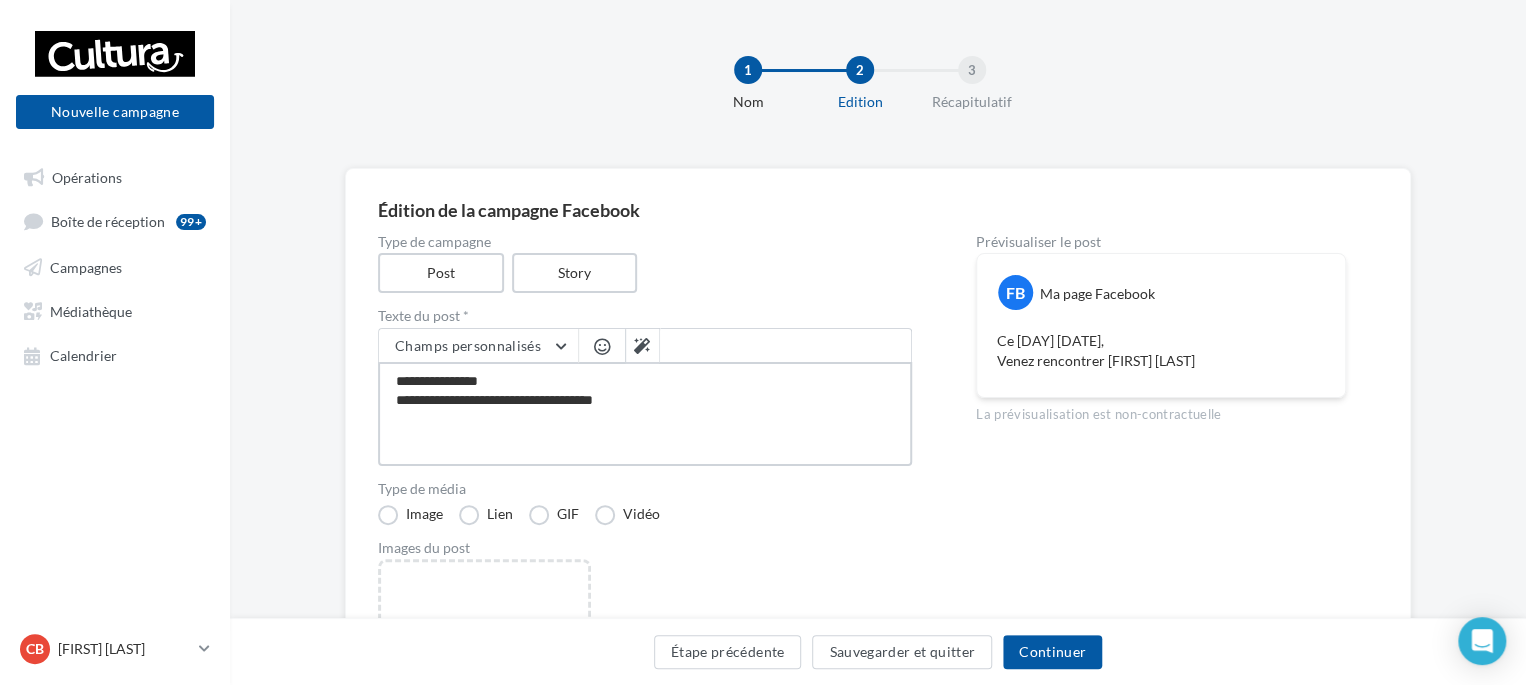 type on "**********" 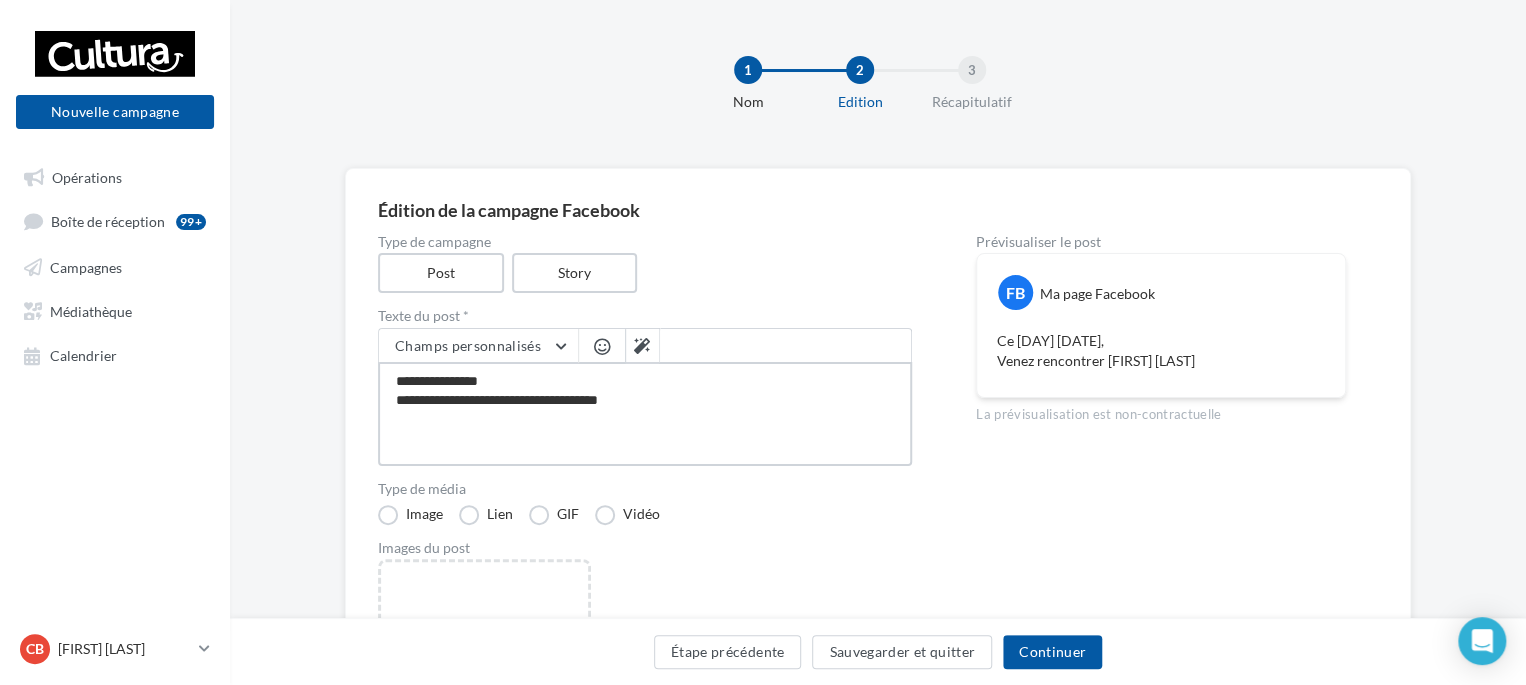 type on "**********" 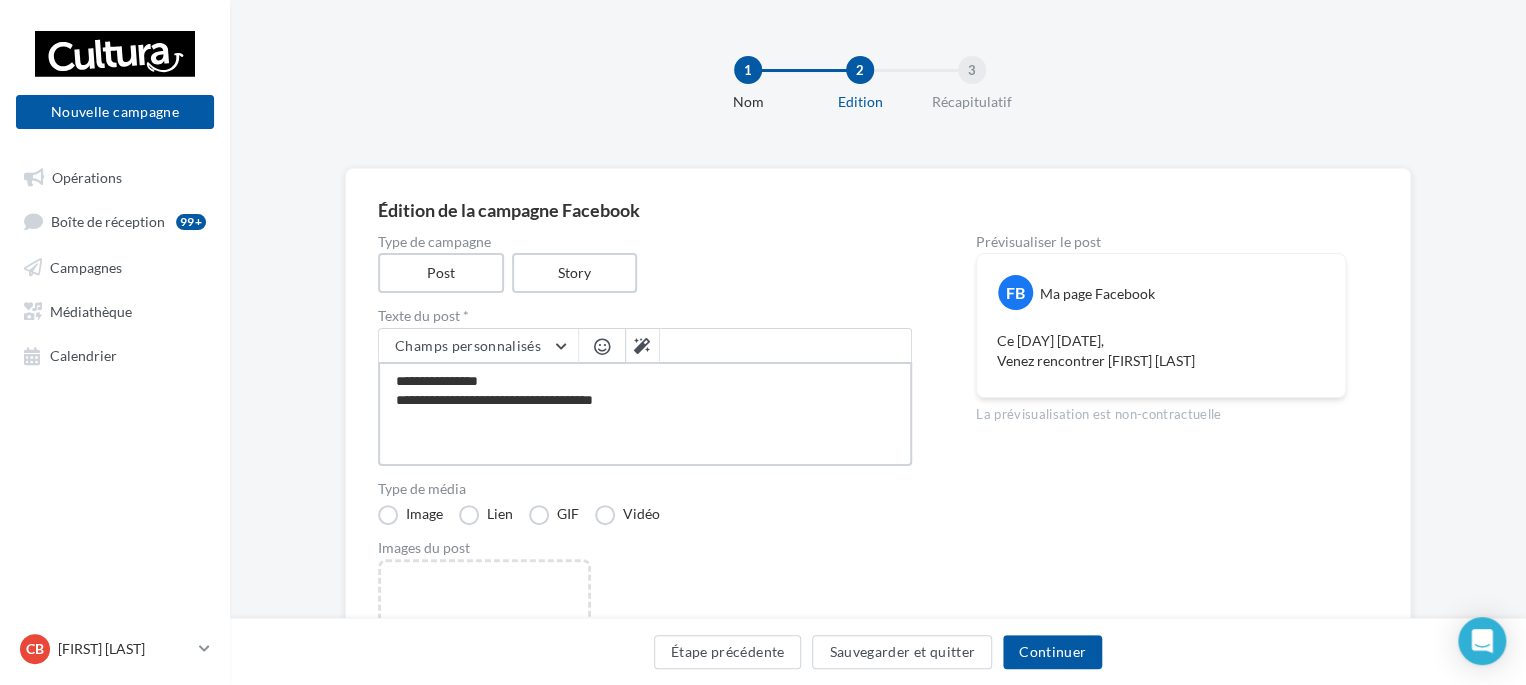 type on "**********" 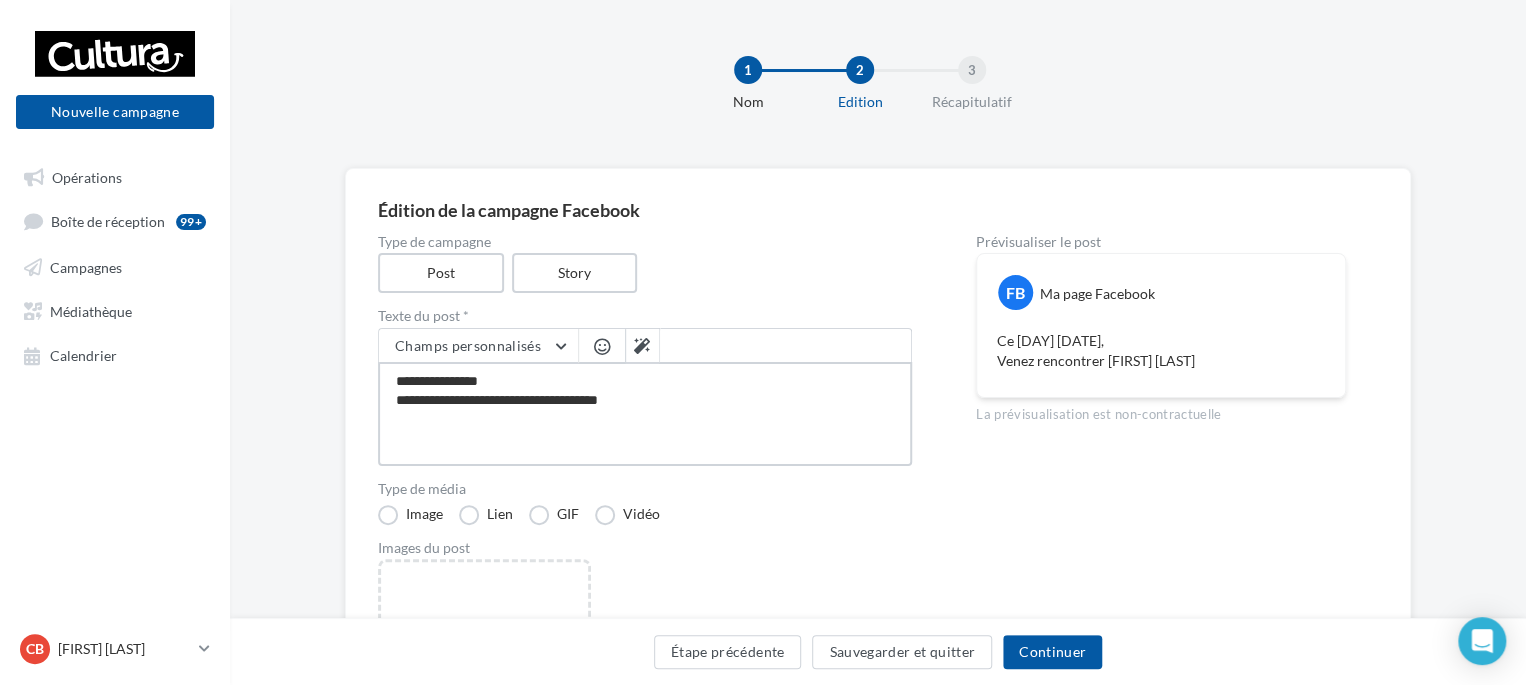 type on "**********" 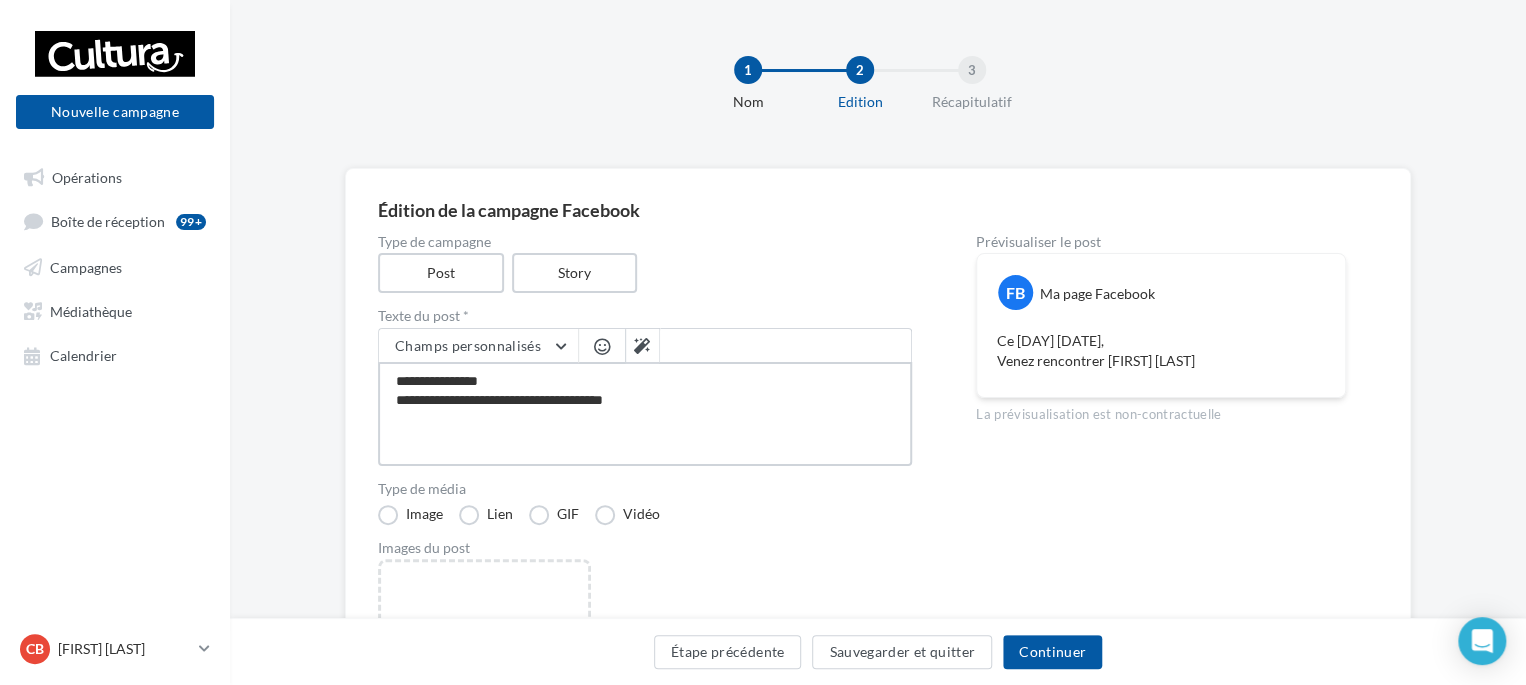 type on "**********" 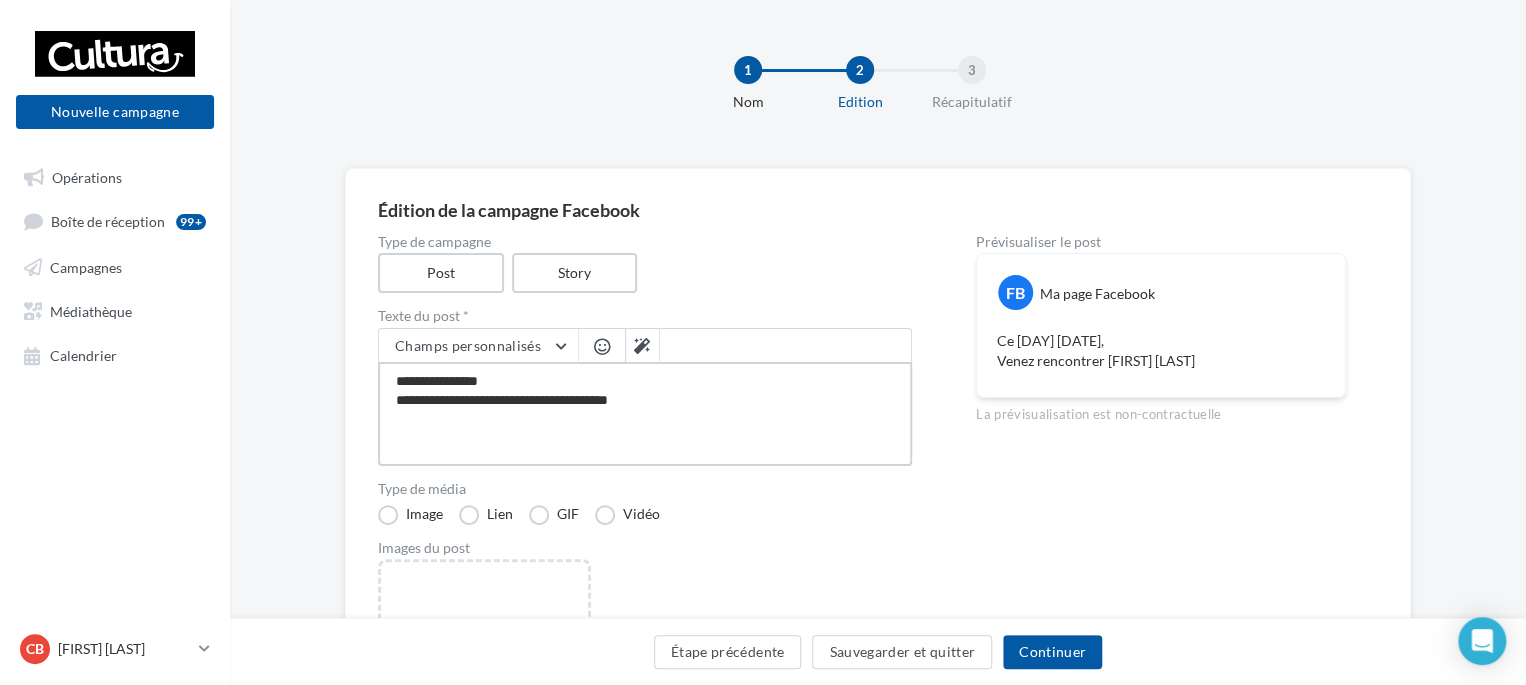 type on "**********" 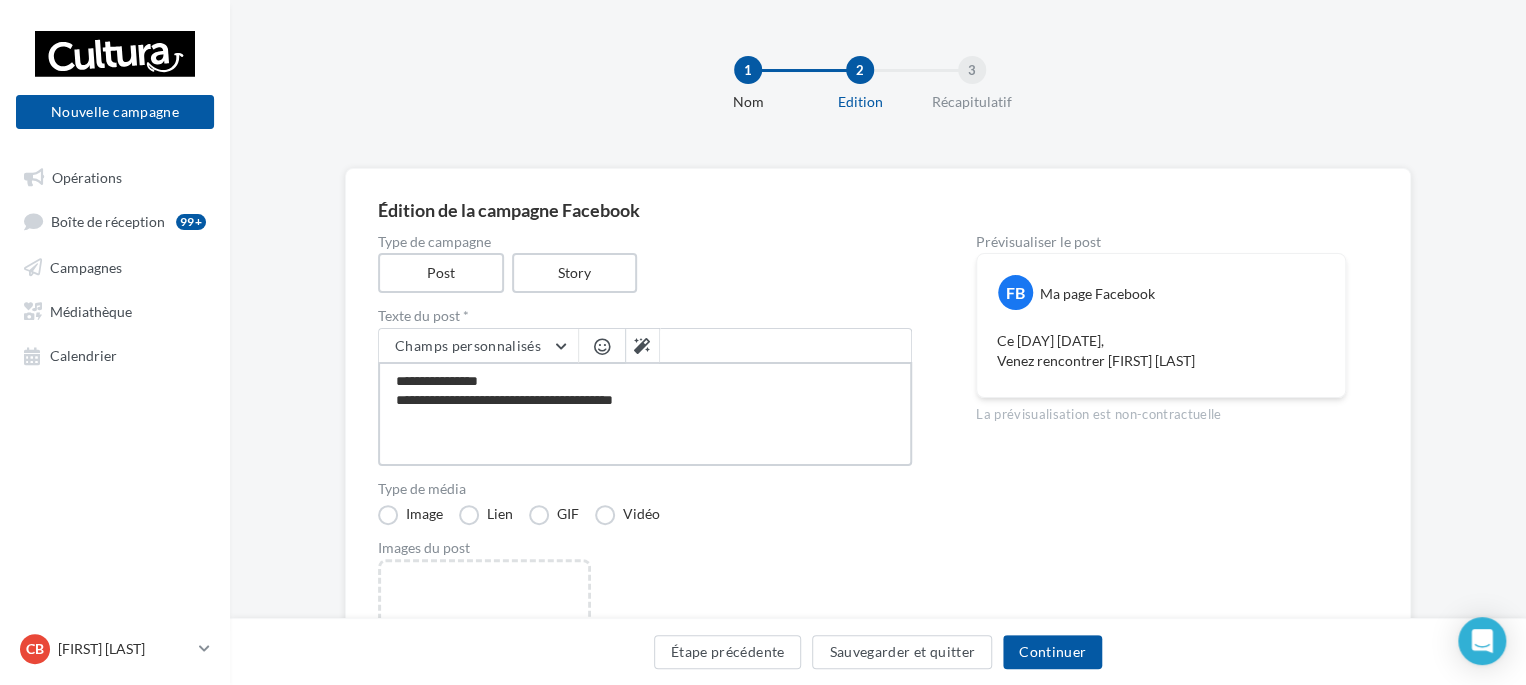 type on "**********" 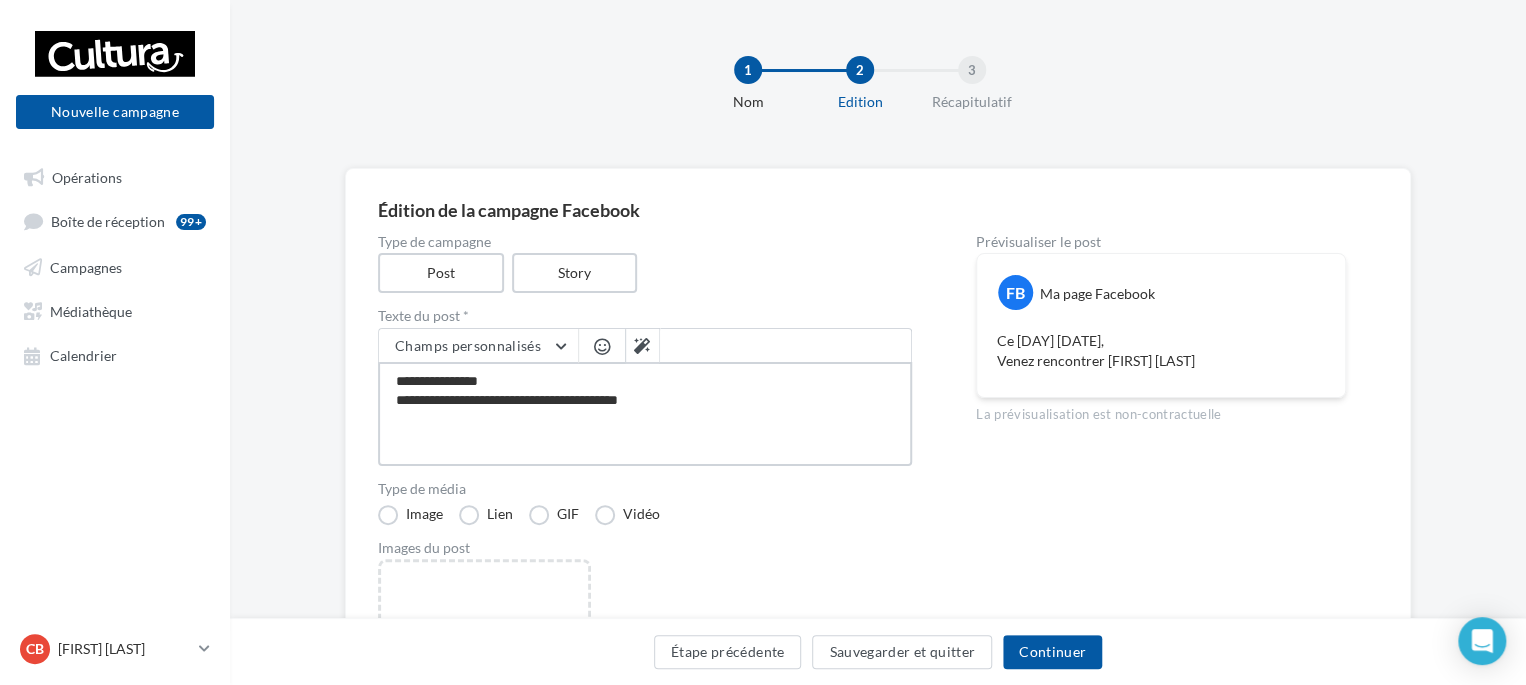 type on "**********" 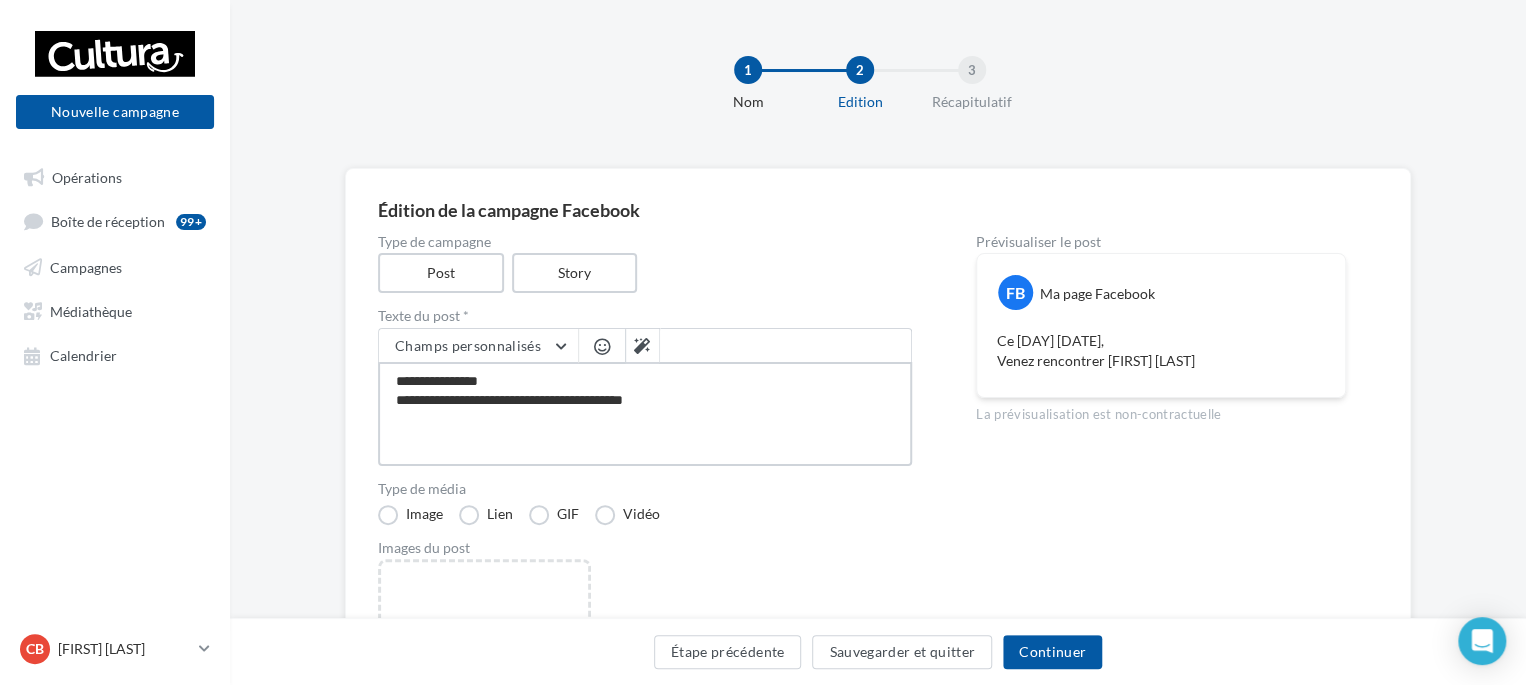 type on "**********" 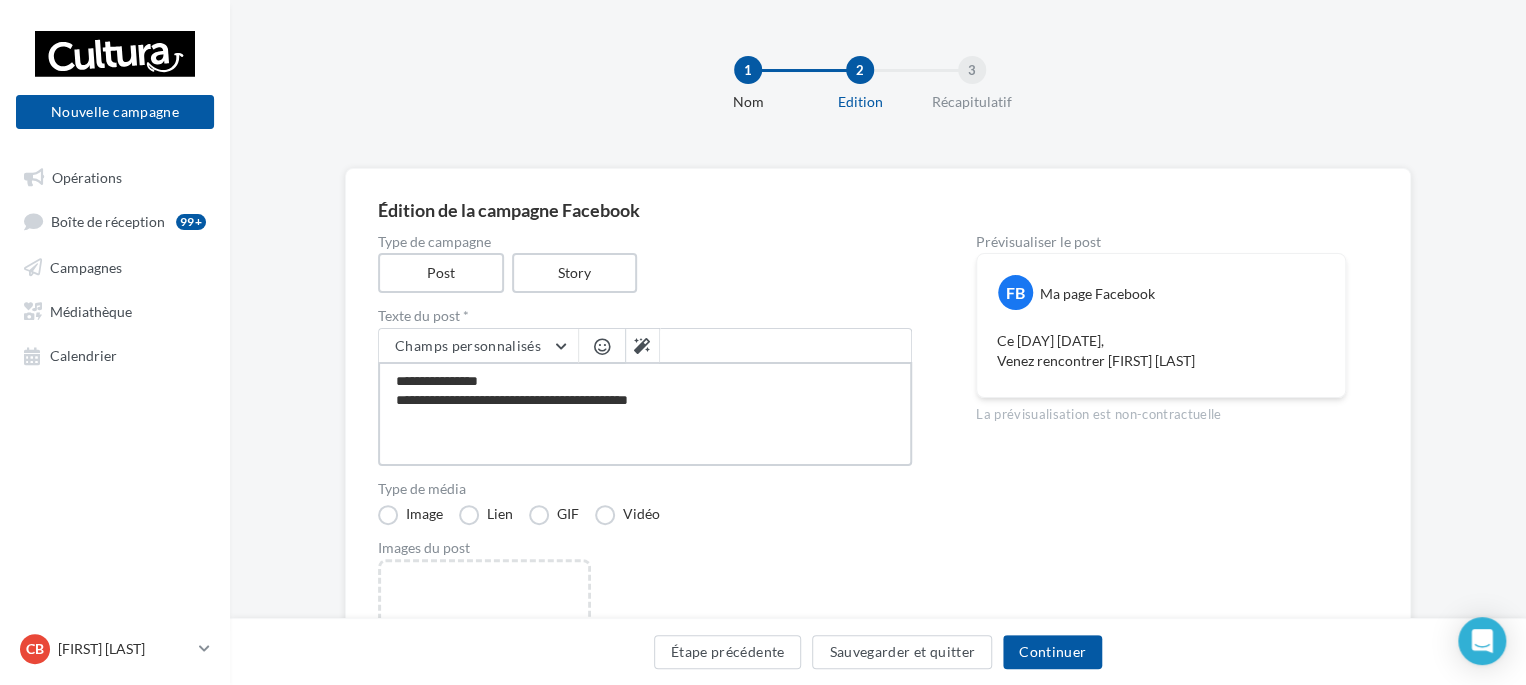 type on "**********" 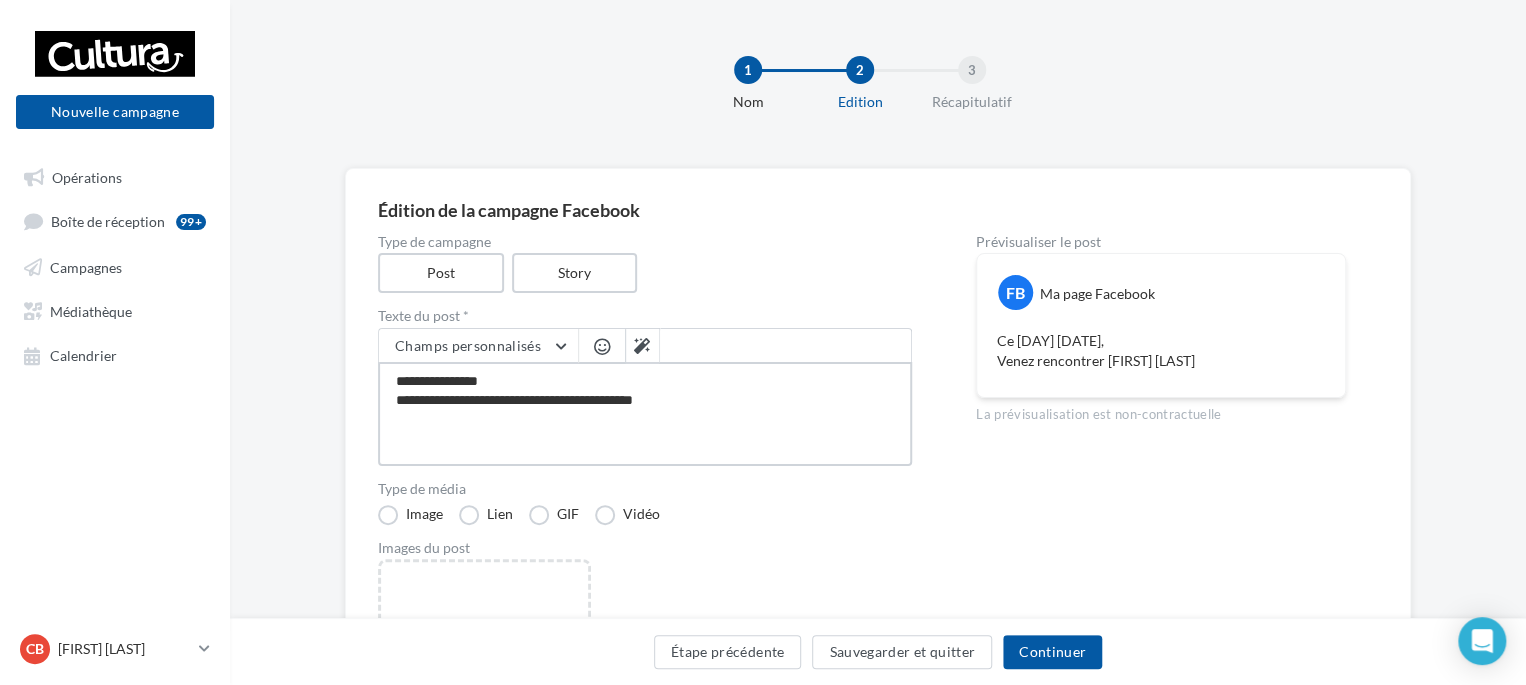 type on "**********" 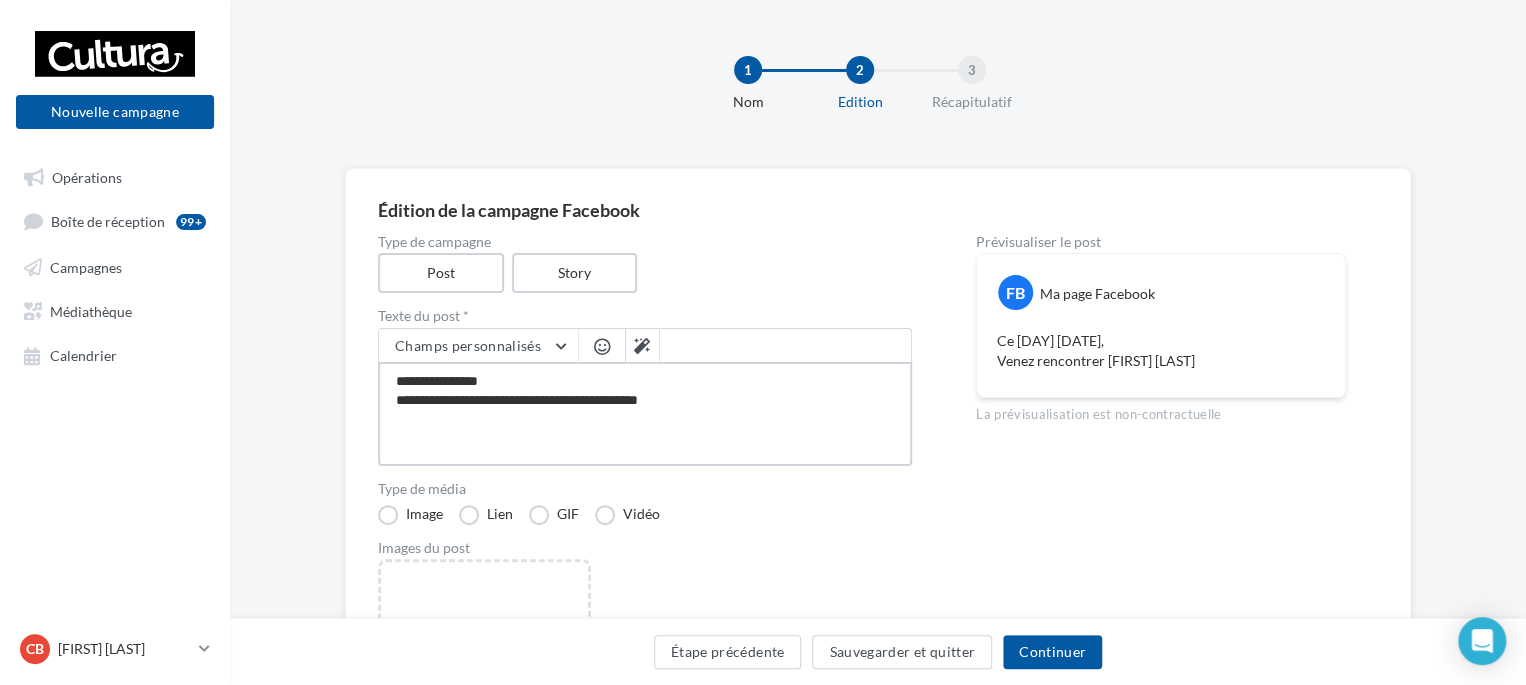 type on "**********" 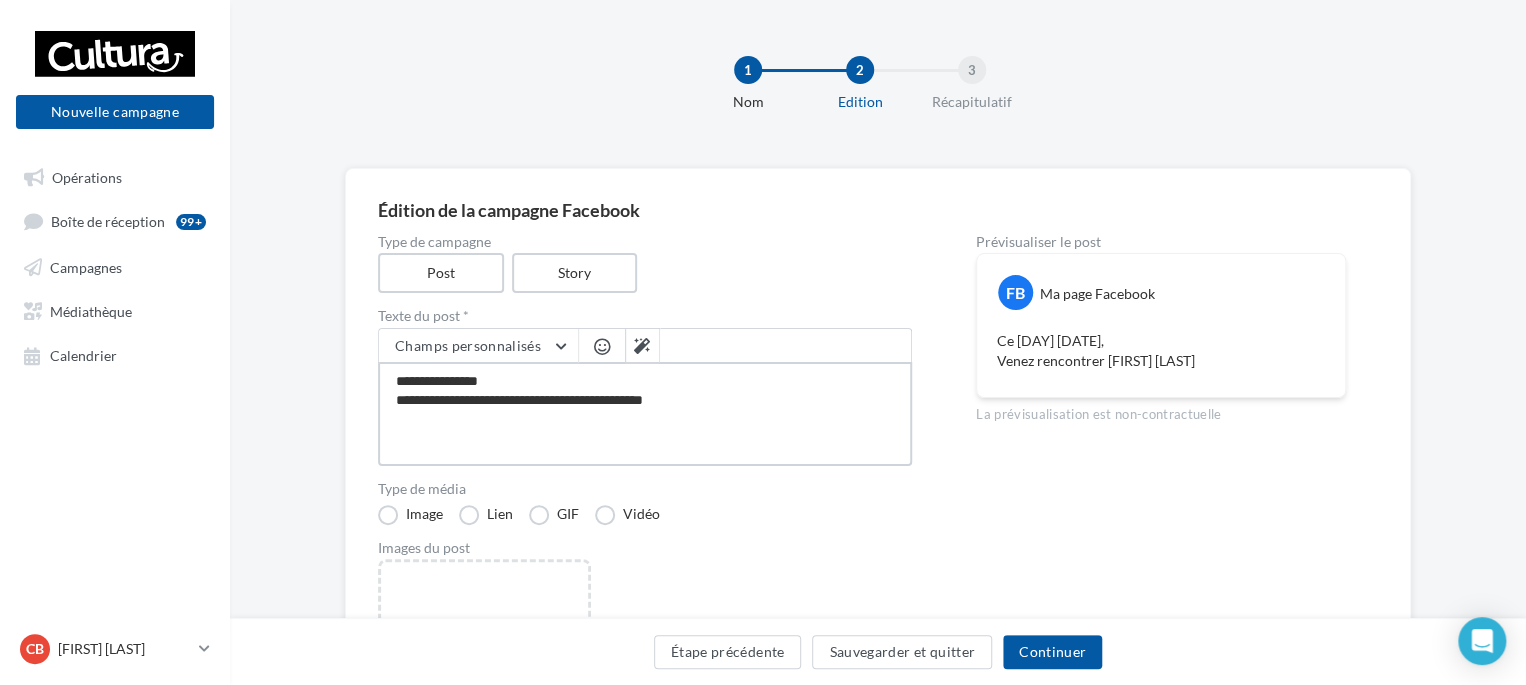 type on "**********" 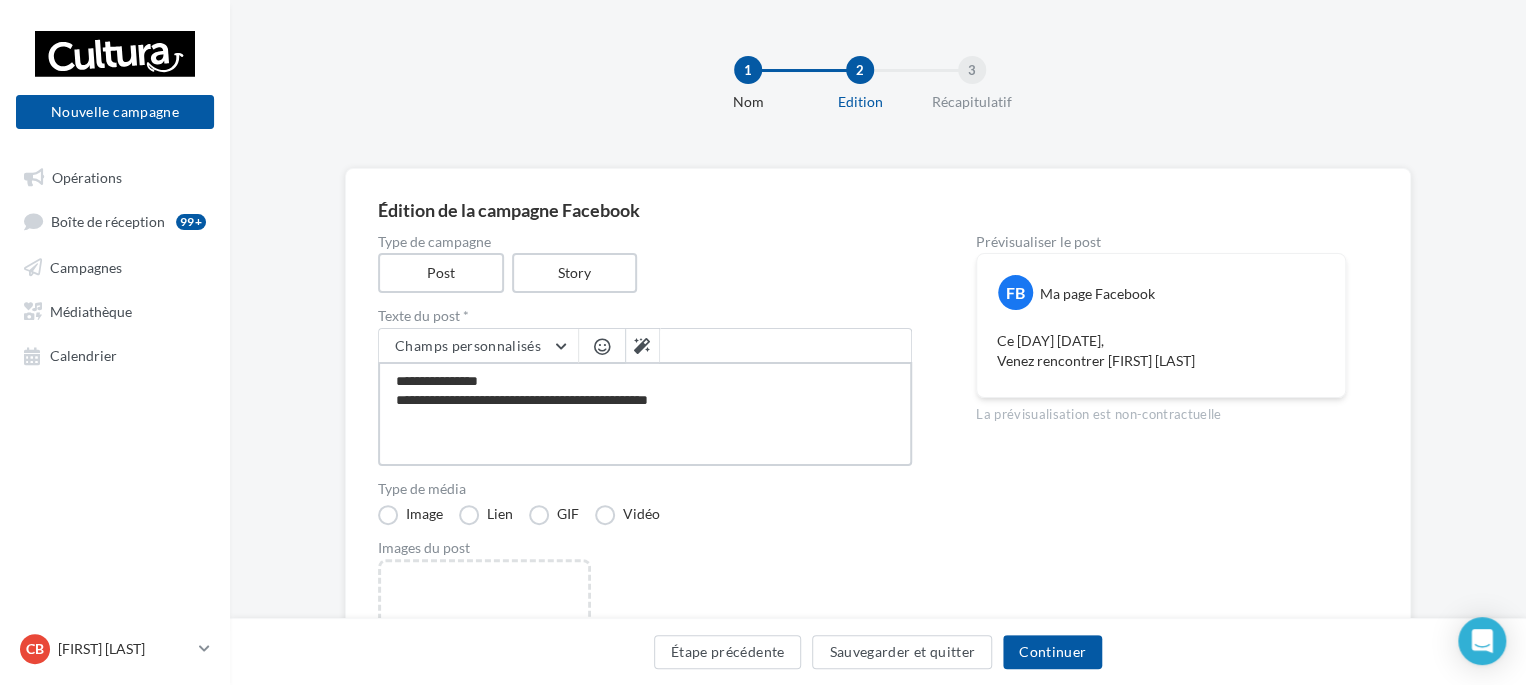 type on "**********" 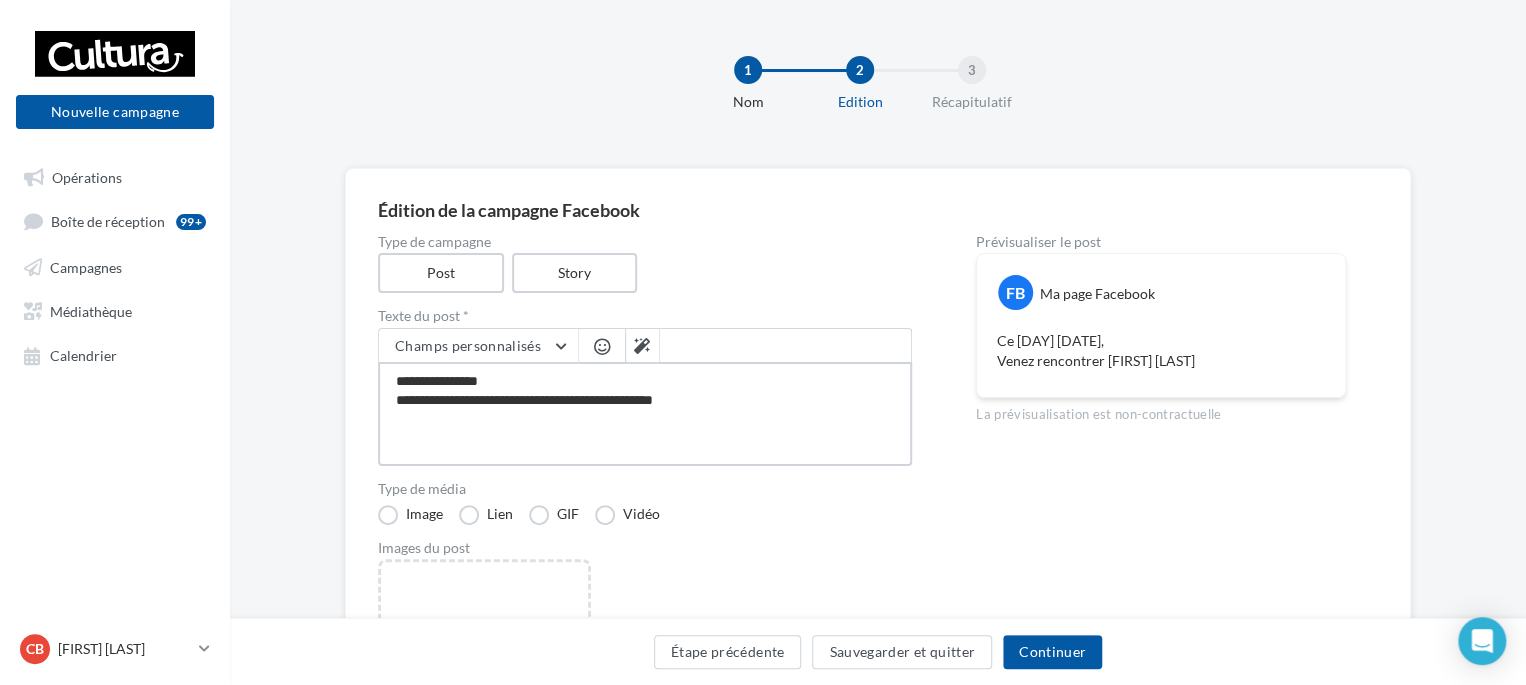 type on "**********" 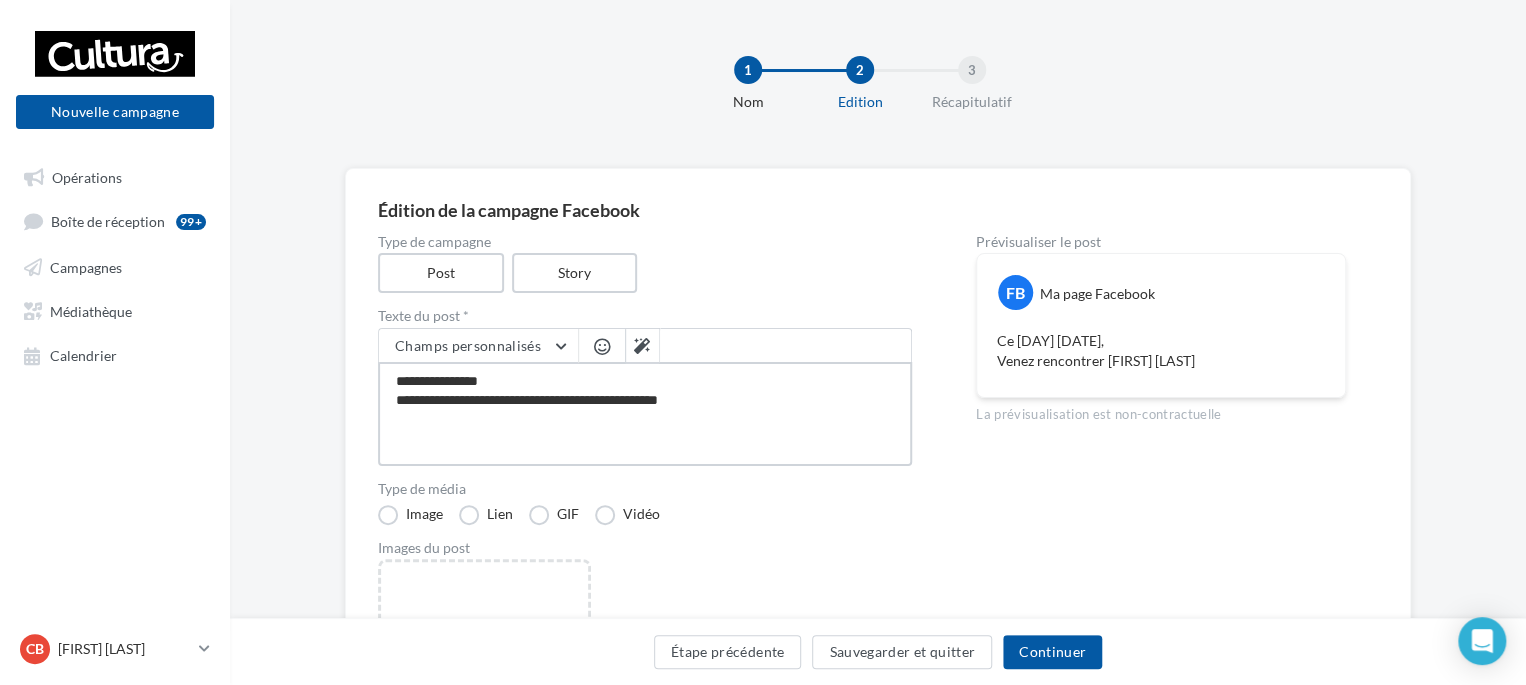 type on "**********" 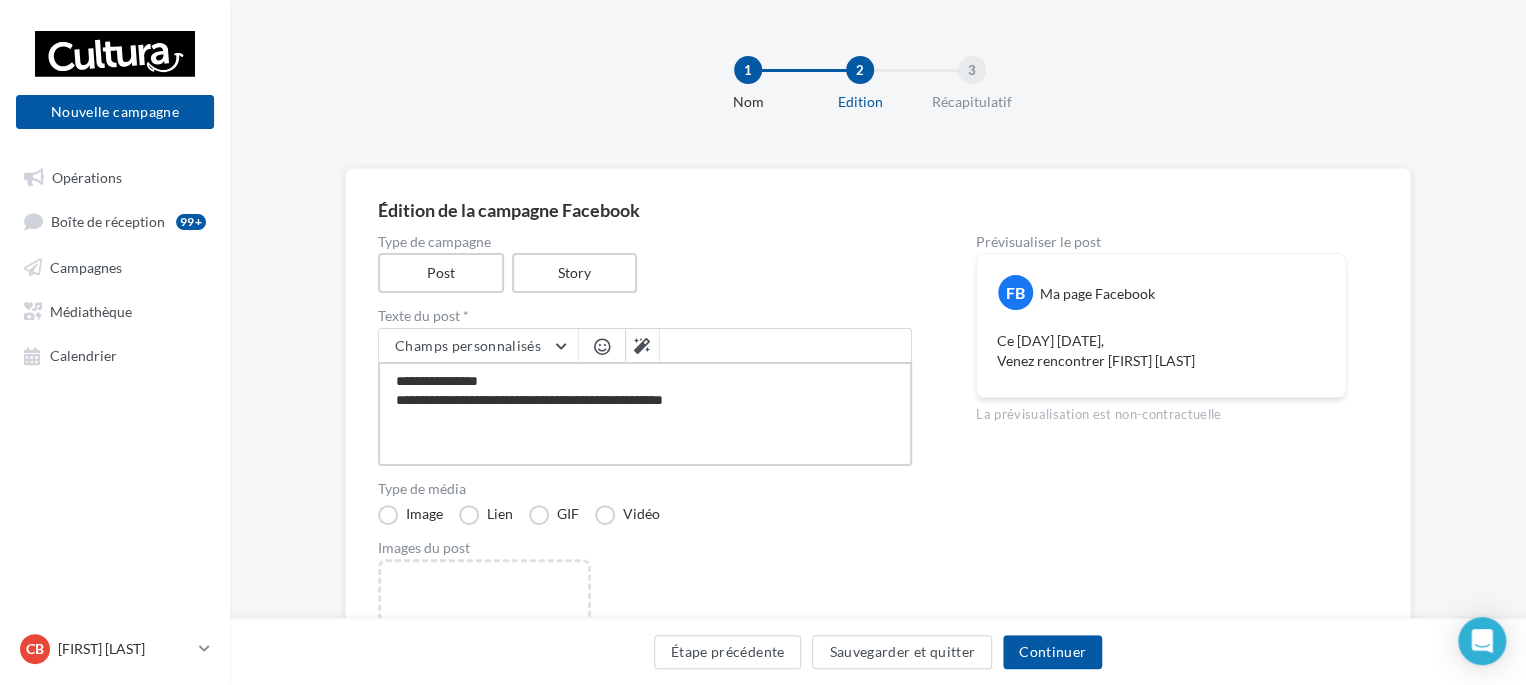 type on "**********" 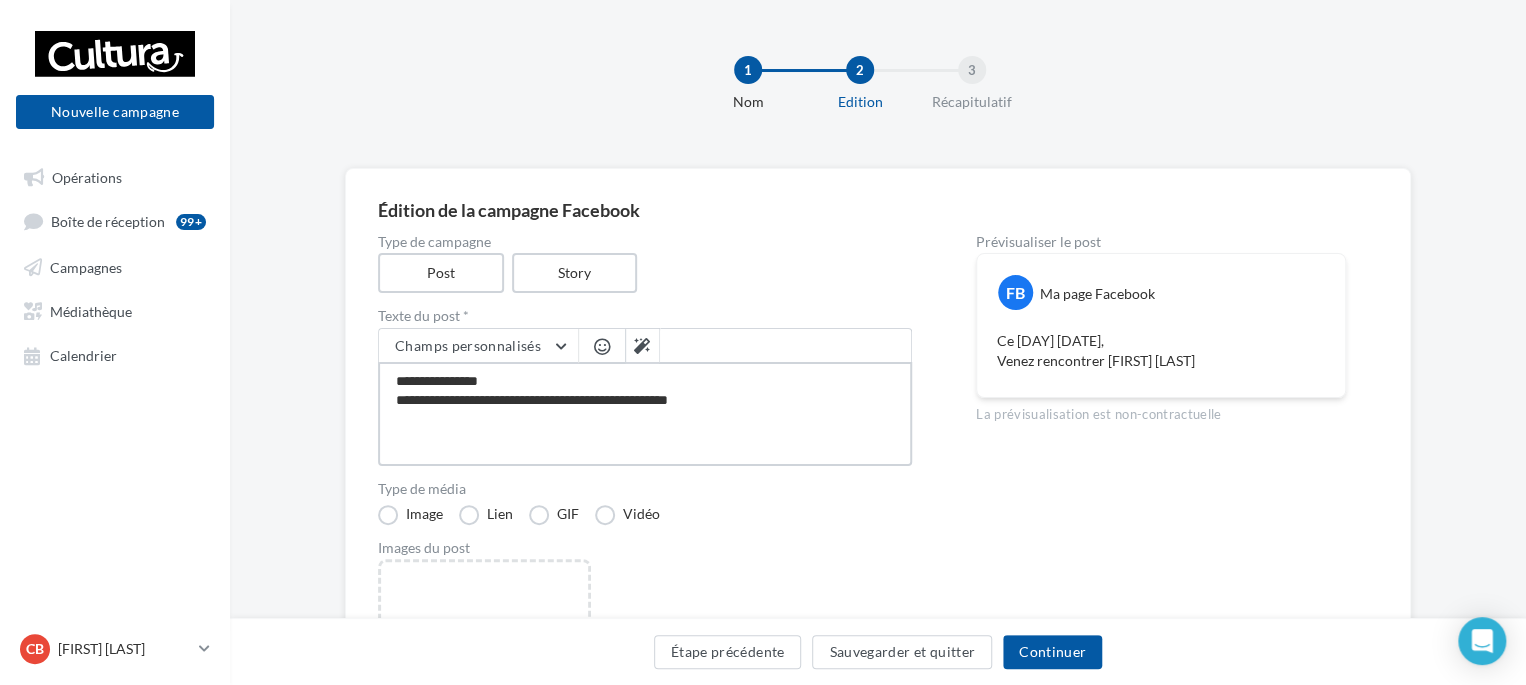 type on "**********" 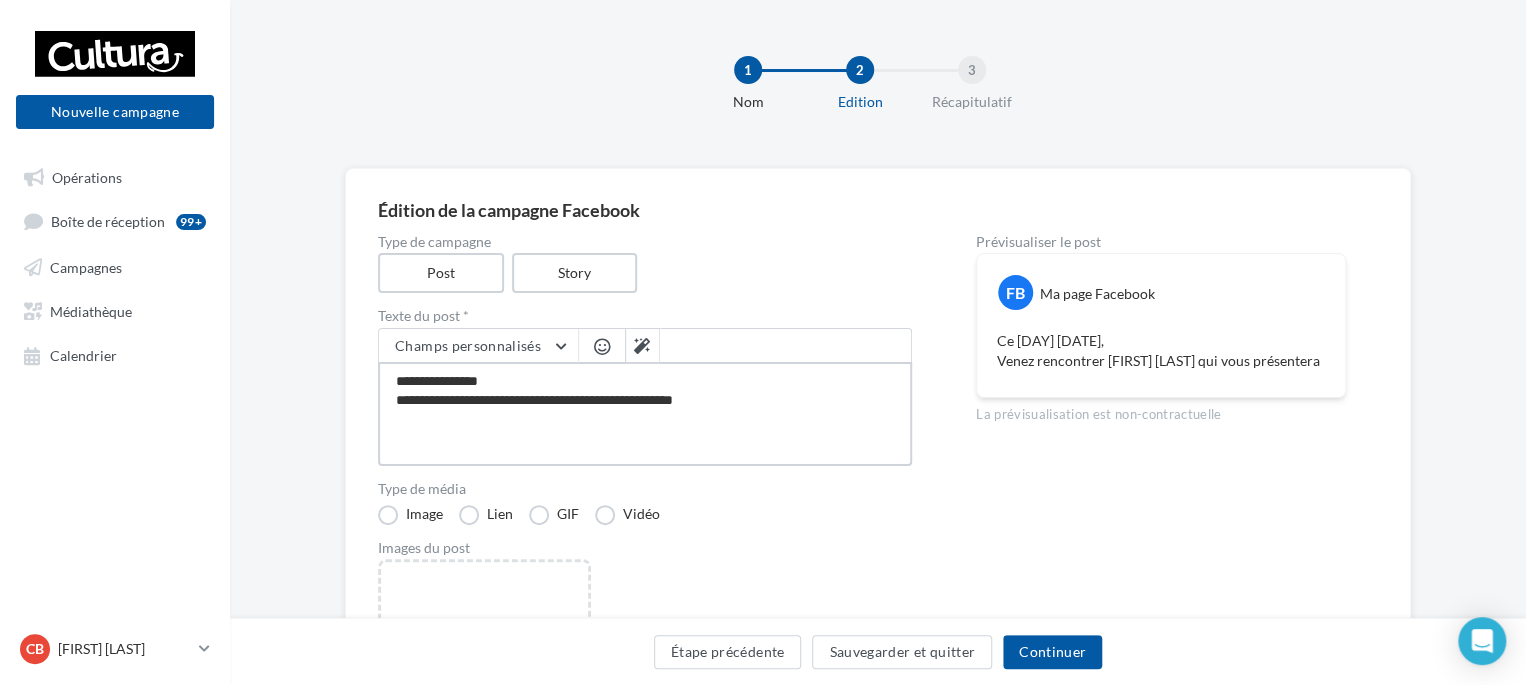 type on "**********" 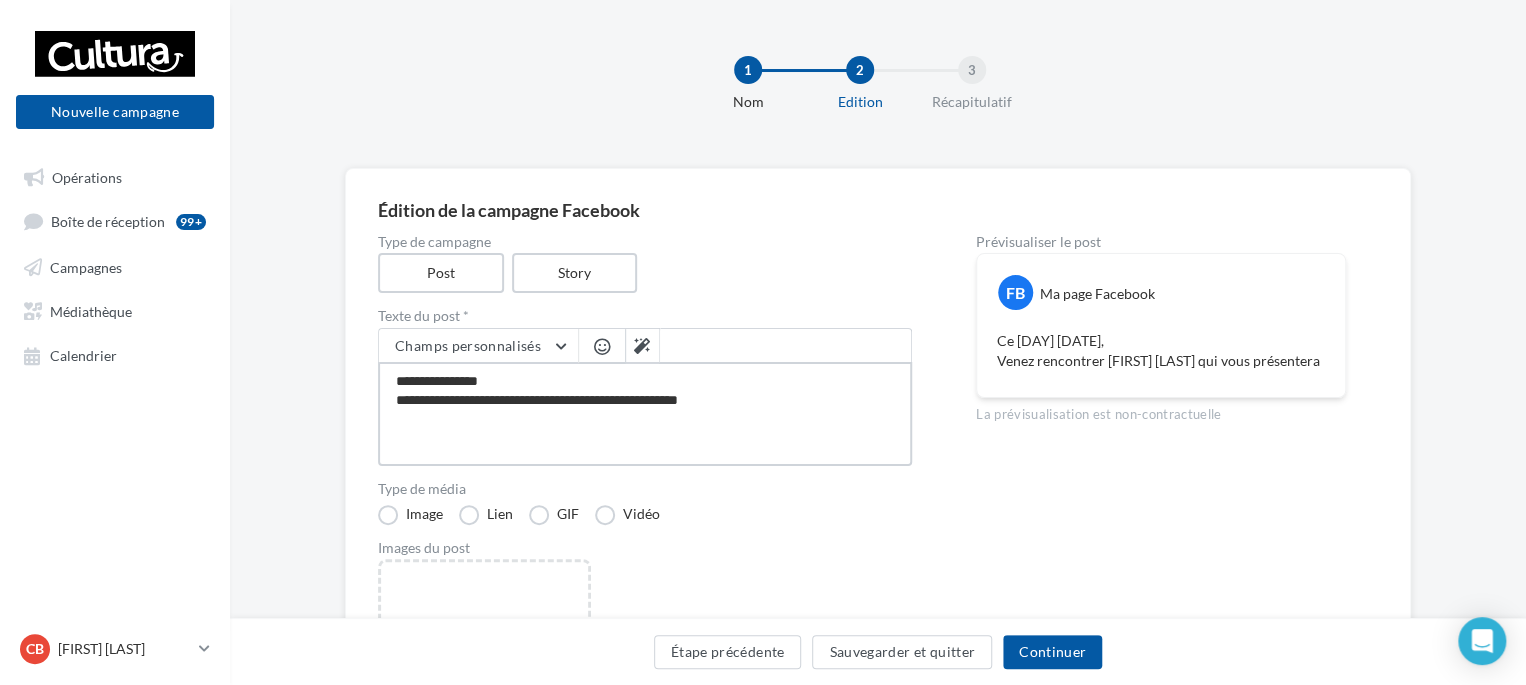type on "**********" 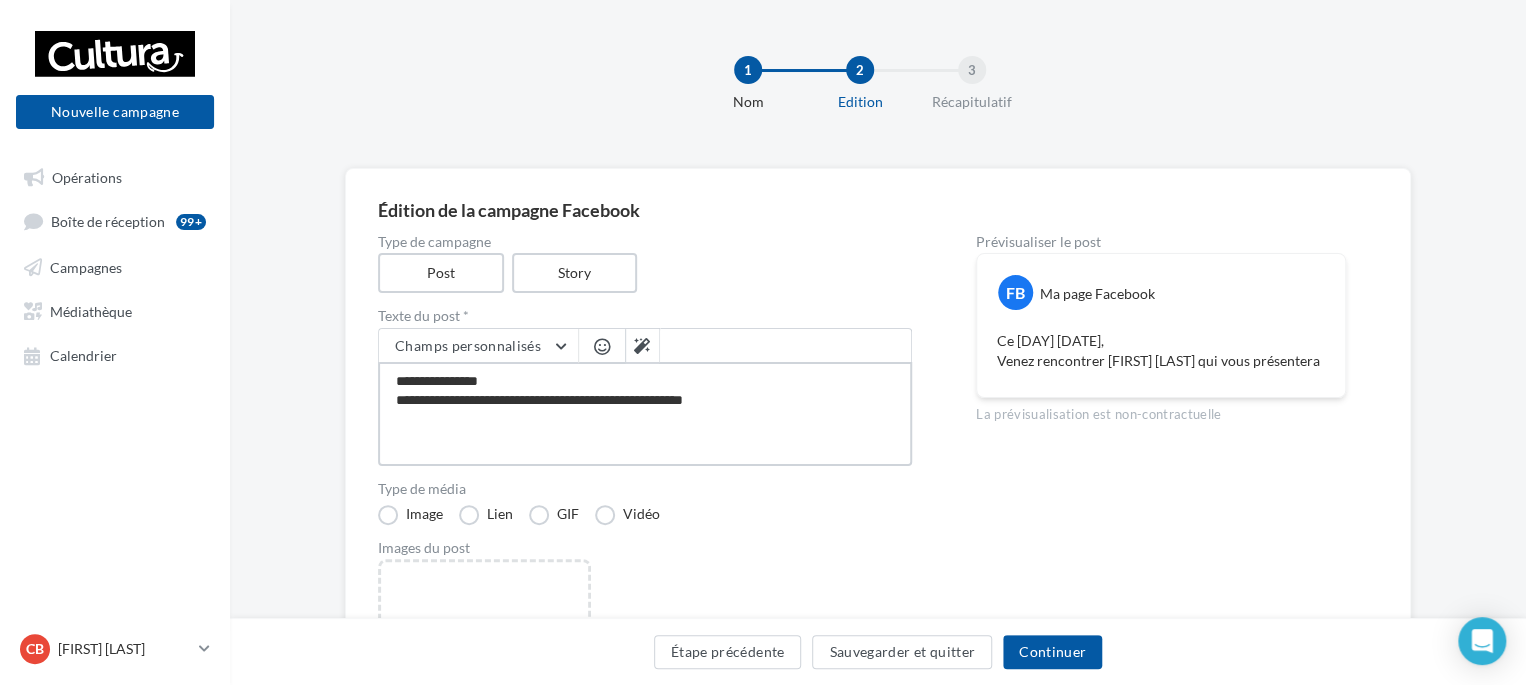 type on "**********" 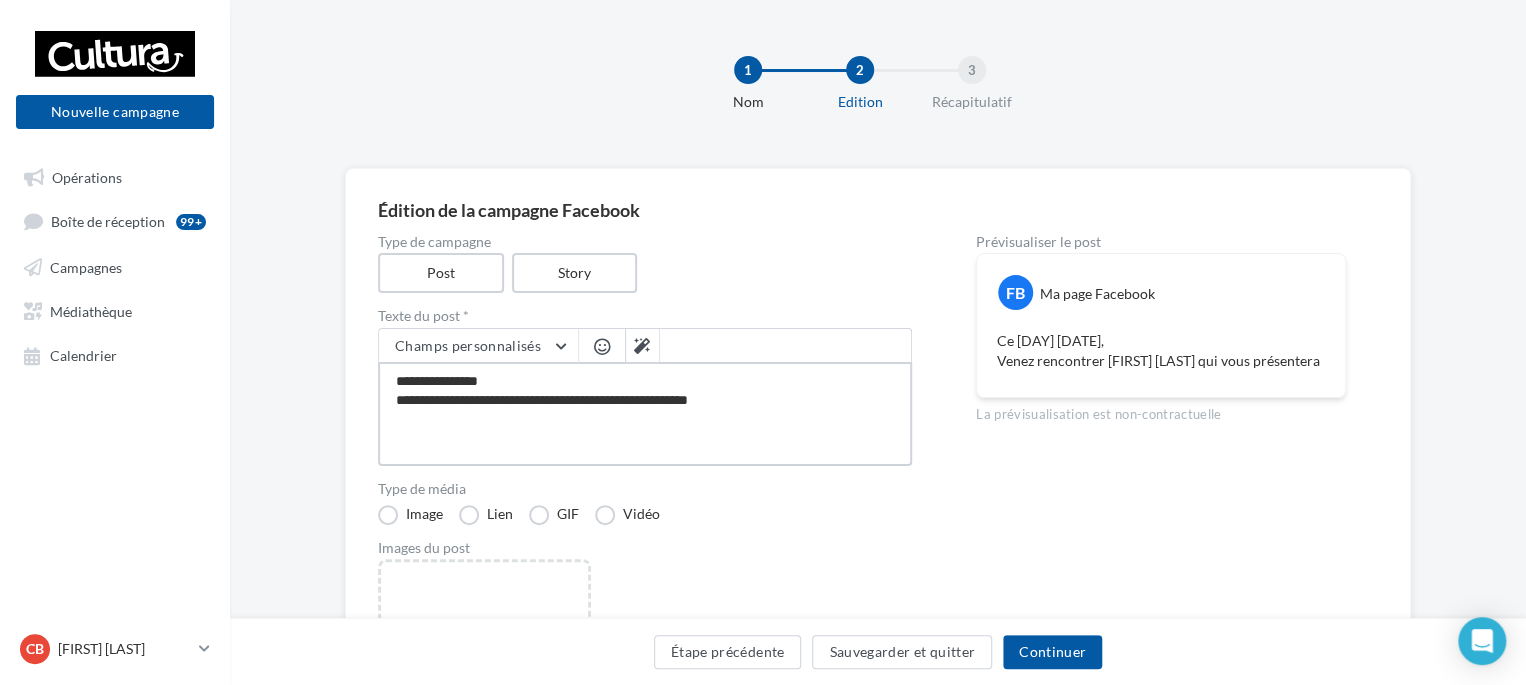 type on "**********" 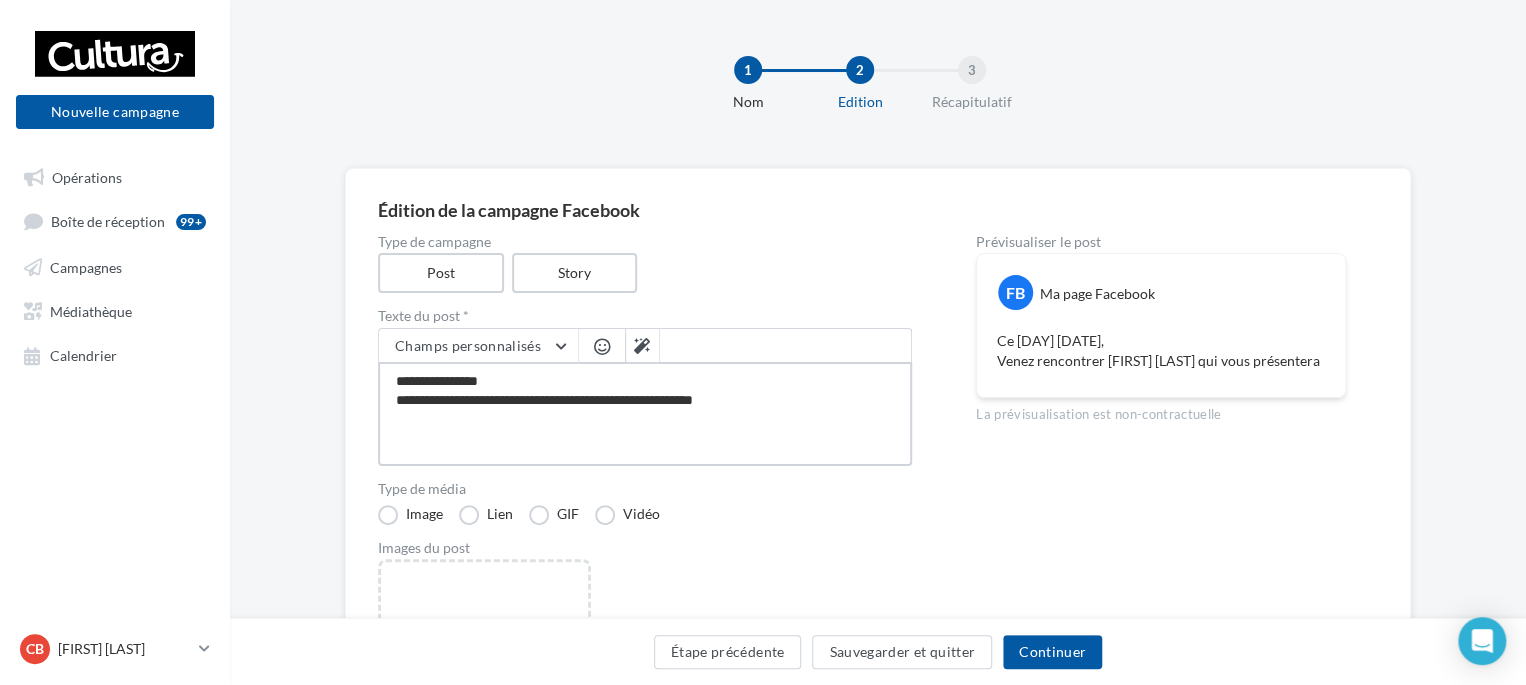 type on "**********" 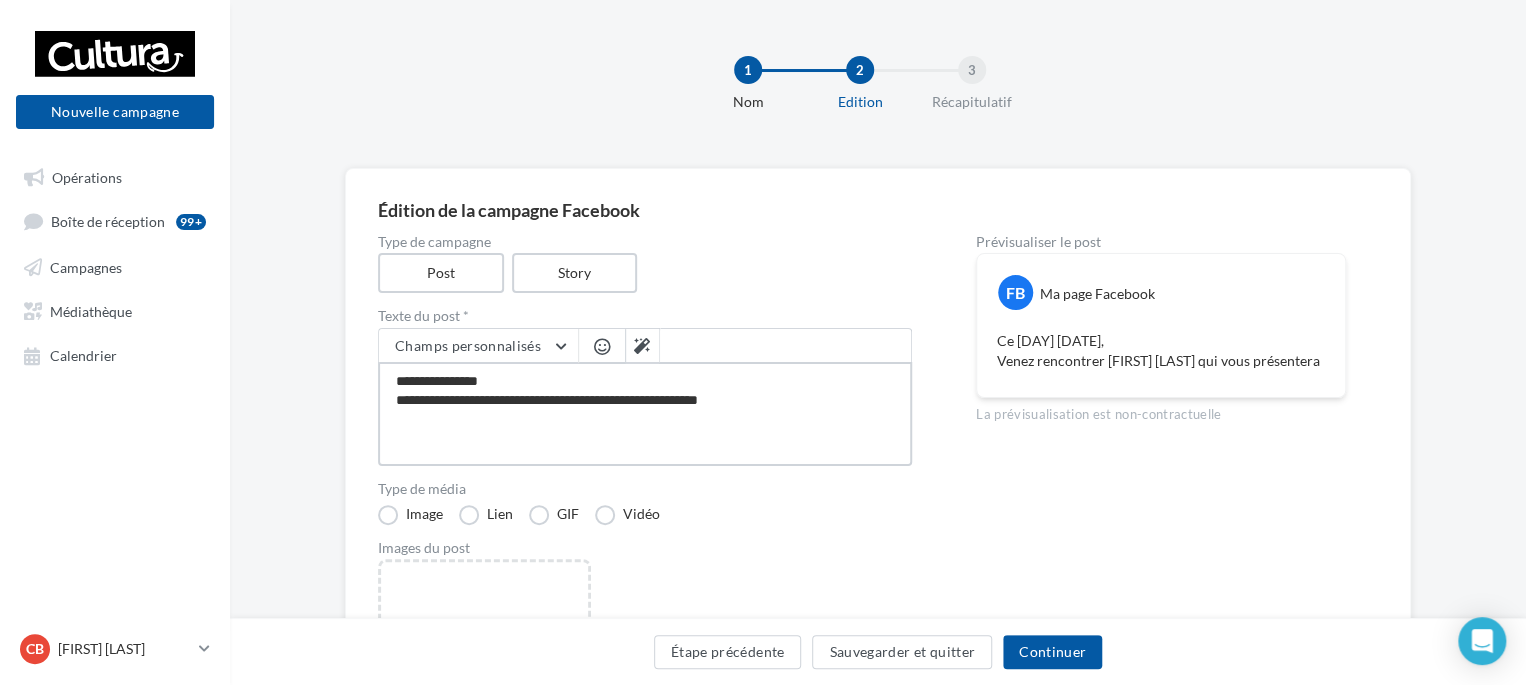 type on "**********" 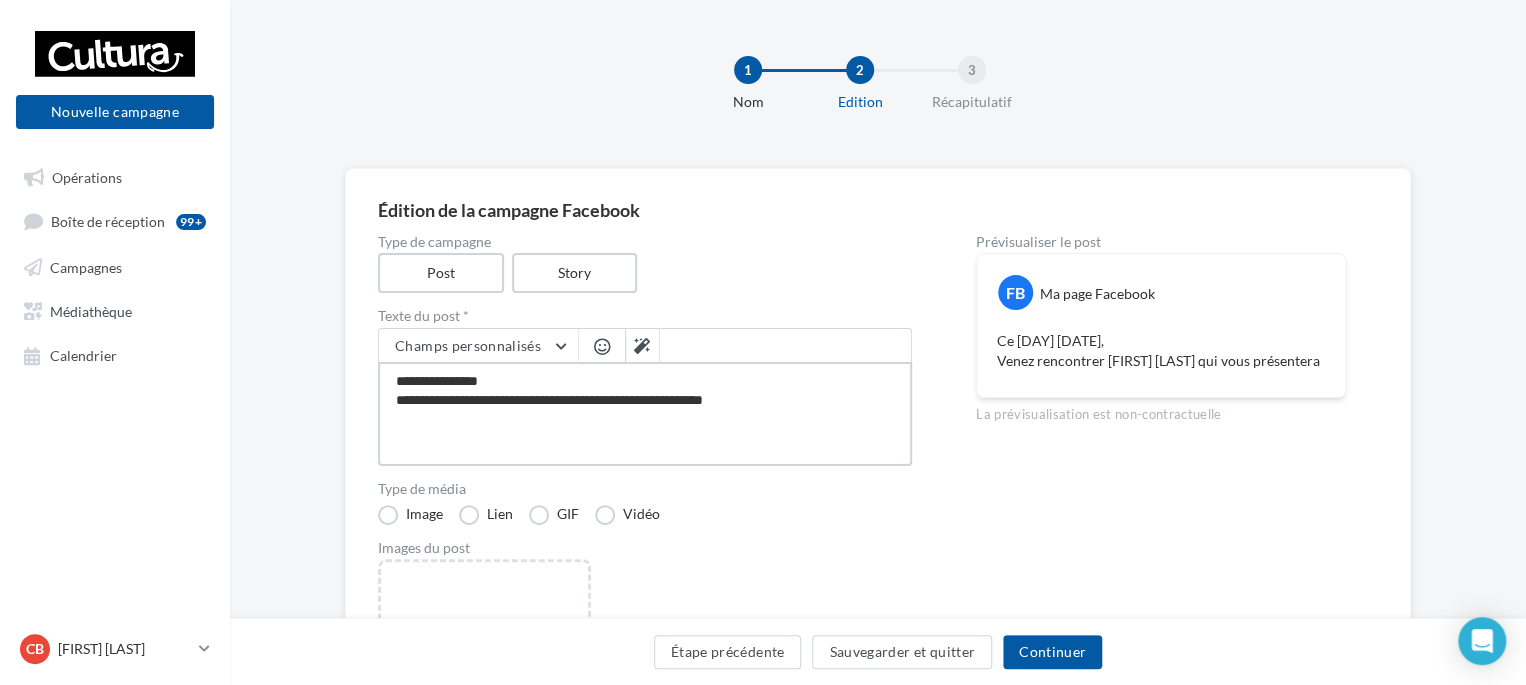 type on "**********" 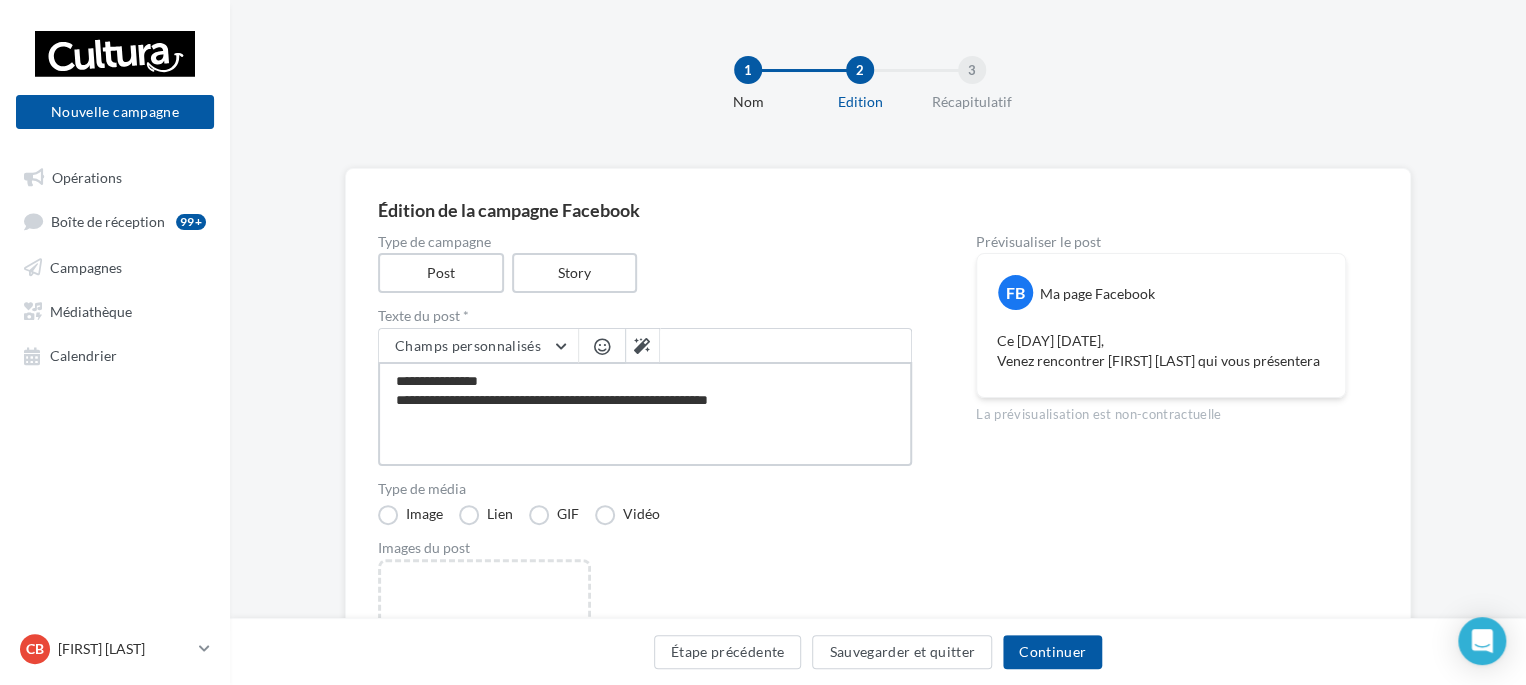 type on "**********" 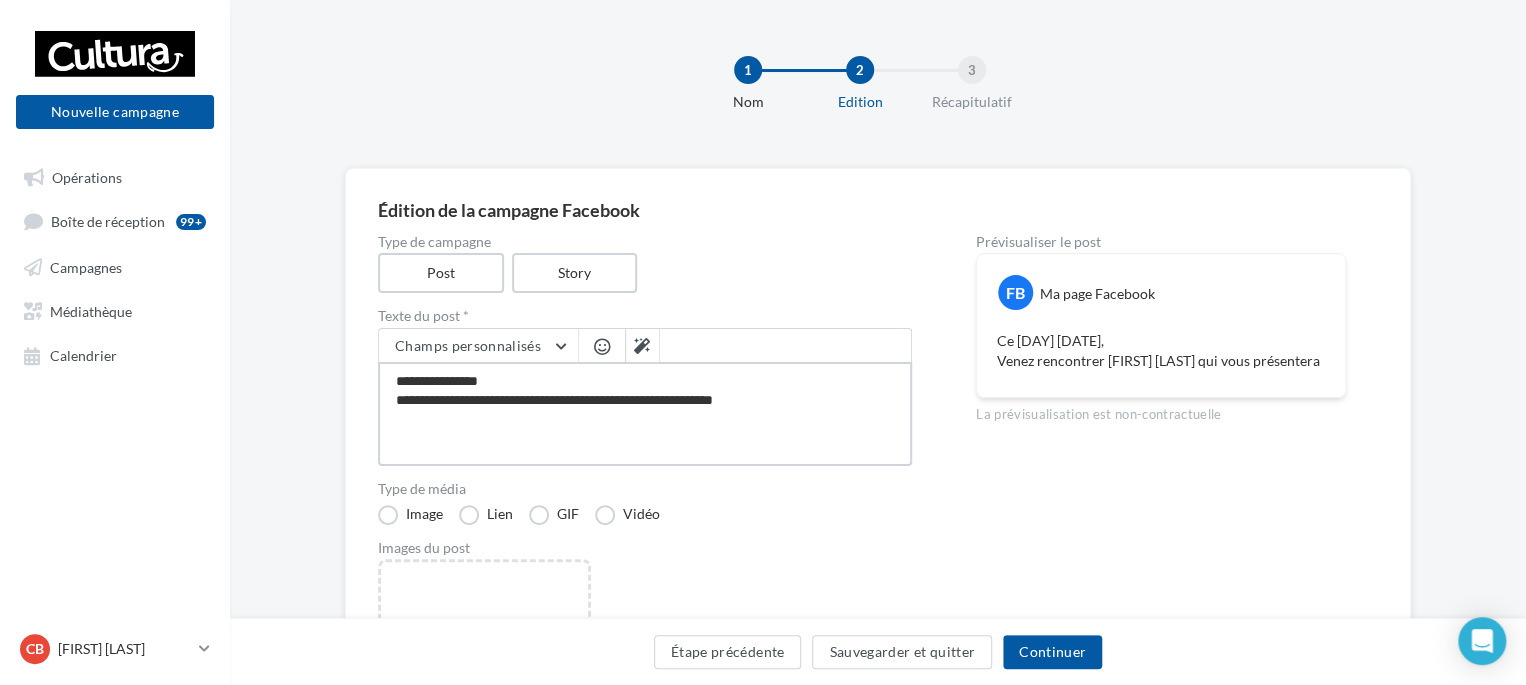 type on "**********" 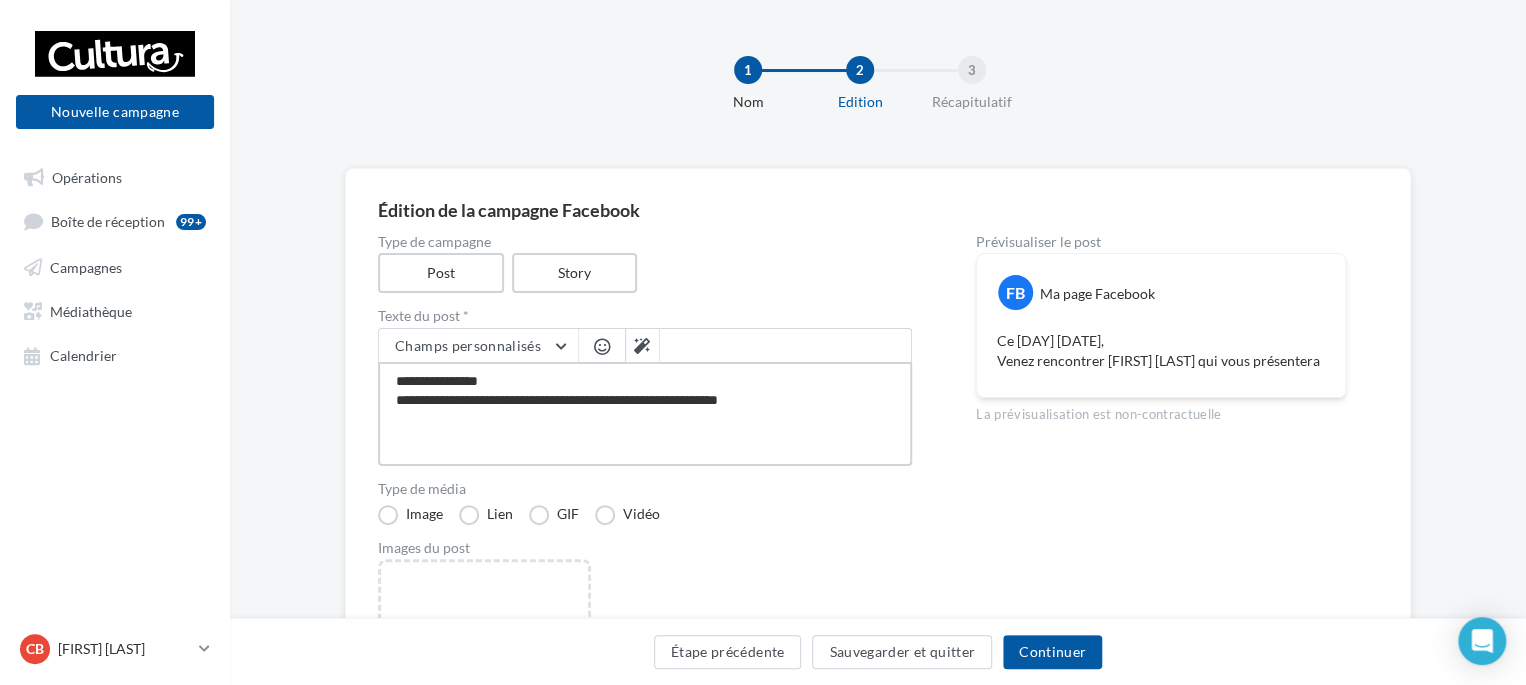 type on "**********" 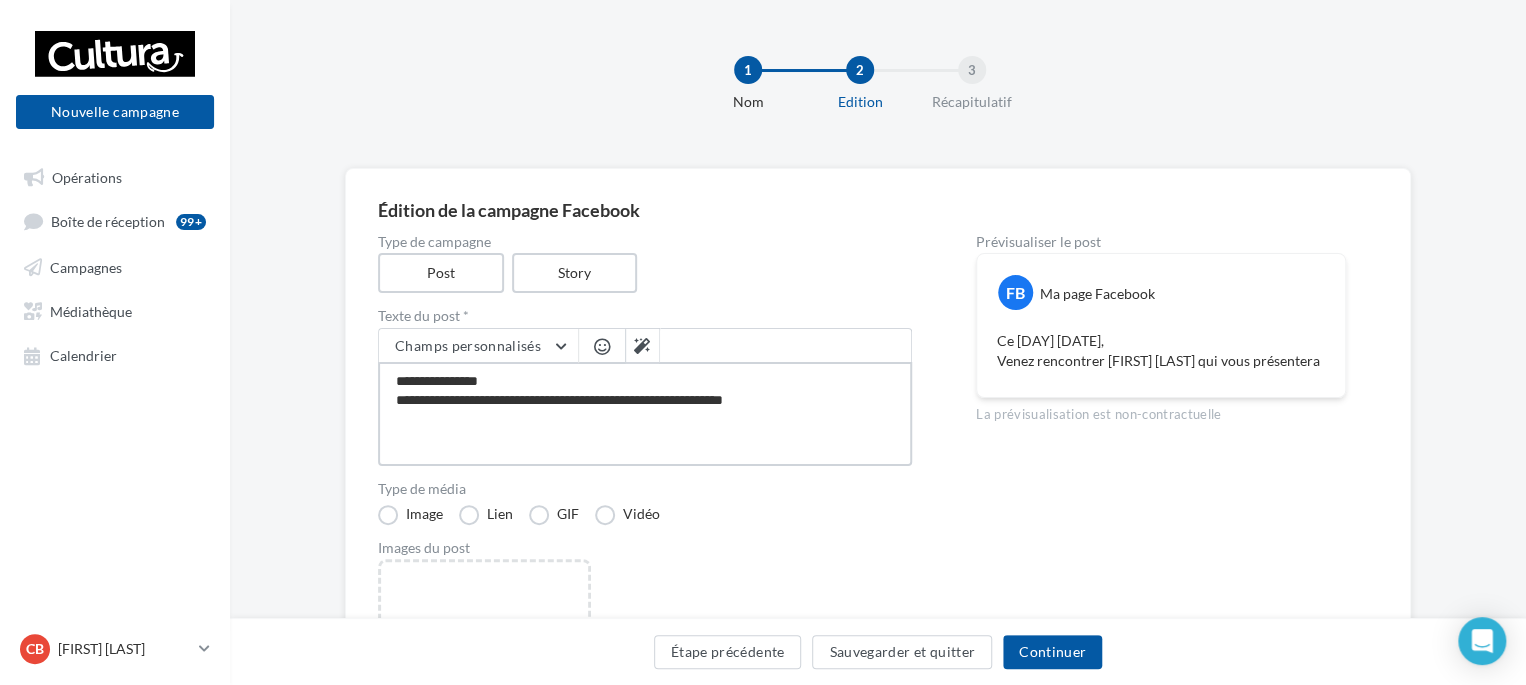 type on "**********" 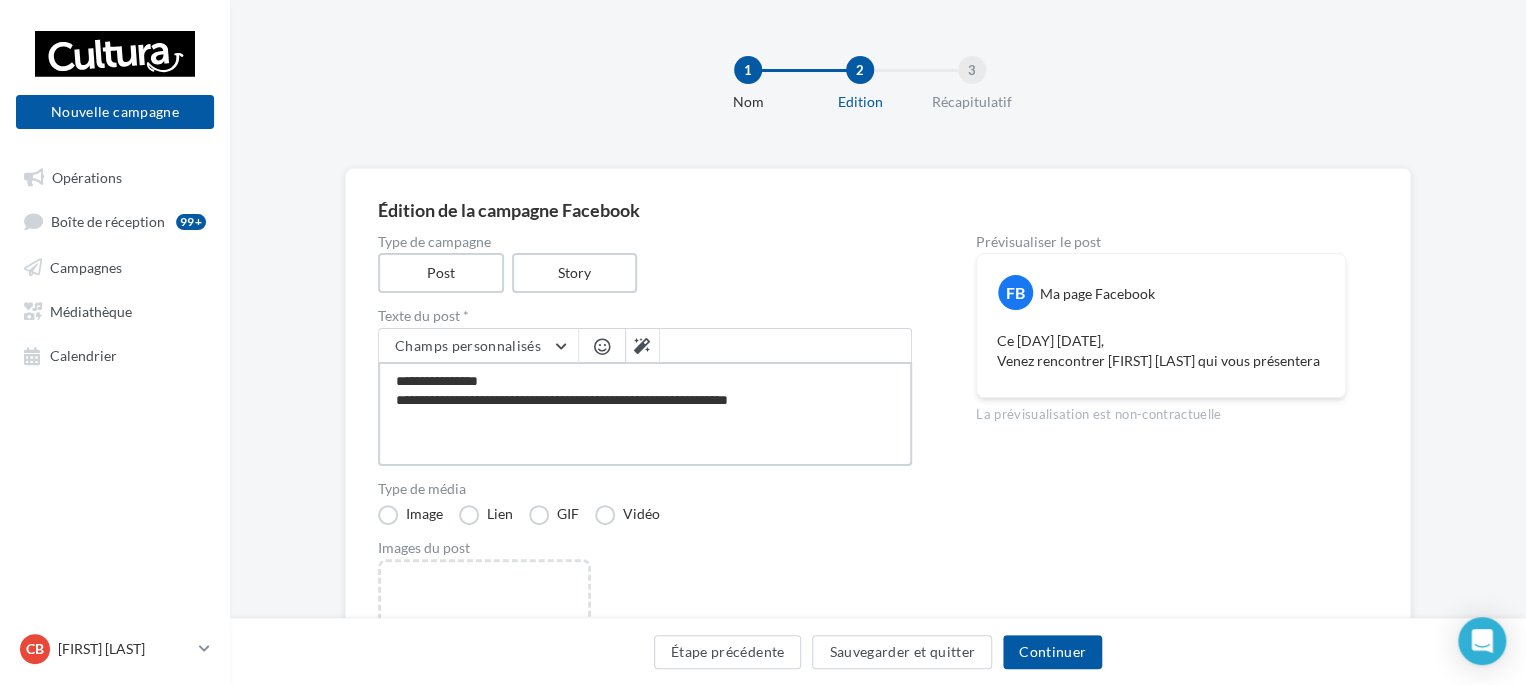 type on "**********" 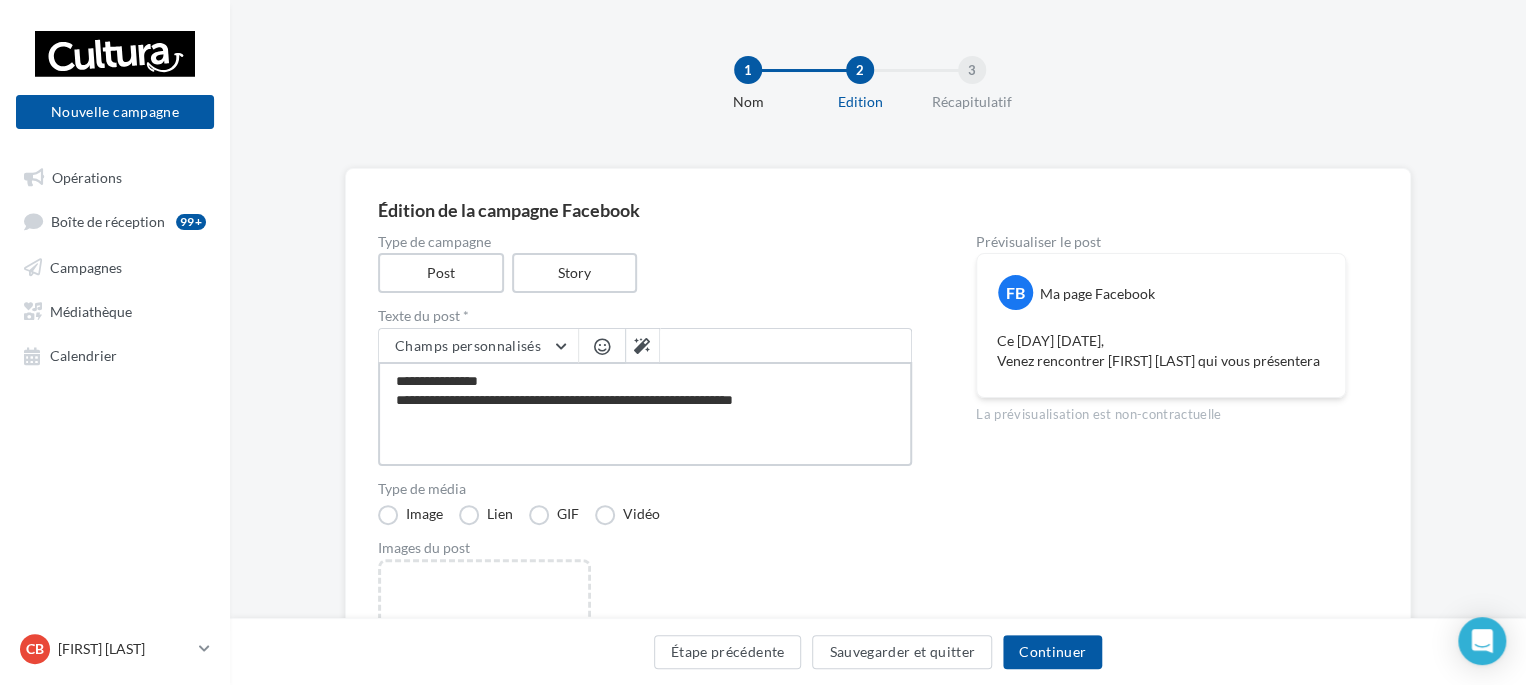 type on "**********" 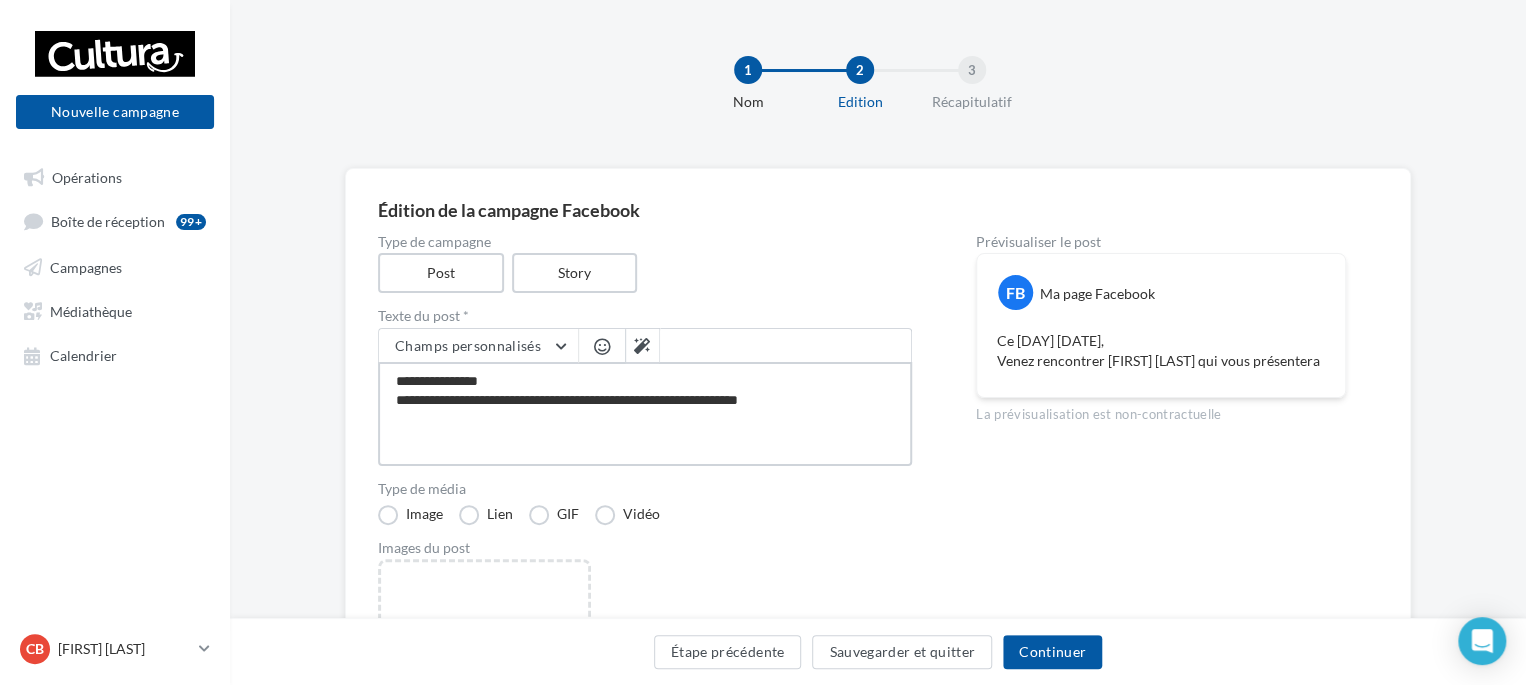 type on "**********" 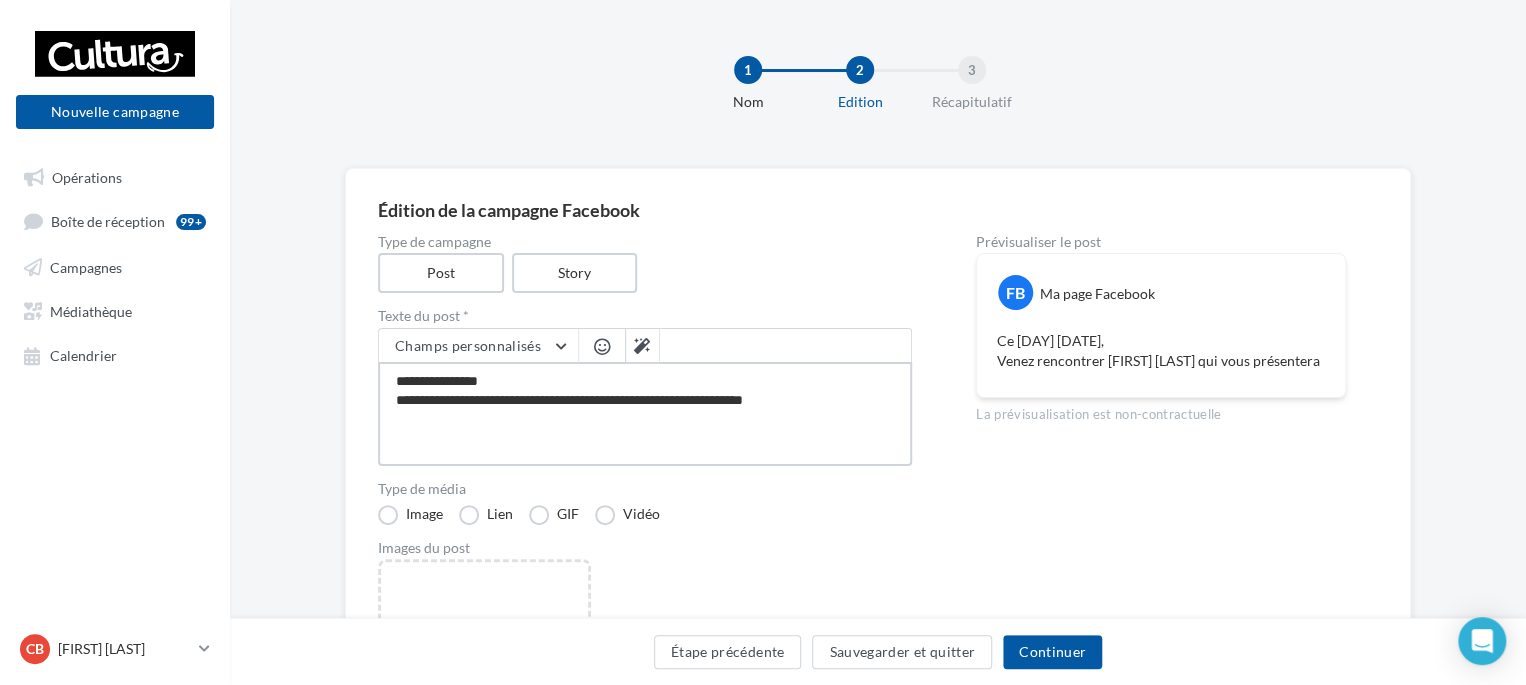 type on "**********" 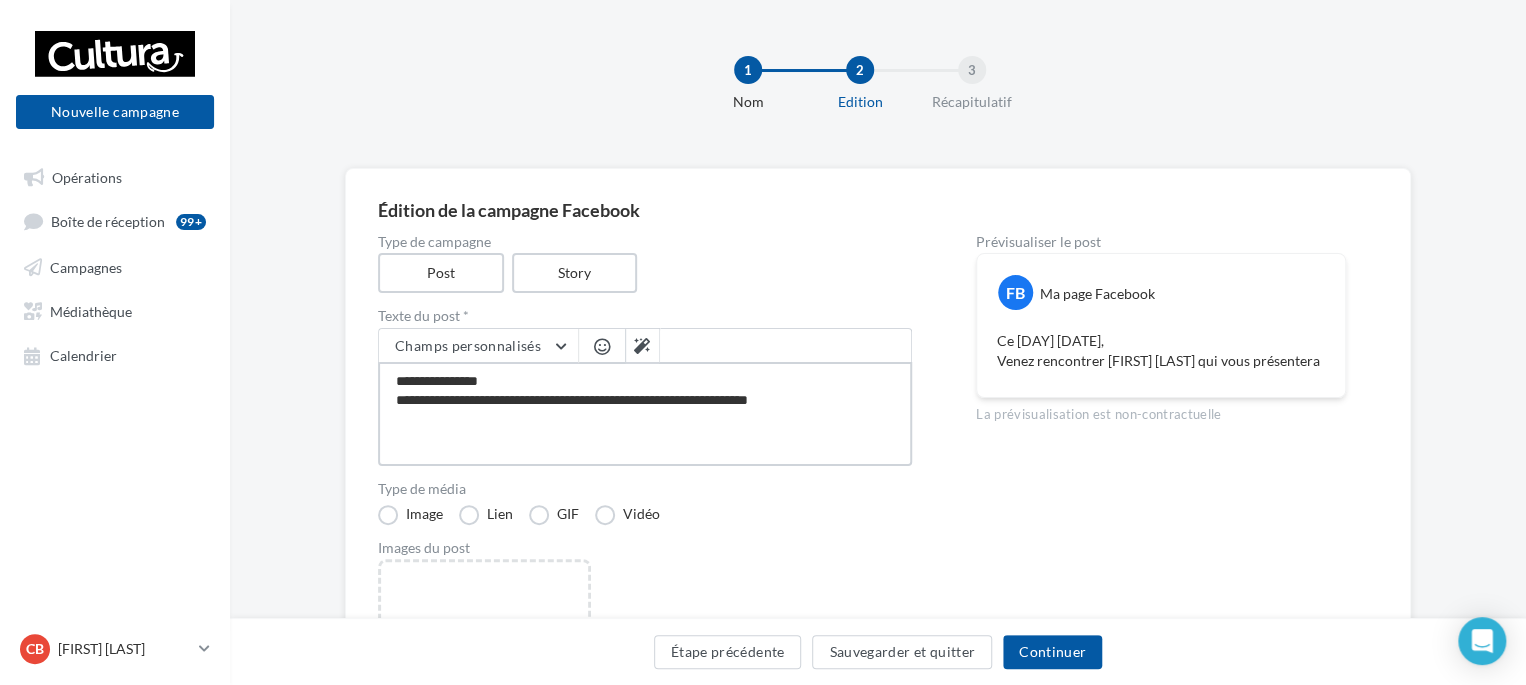 type on "**********" 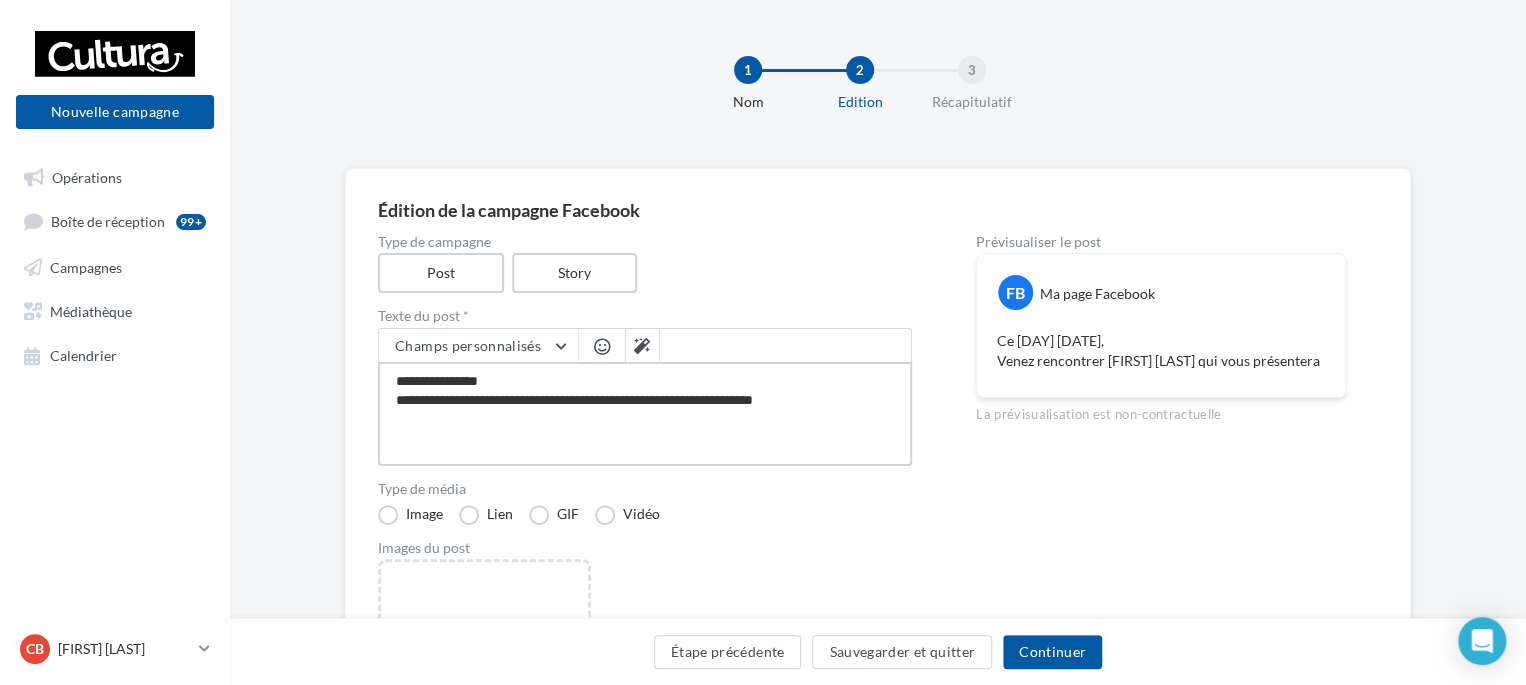 type on "**********" 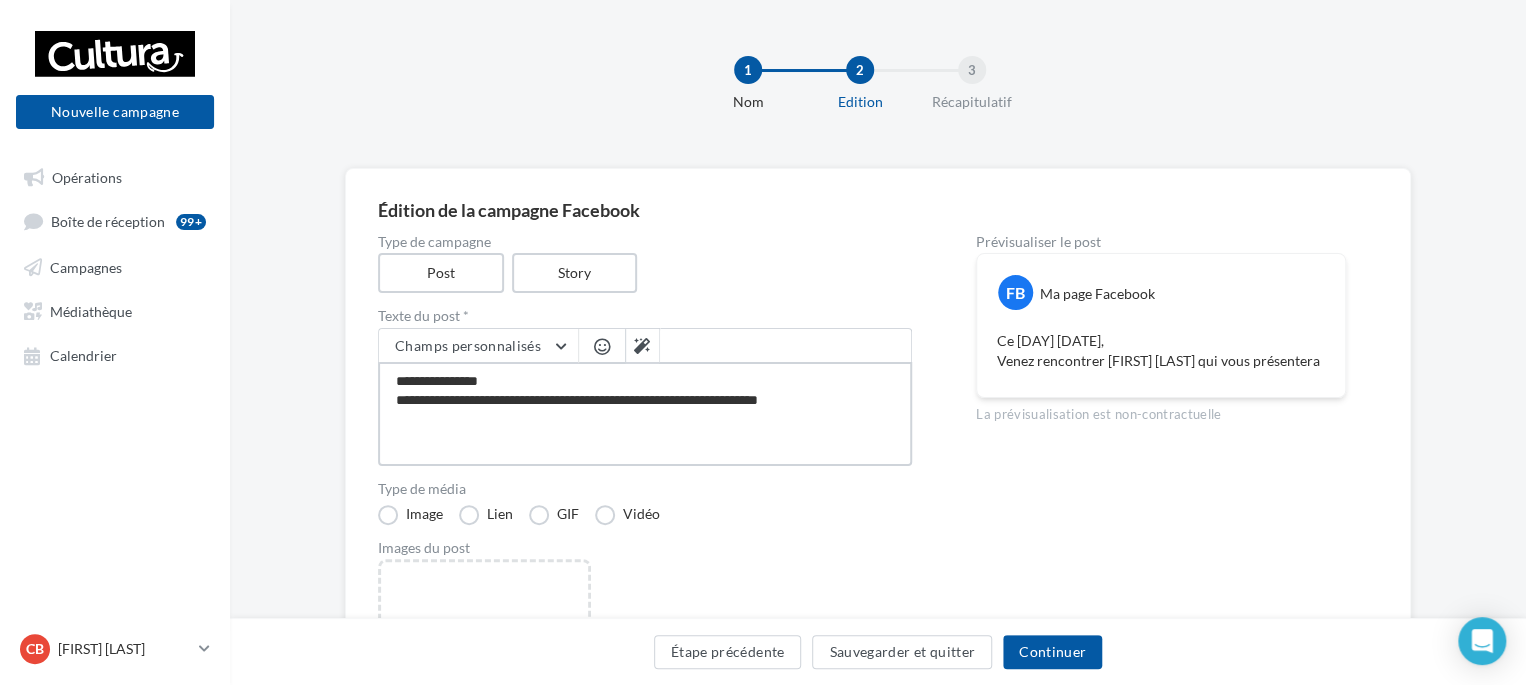 type on "**********" 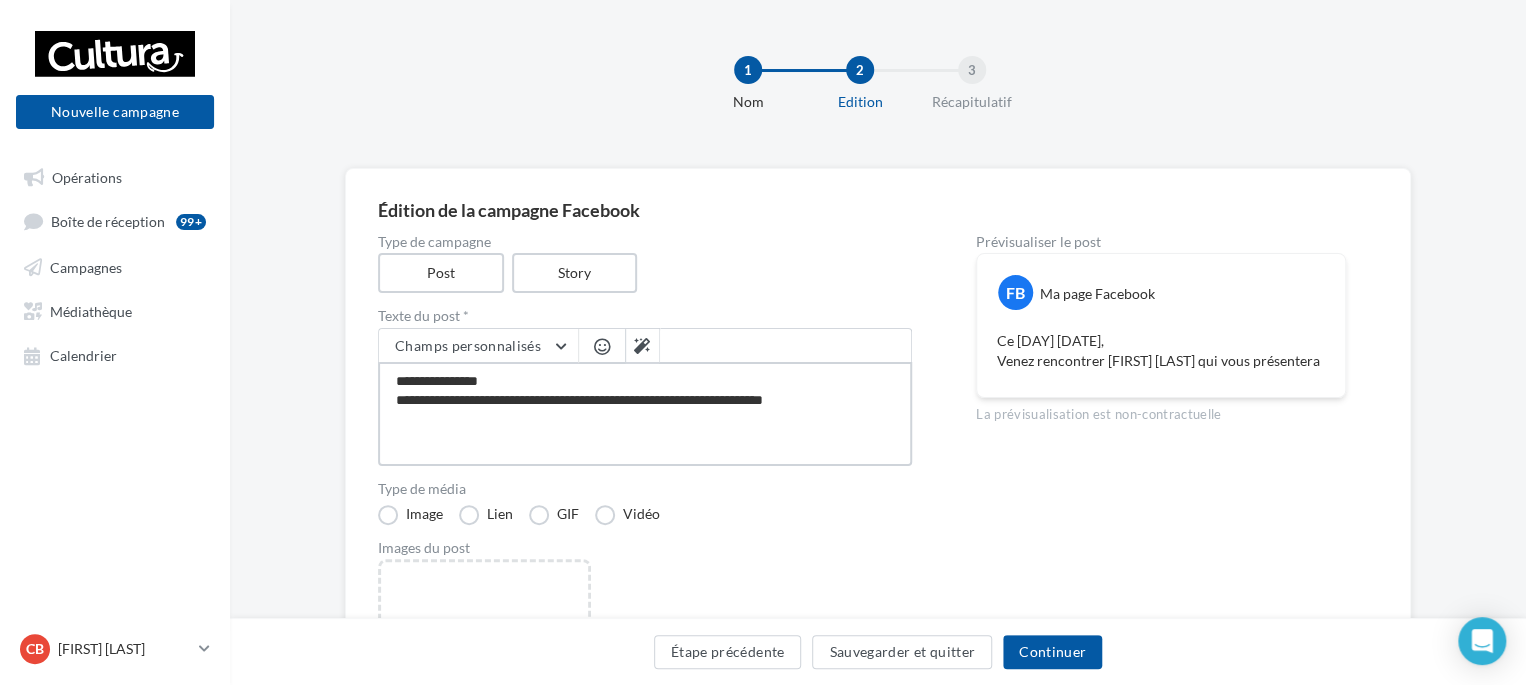 type on "**********" 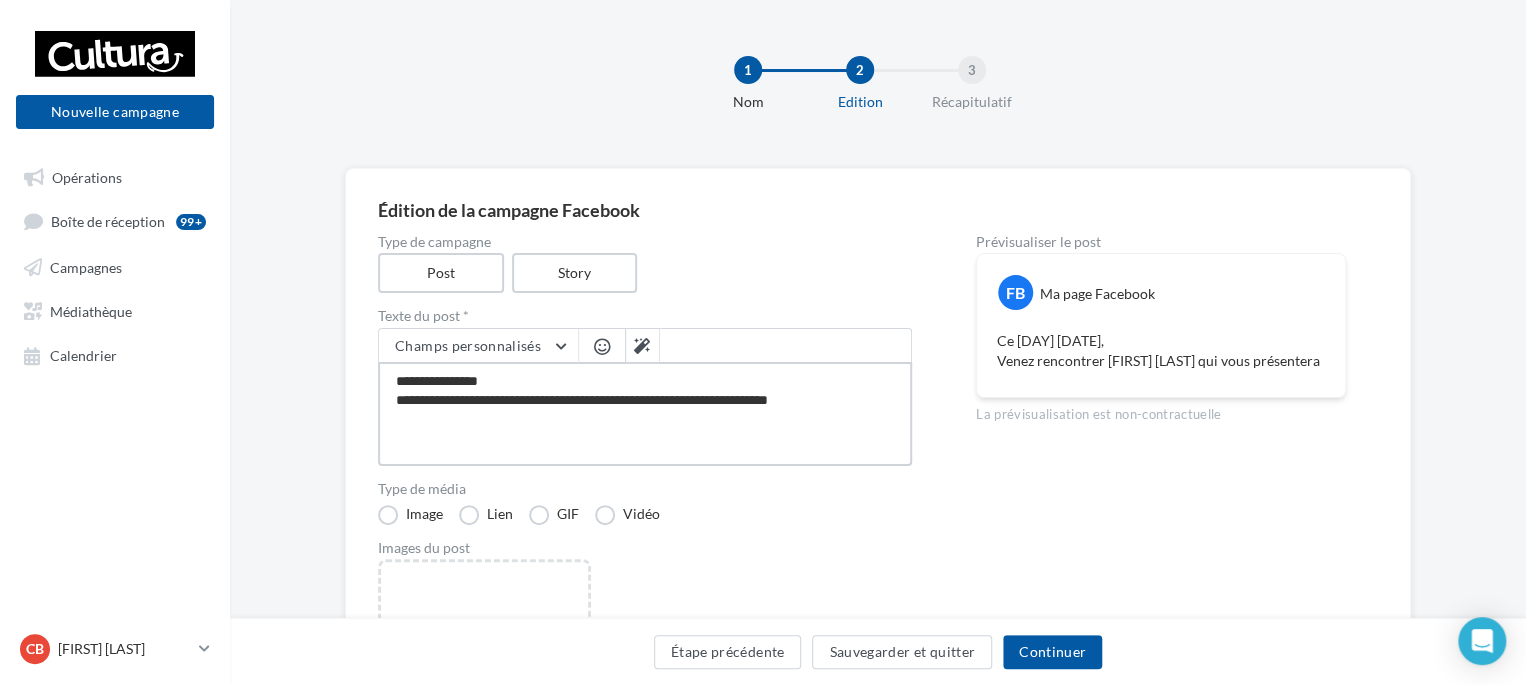 type on "**********" 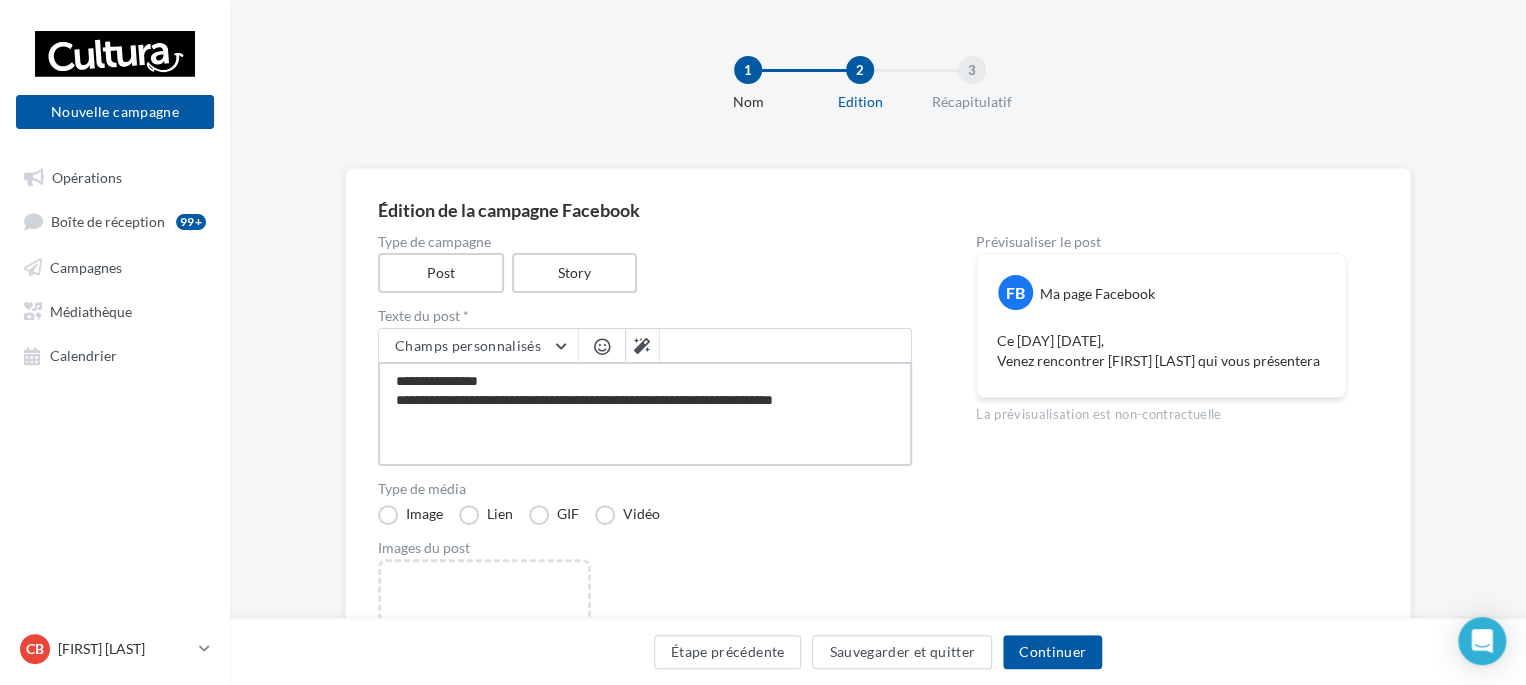 type on "**********" 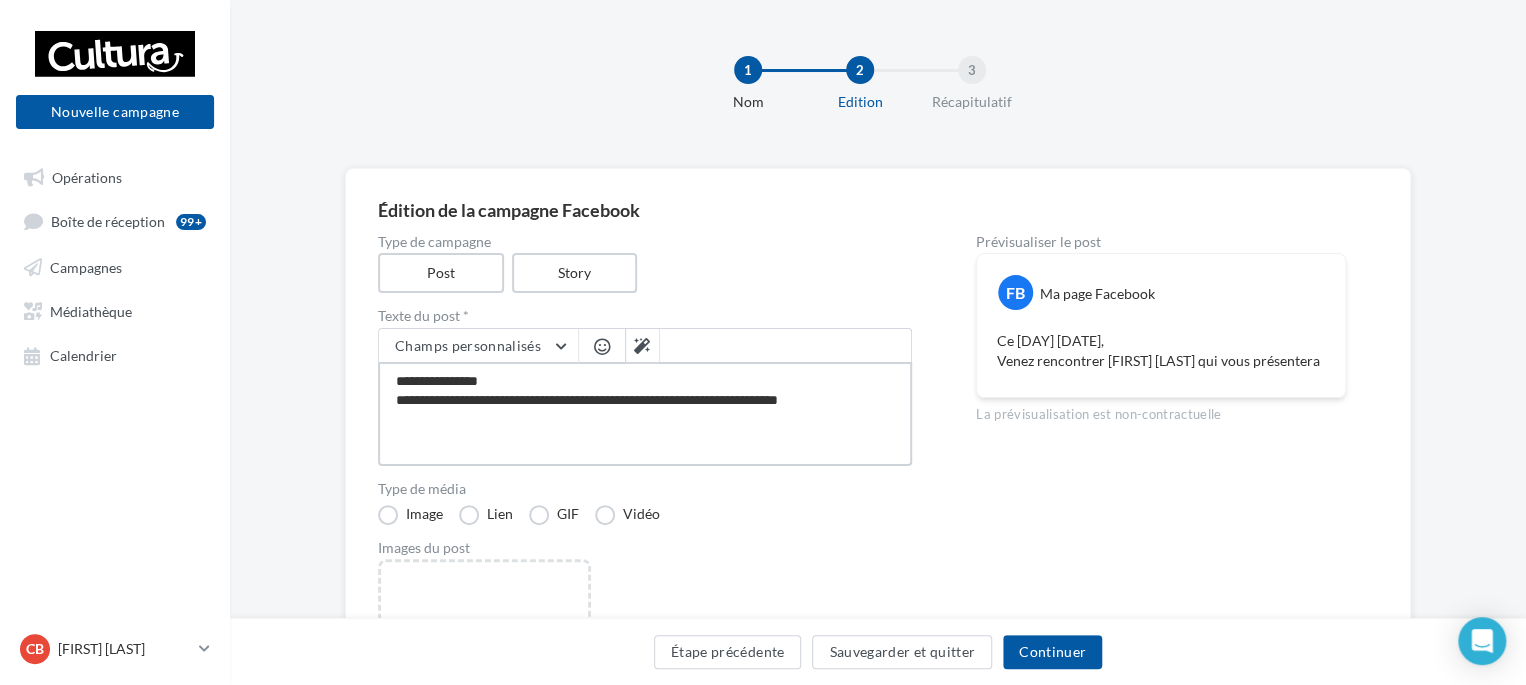 type on "**********" 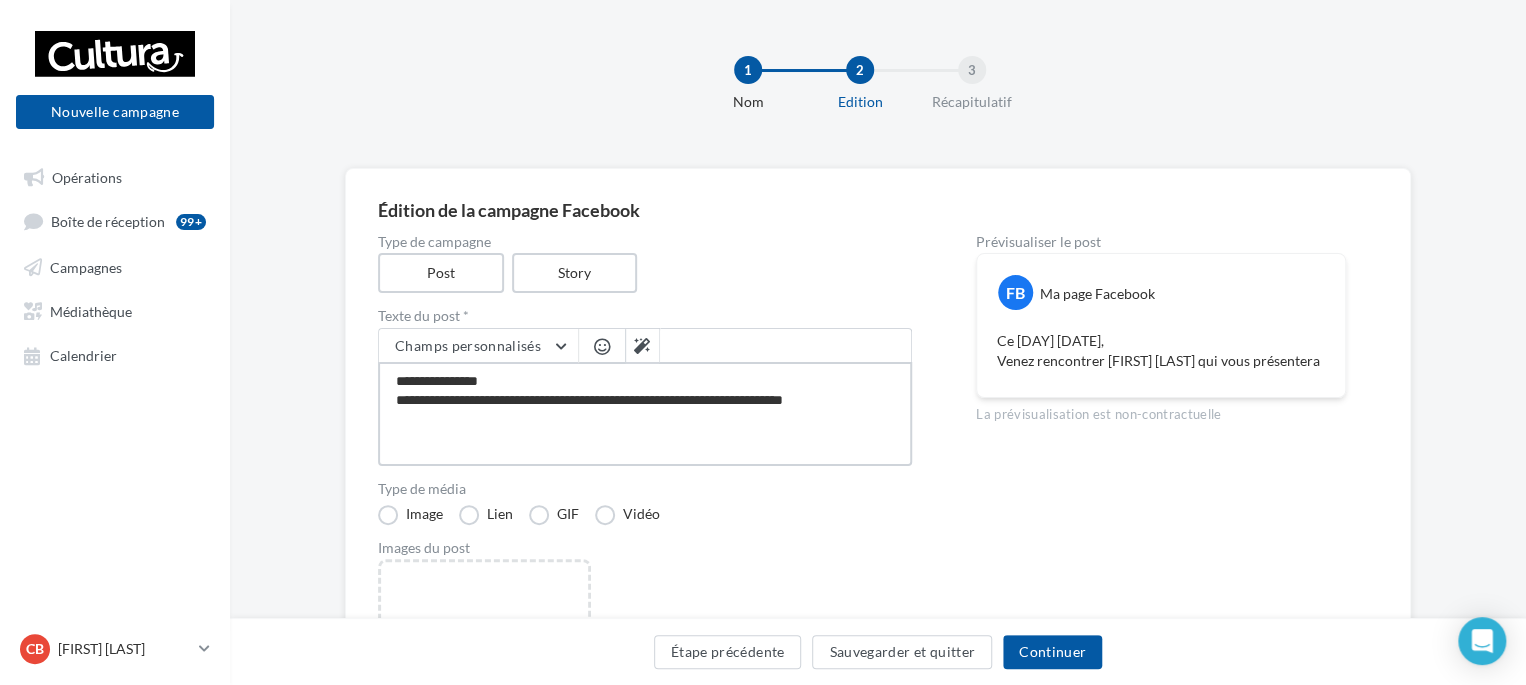 type on "**********" 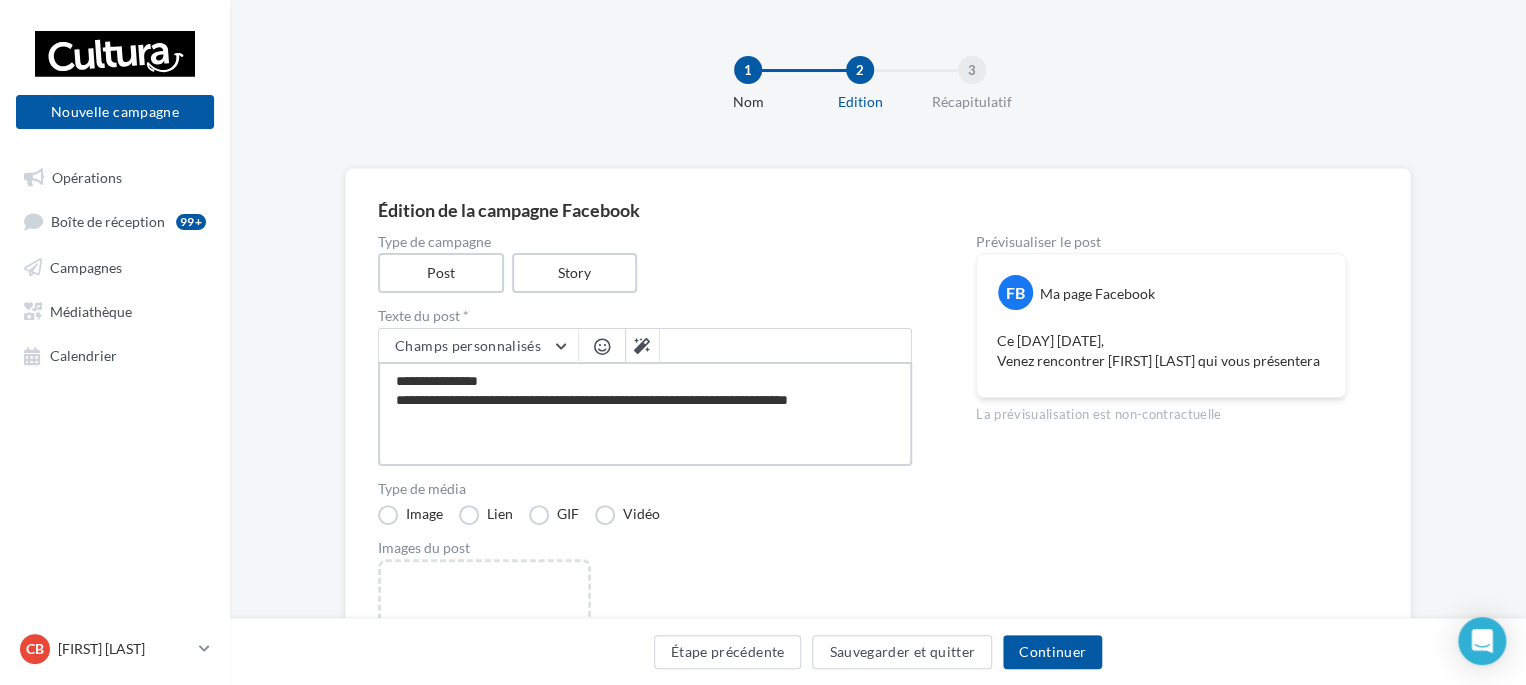 type on "**********" 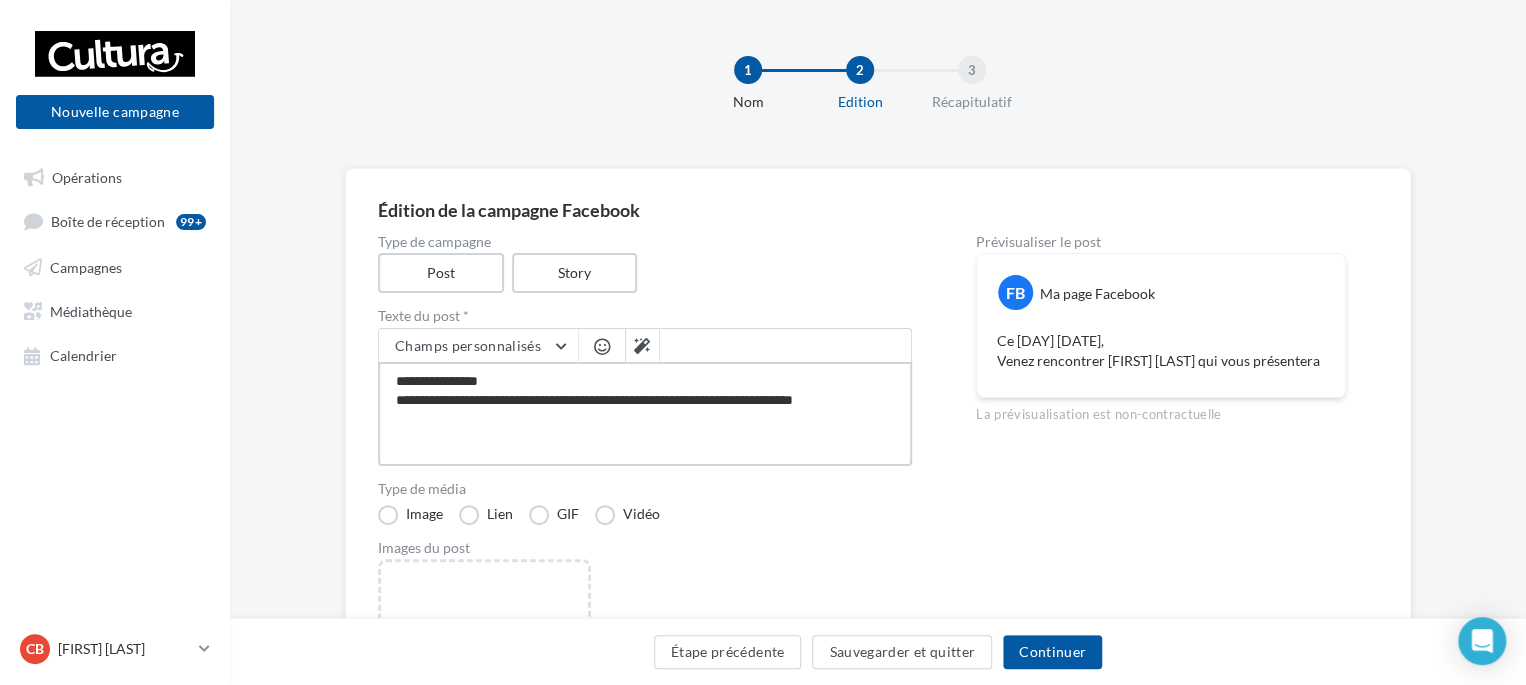 type on "**********" 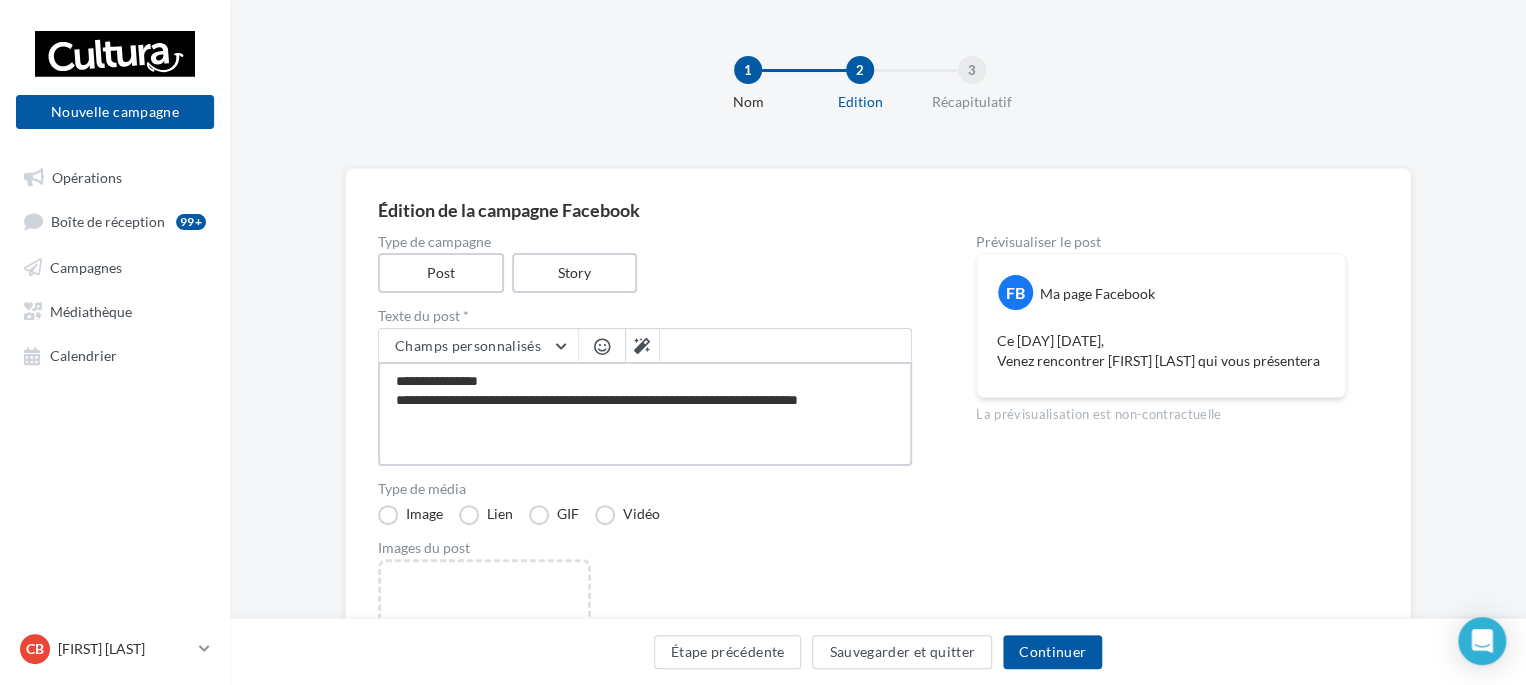 type on "**********" 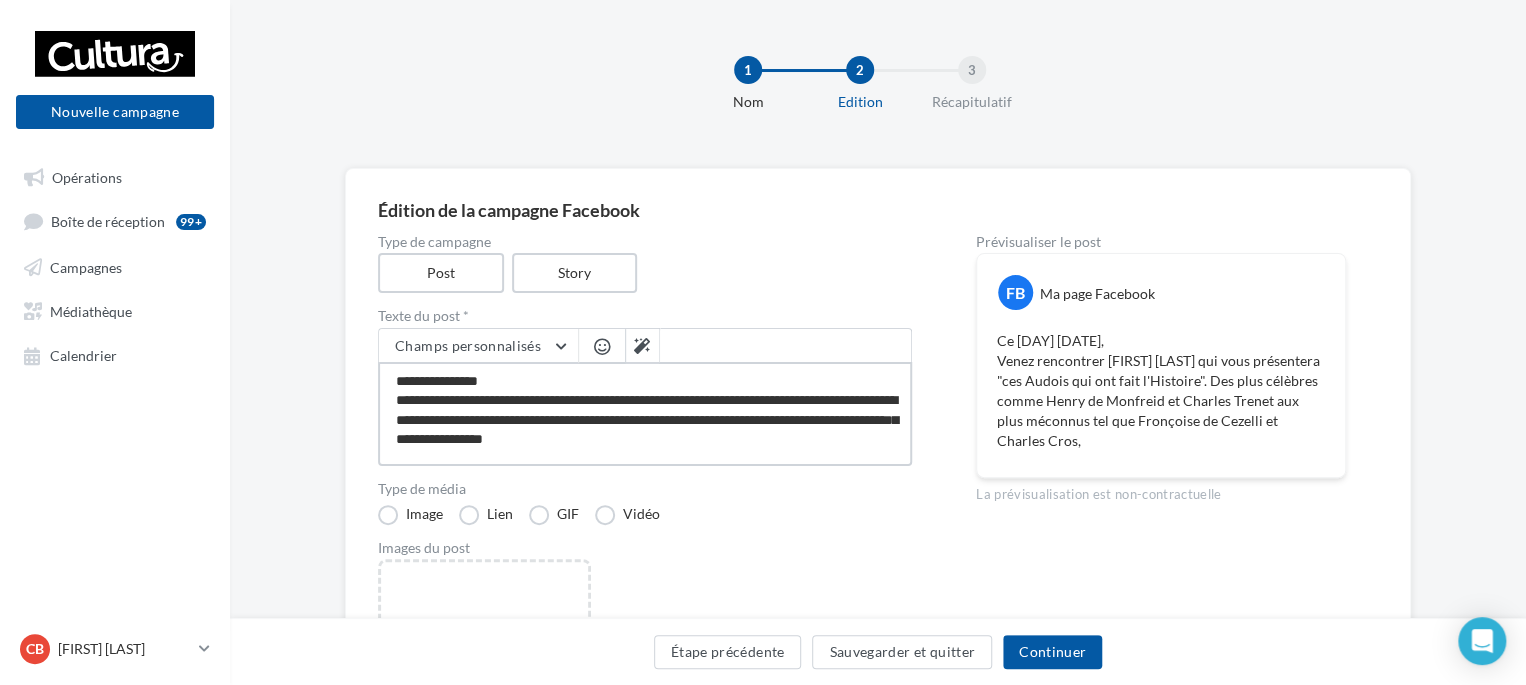 drag, startPoint x: 632, startPoint y: 401, endPoint x: 608, endPoint y: 402, distance: 24.020824 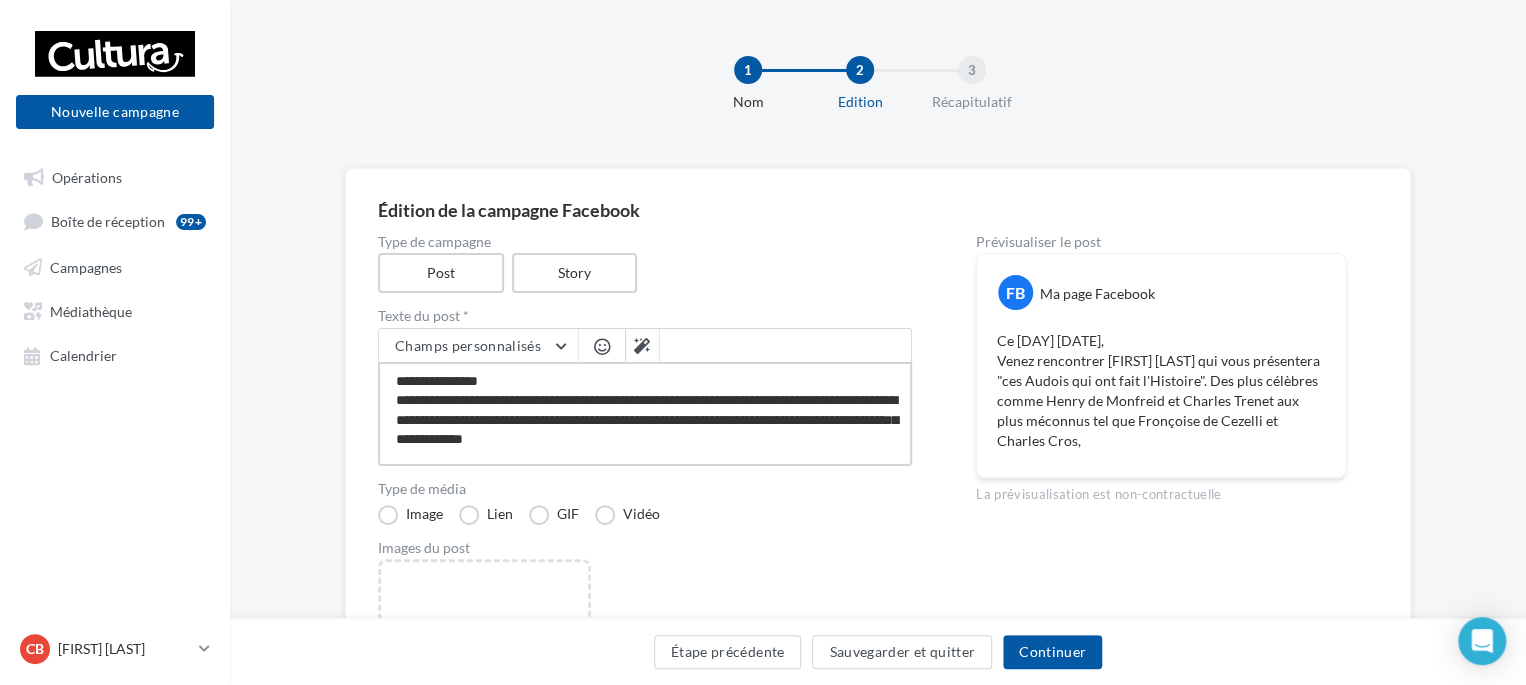 click on "**********" at bounding box center (645, 414) 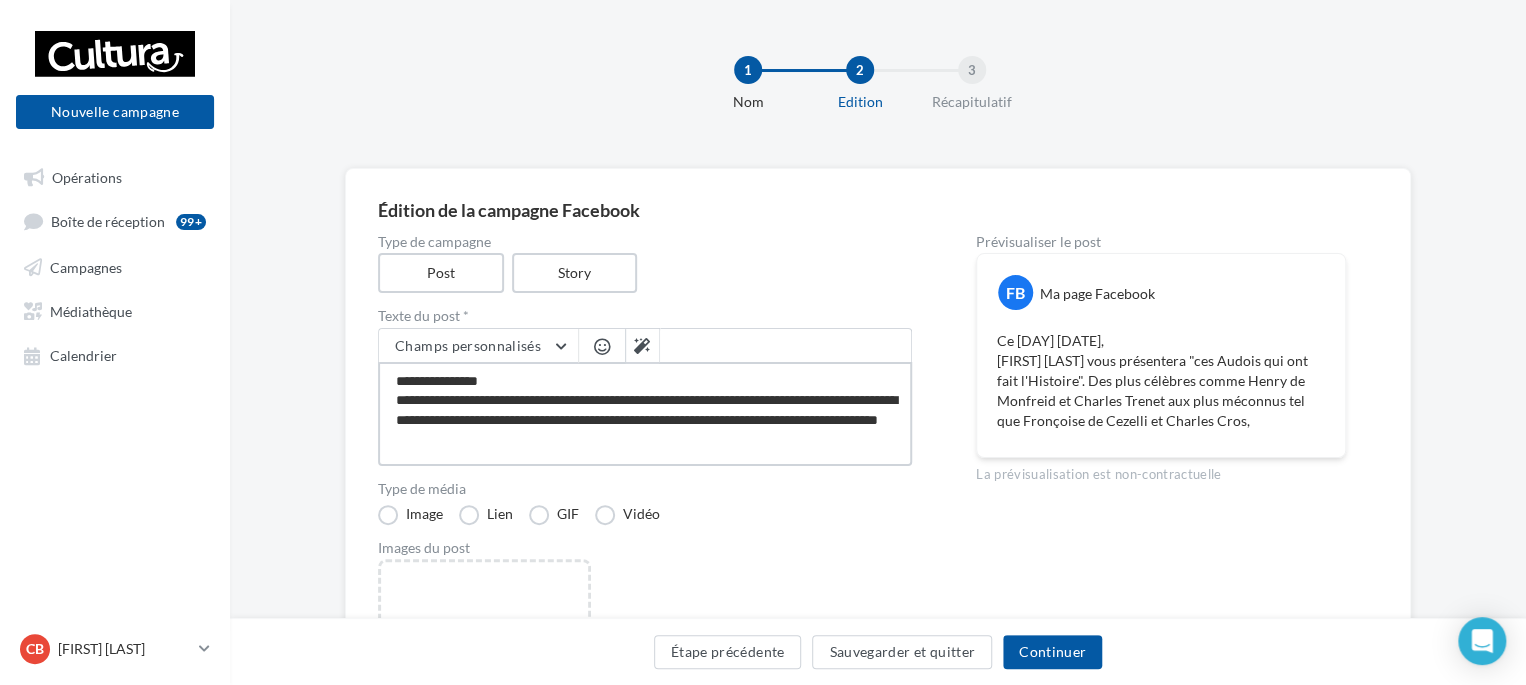 click on "**********" at bounding box center (645, 414) 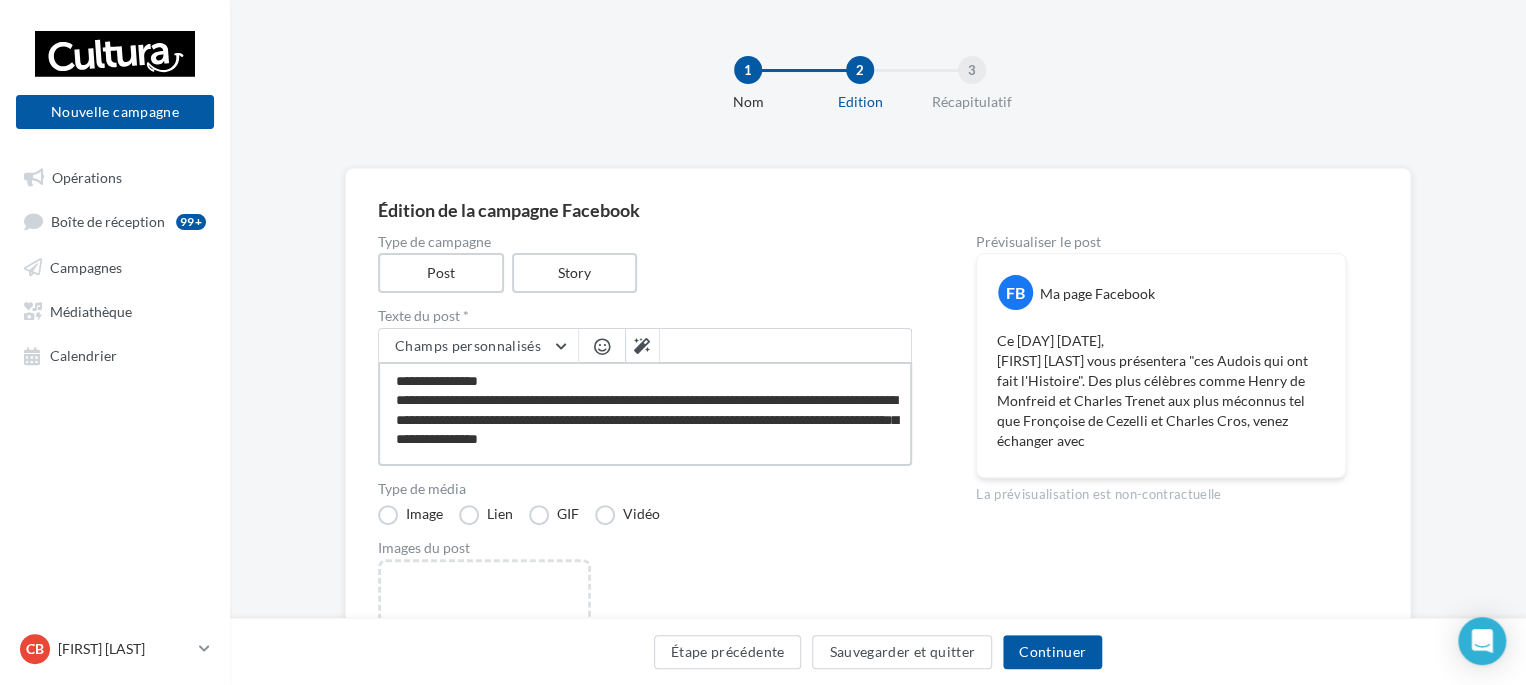 click on "**********" at bounding box center [645, 414] 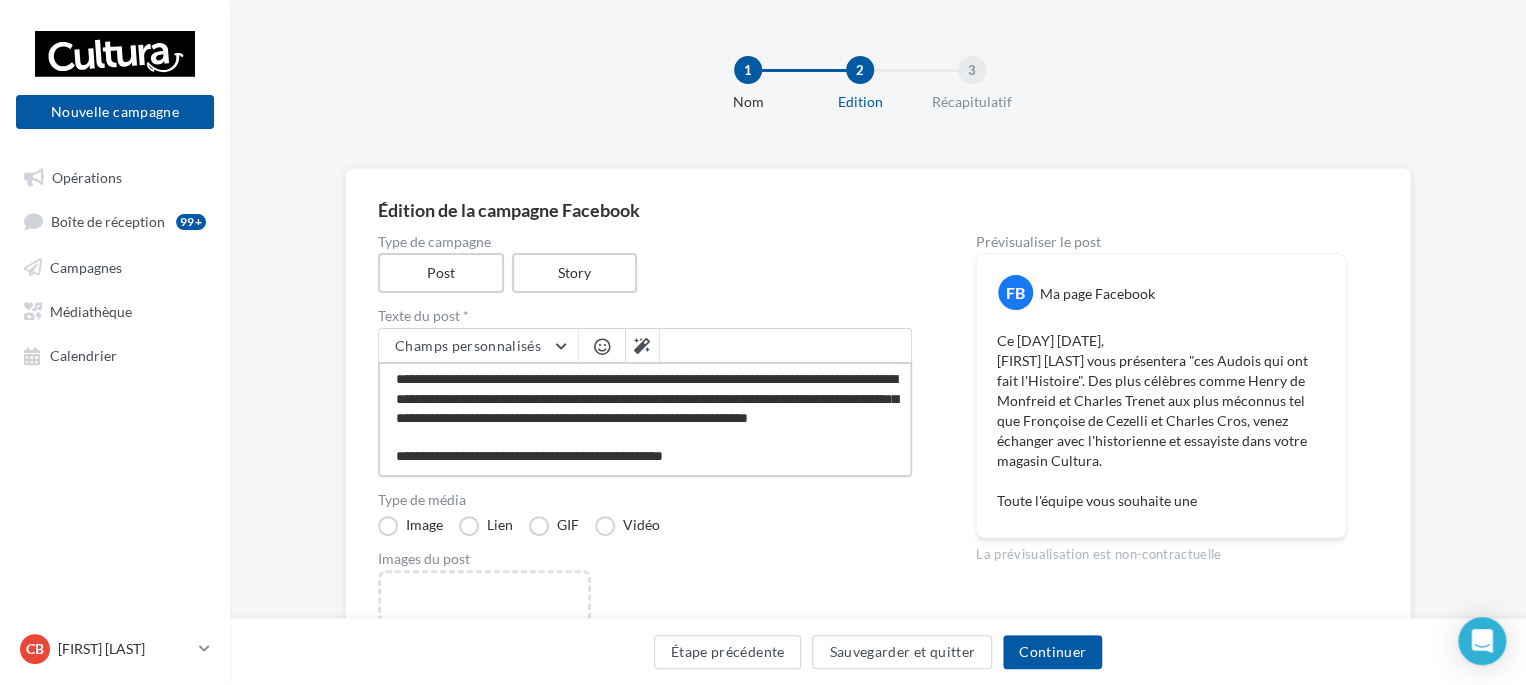 scroll, scrollTop: 38, scrollLeft: 0, axis: vertical 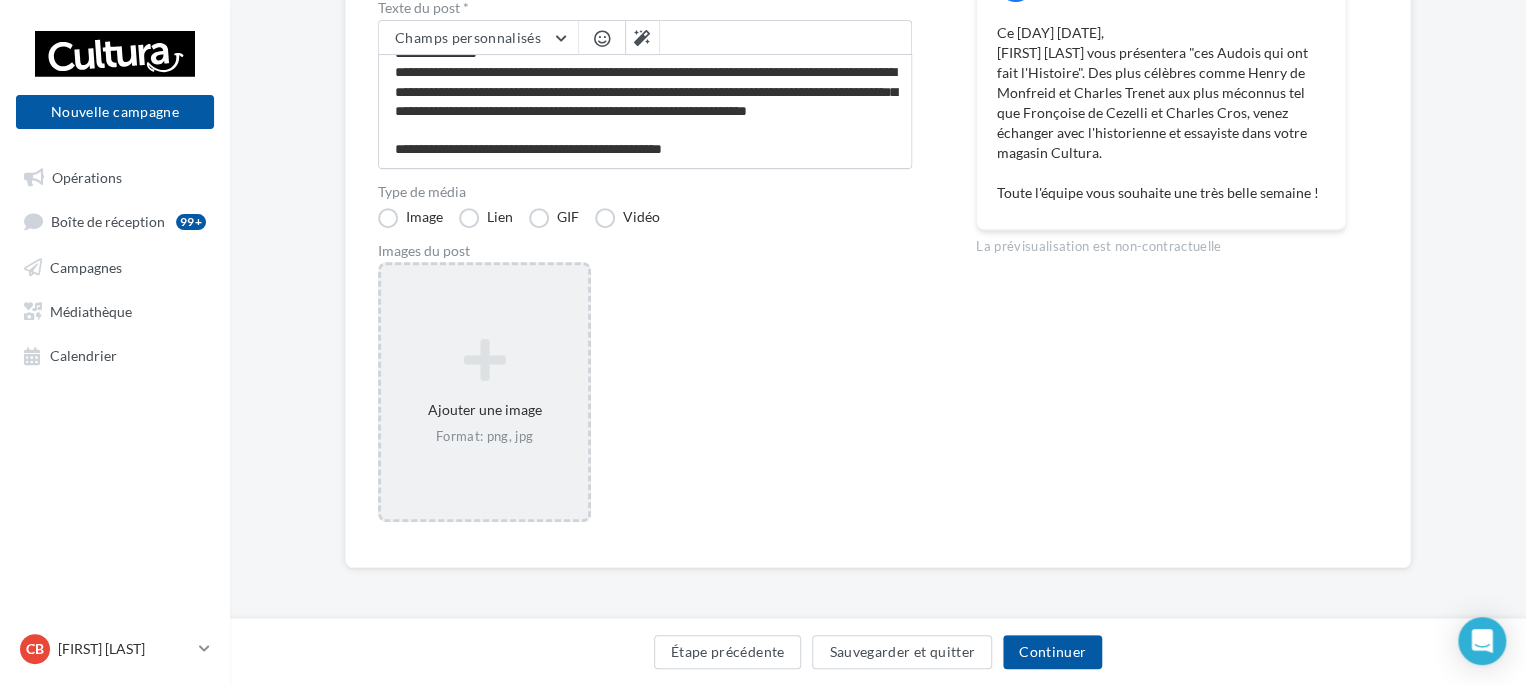click at bounding box center (484, 360) 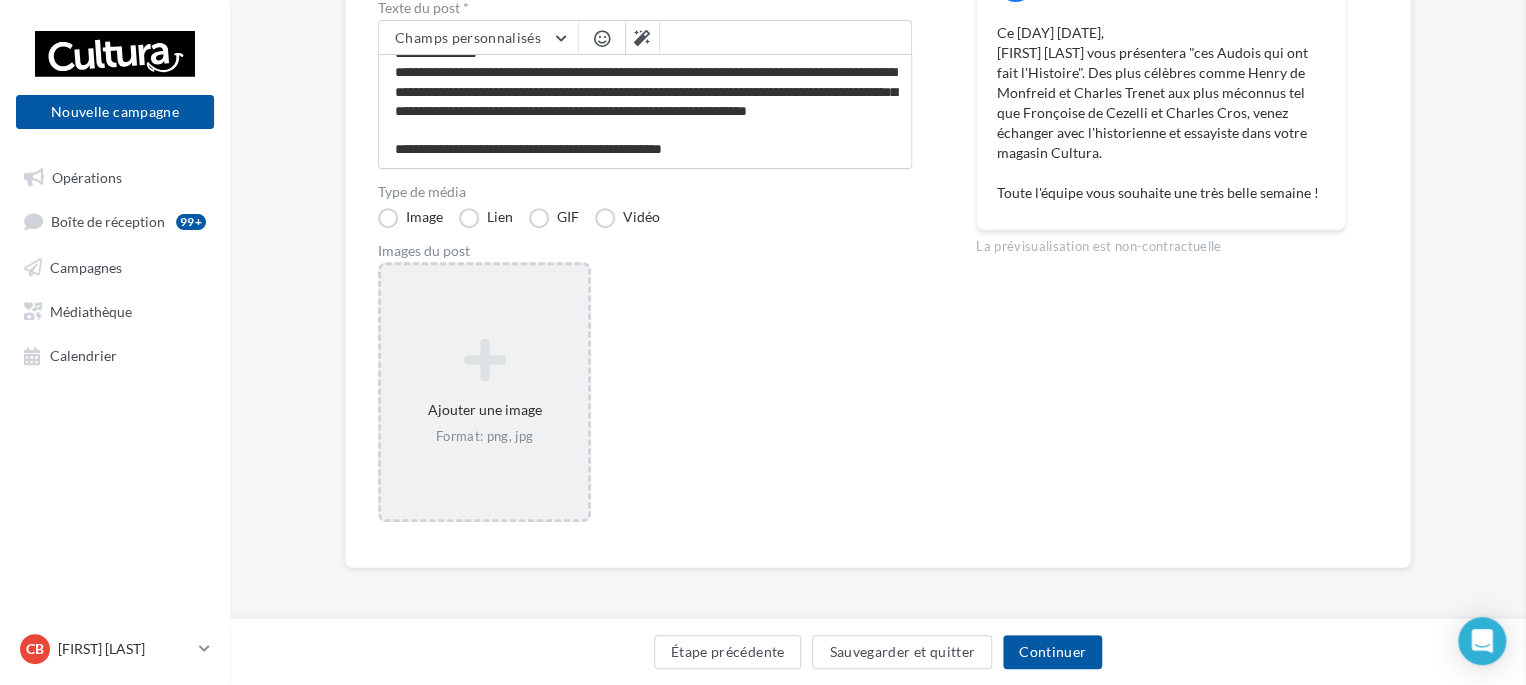 scroll, scrollTop: 298, scrollLeft: 0, axis: vertical 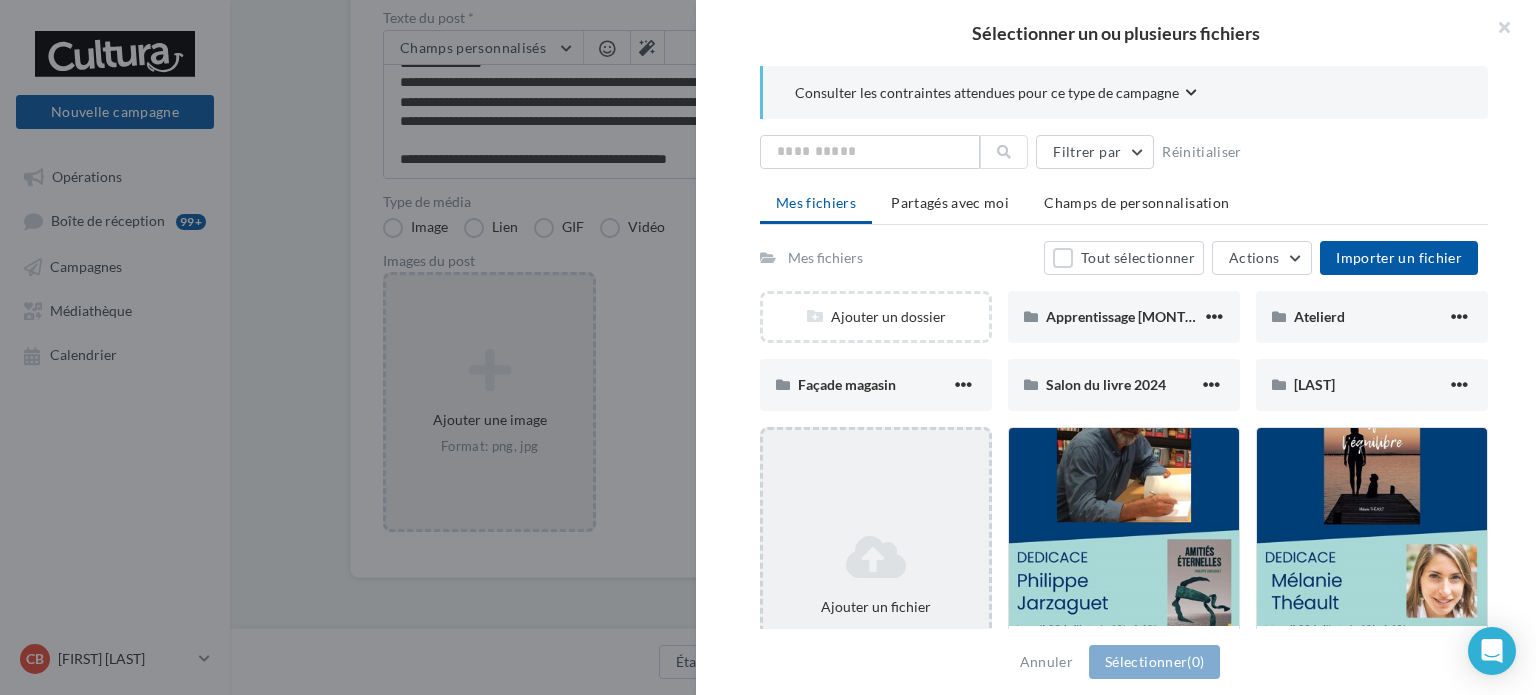 click at bounding box center [876, 557] 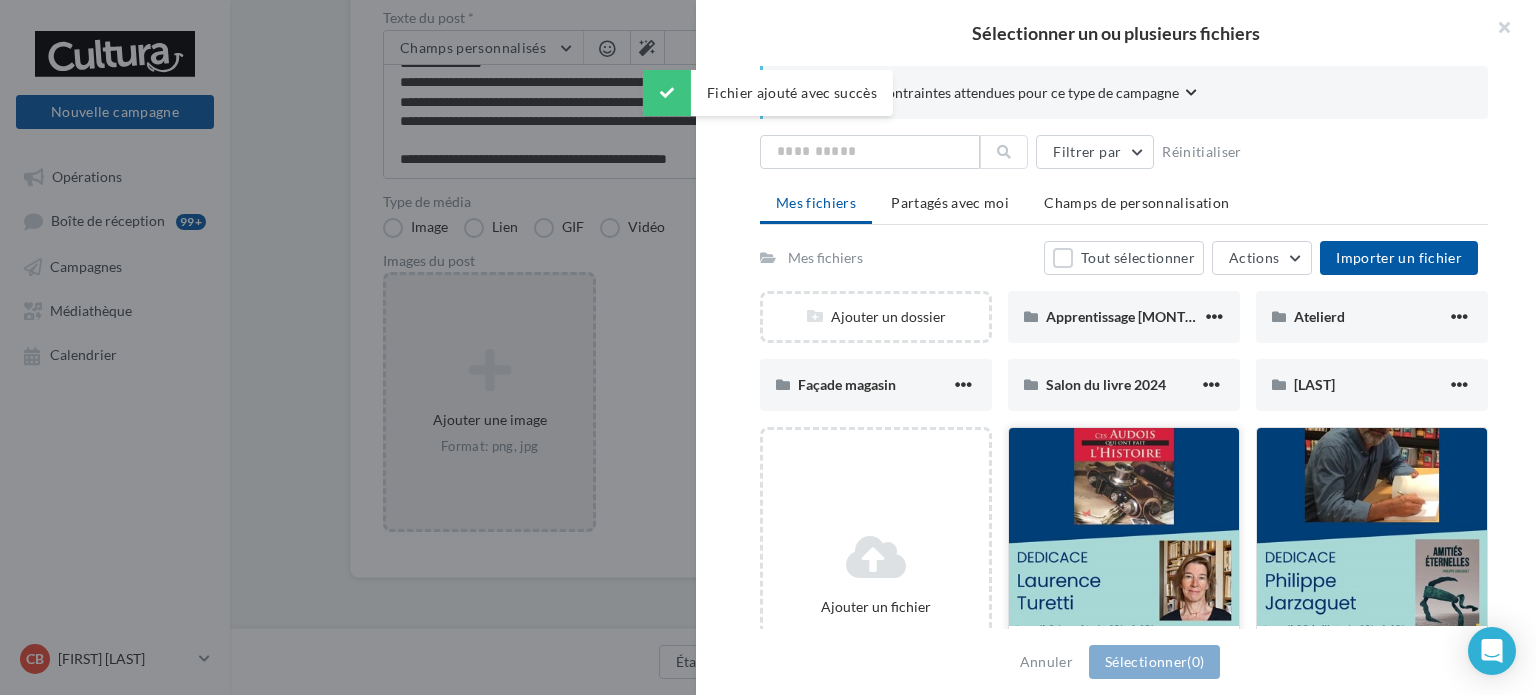 click at bounding box center (1124, 528) 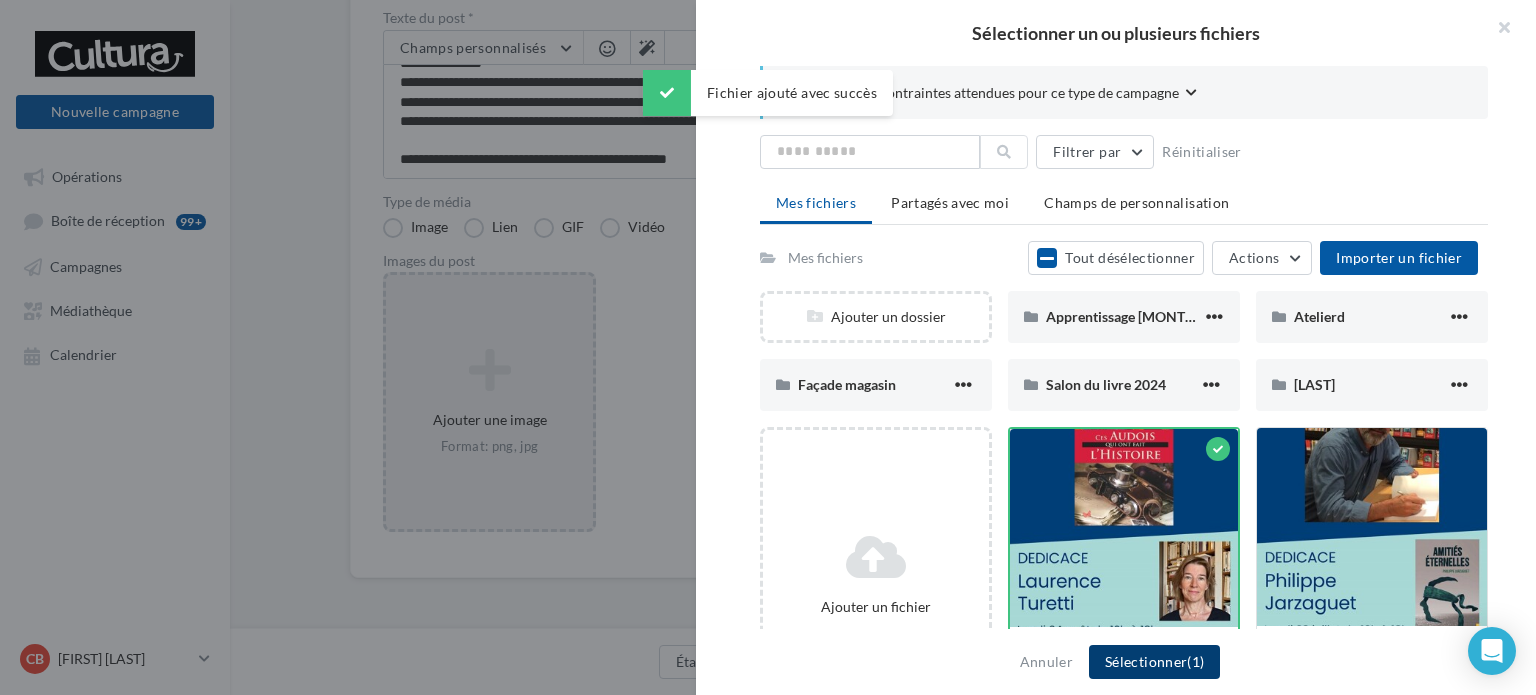 click on "Sélectionner   (1)" at bounding box center [1154, 662] 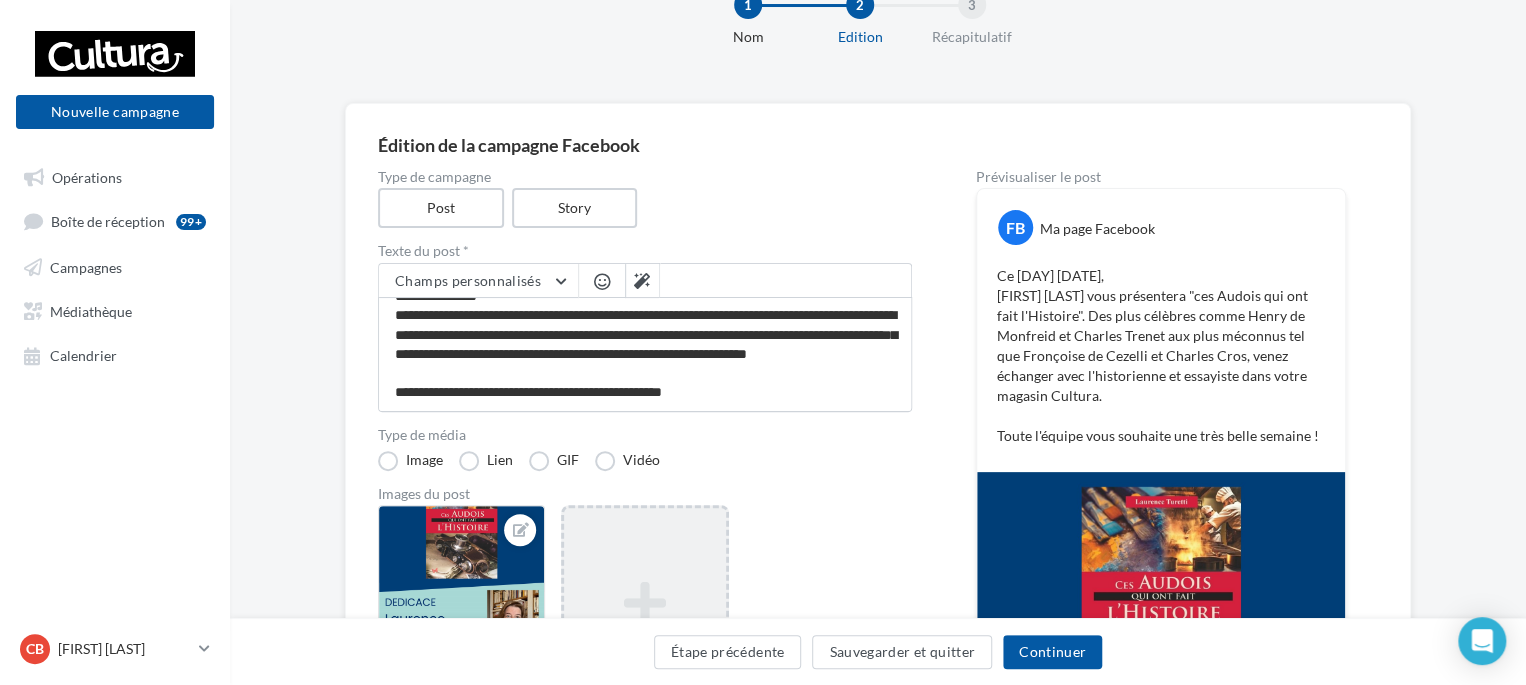 scroll, scrollTop: 100, scrollLeft: 0, axis: vertical 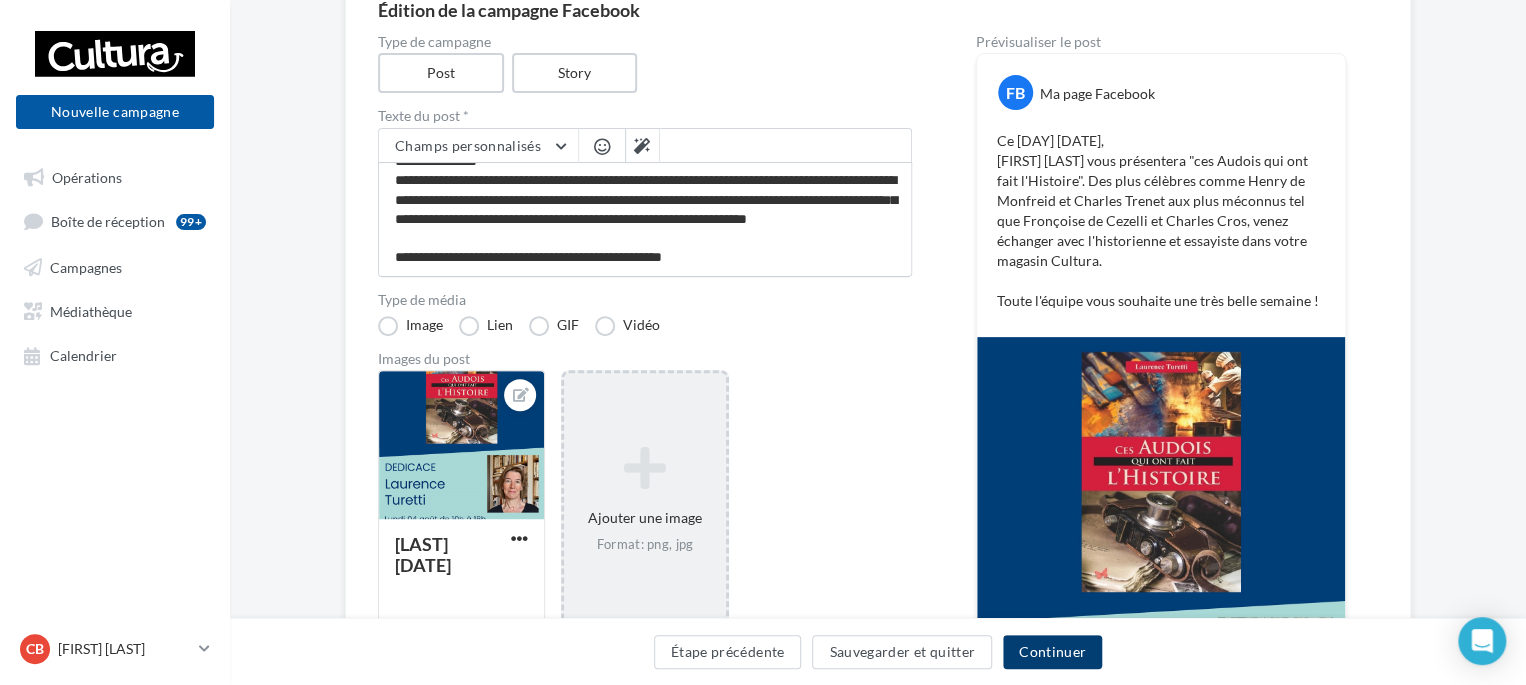 click on "Continuer" at bounding box center (1052, 652) 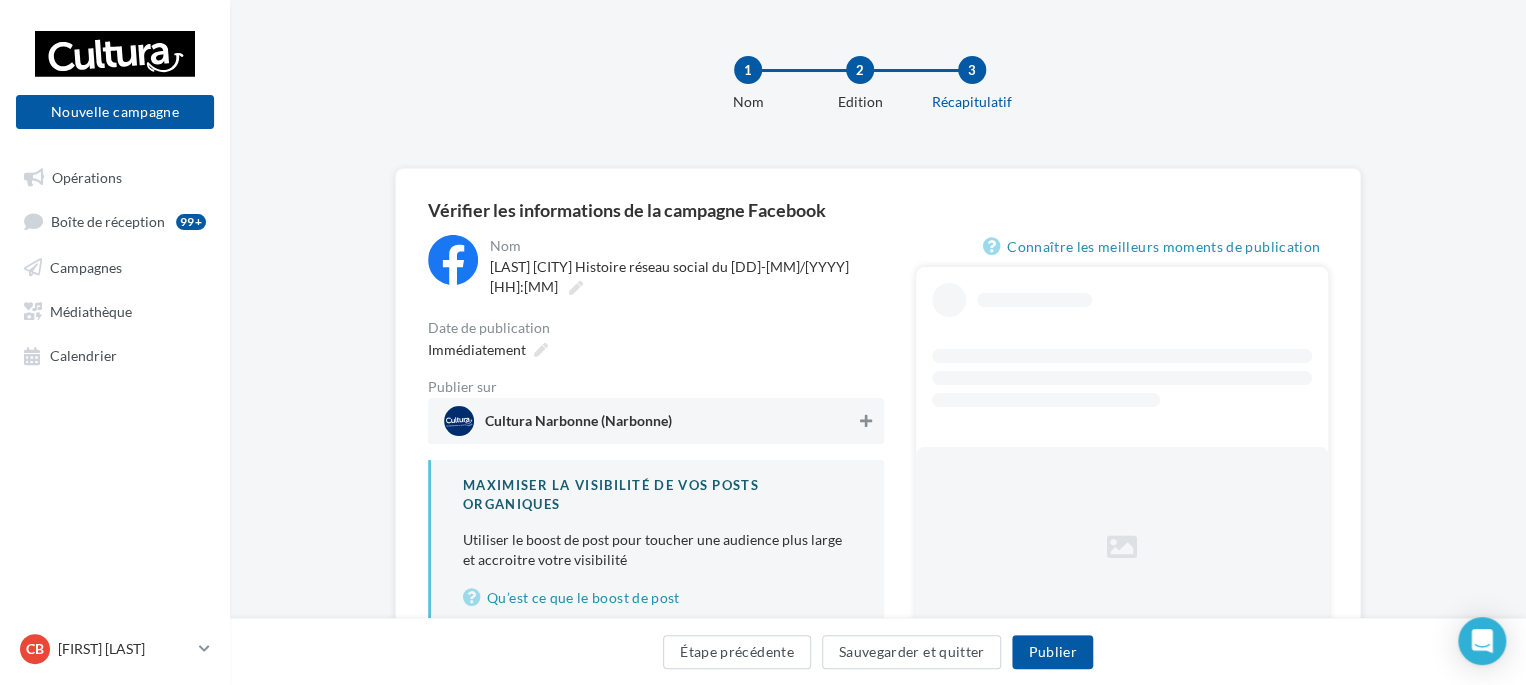 click at bounding box center (866, 421) 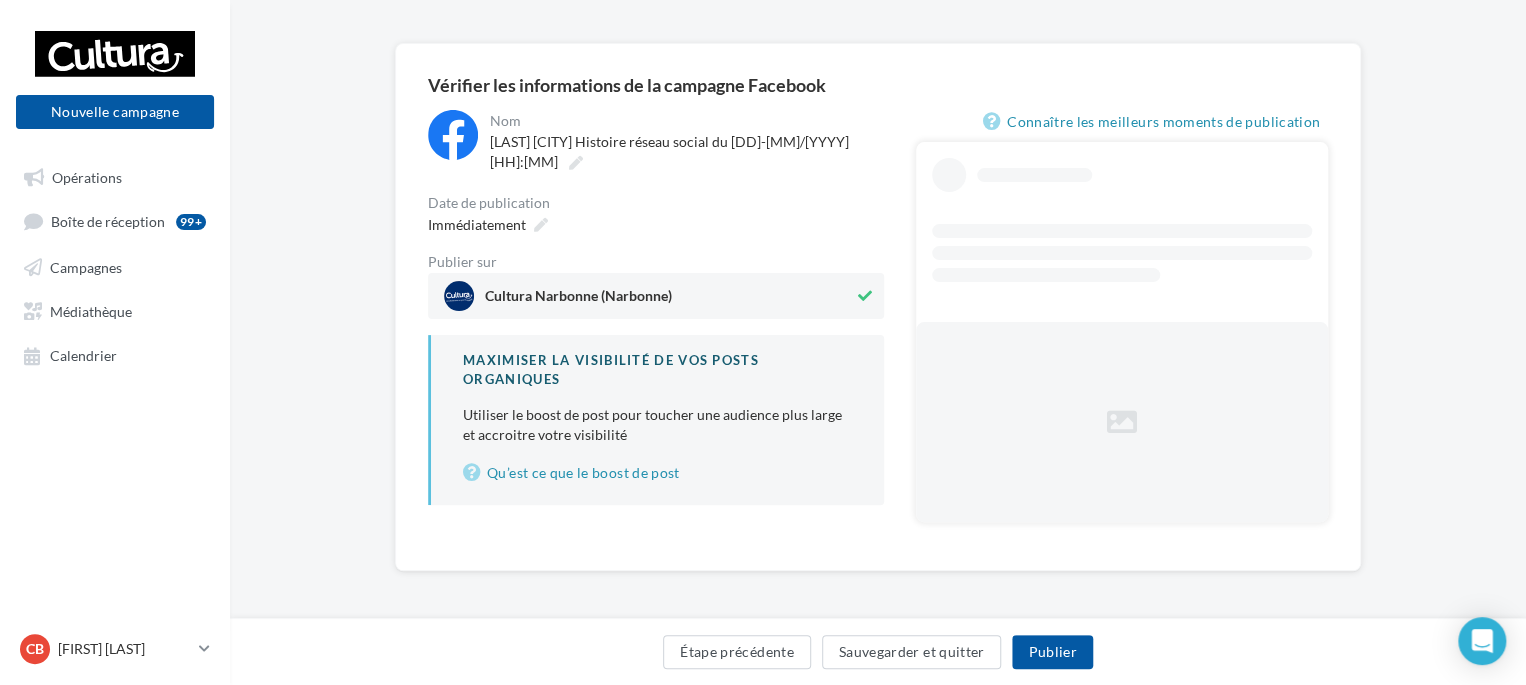 scroll, scrollTop: 128, scrollLeft: 0, axis: vertical 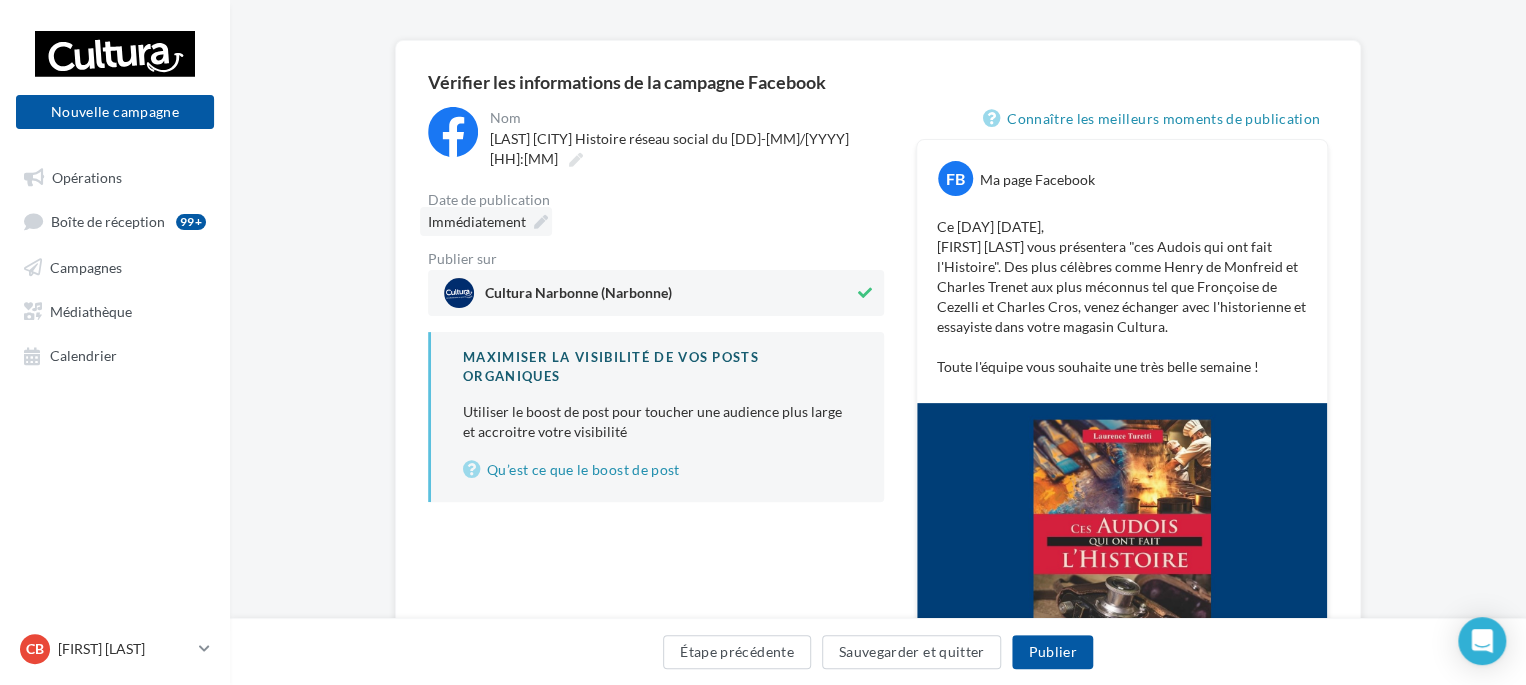 click at bounding box center (541, 222) 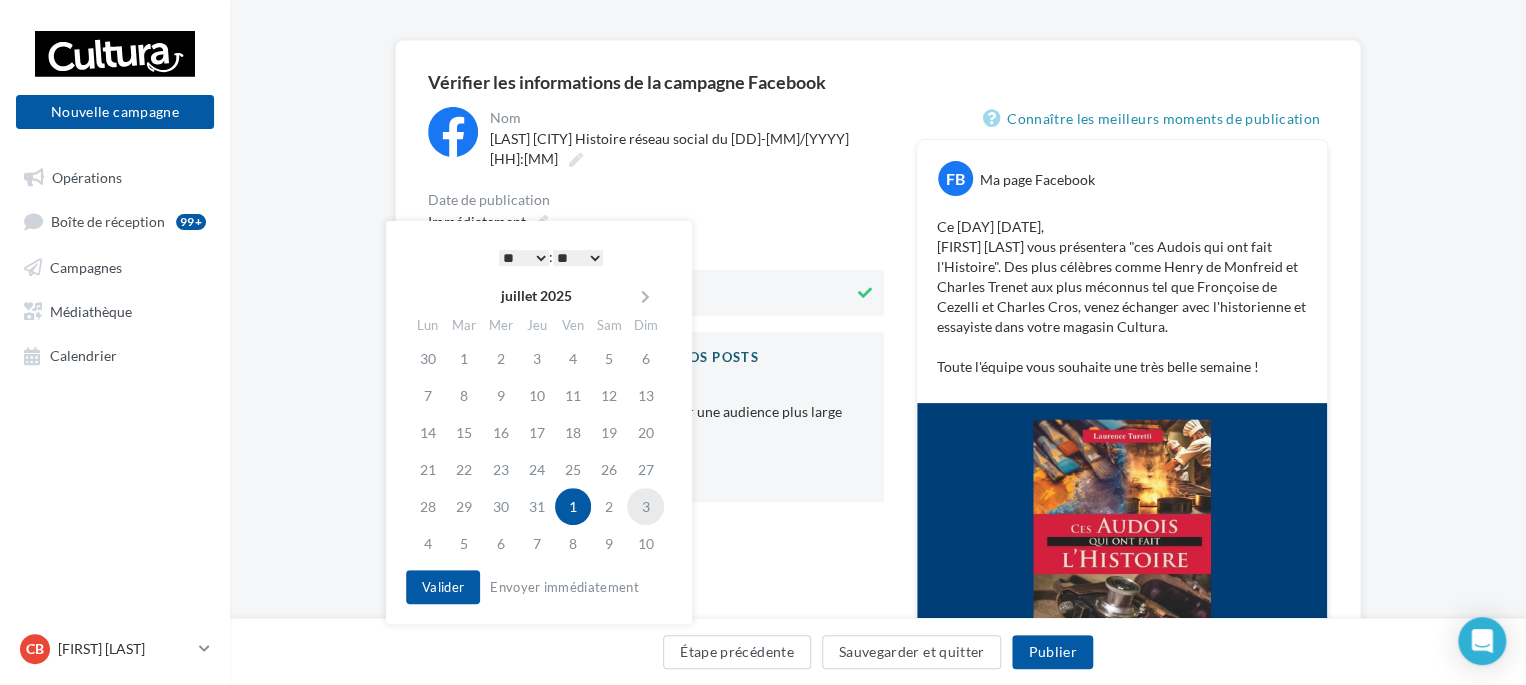 click on "3" at bounding box center (645, 506) 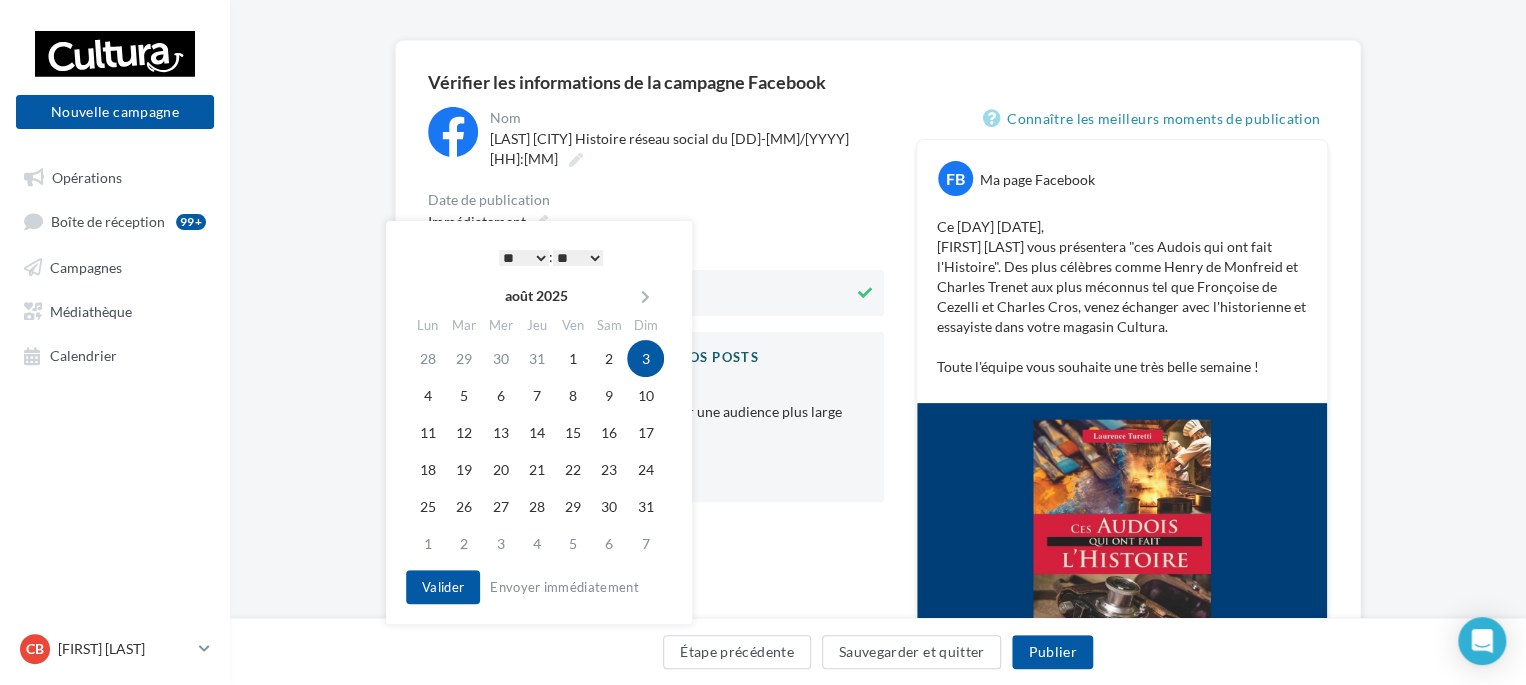 click on "* * * * * * * * * * ** ** ** ** ** ** ** ** ** ** ** ** ** **" at bounding box center (524, 258) 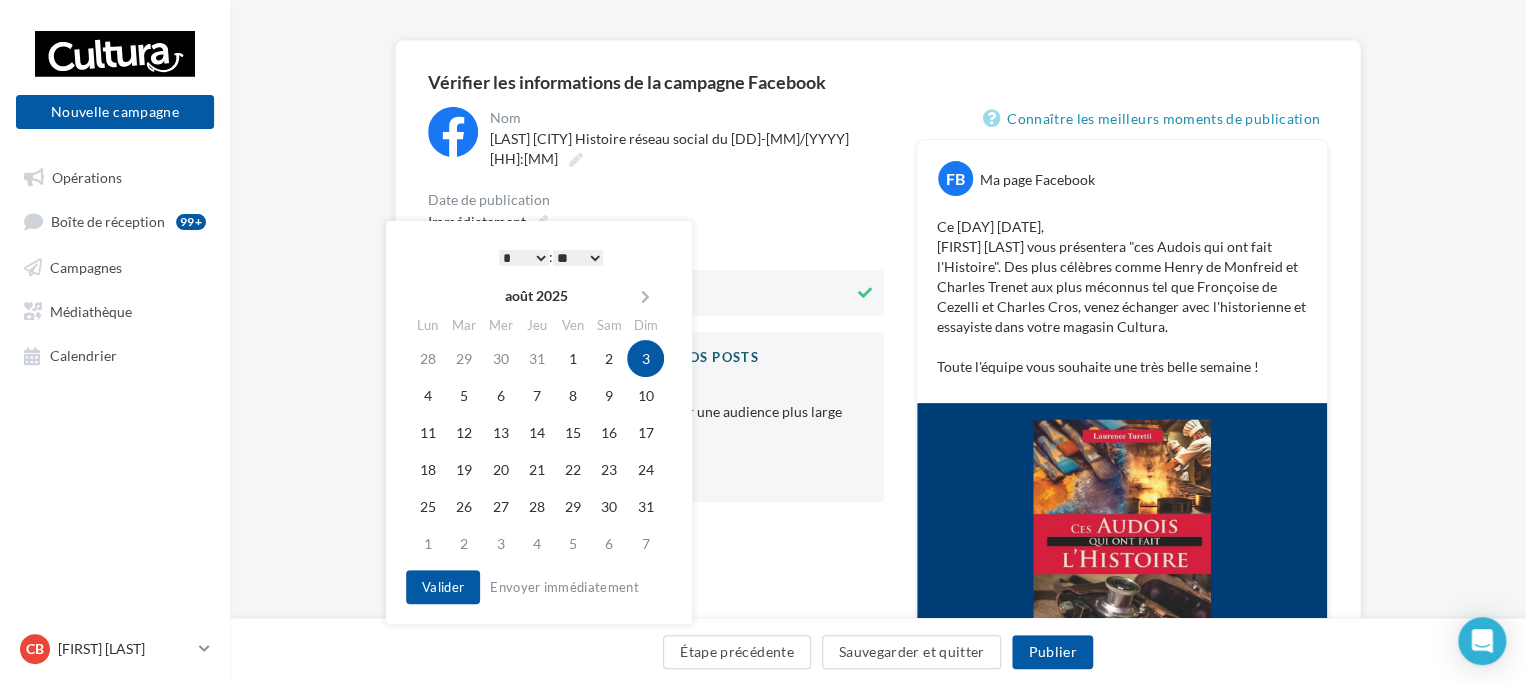 drag, startPoint x: 568, startPoint y: 249, endPoint x: 568, endPoint y: 263, distance: 14 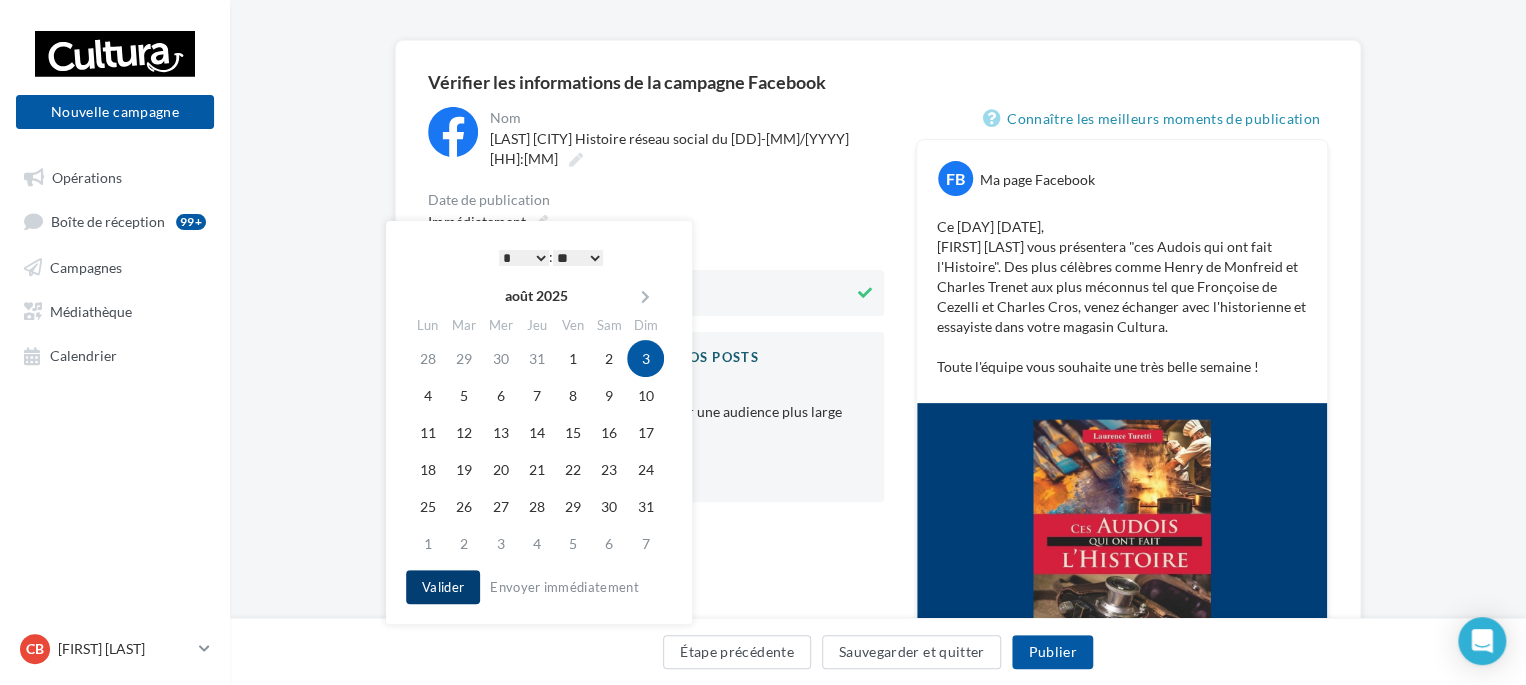 click on "Valider" at bounding box center (443, 587) 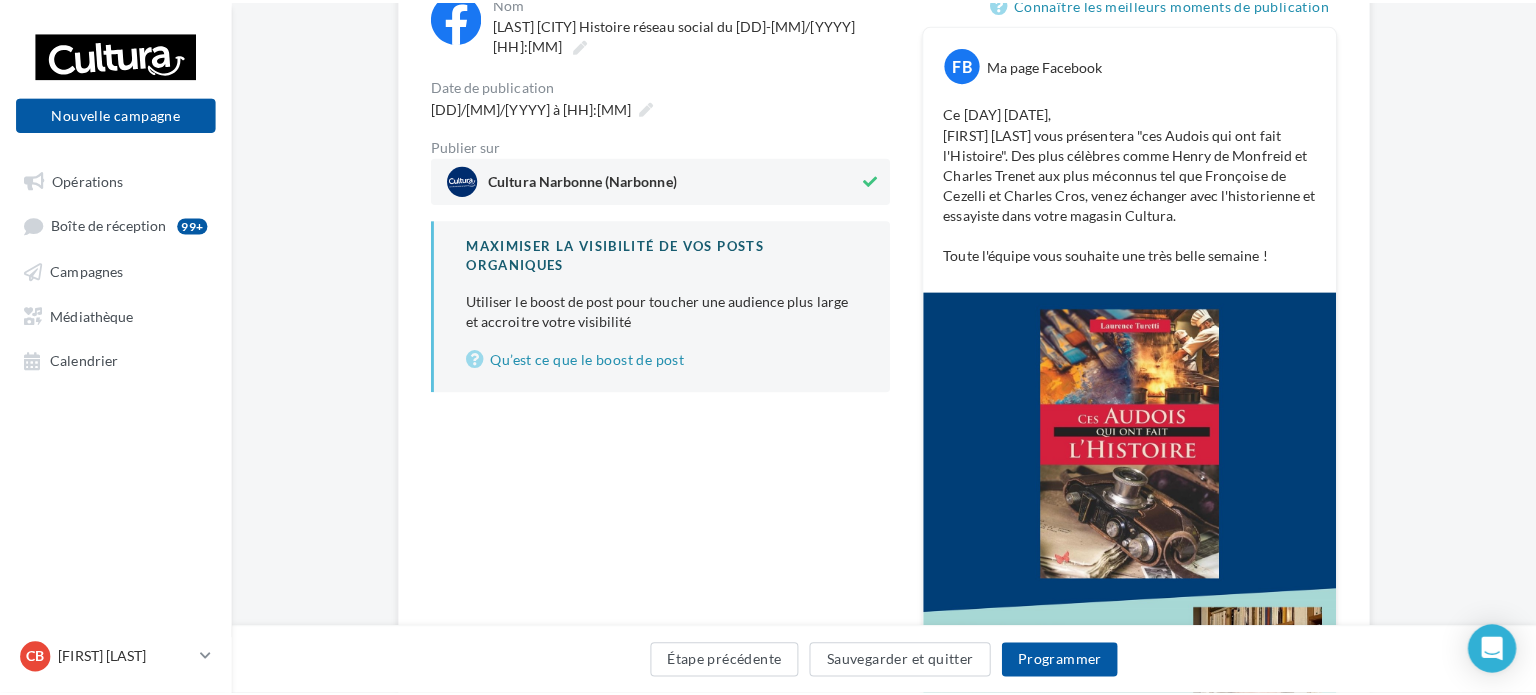 scroll, scrollTop: 328, scrollLeft: 0, axis: vertical 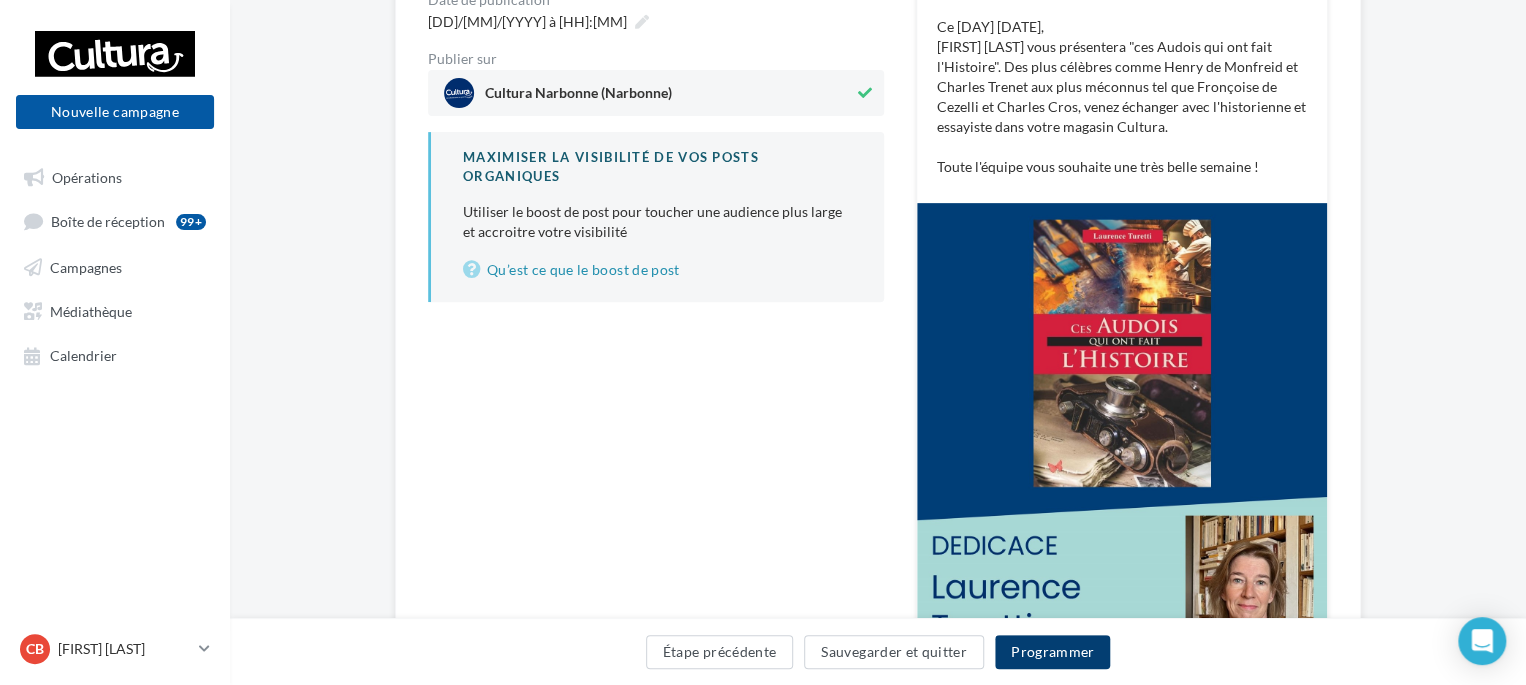 click on "Programmer" at bounding box center [1053, 652] 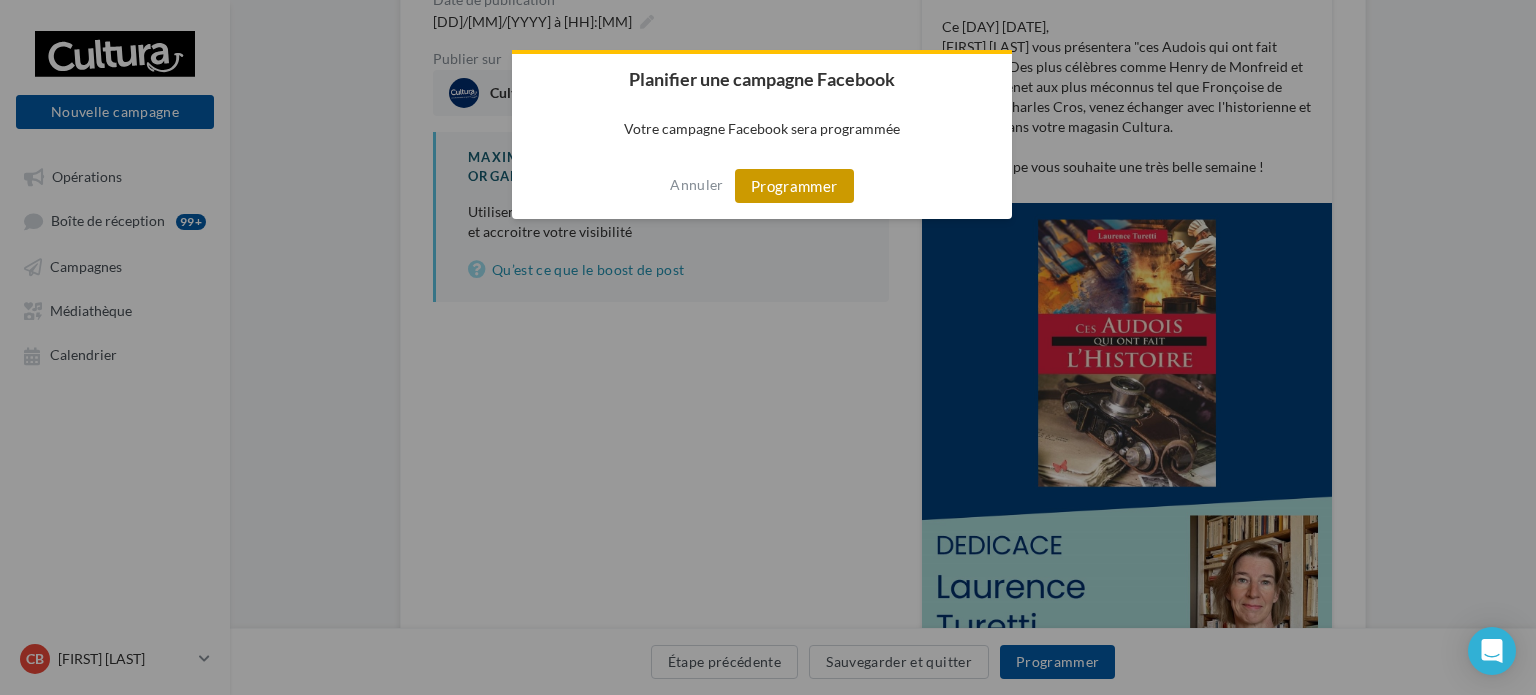 click on "Programmer" at bounding box center (794, 186) 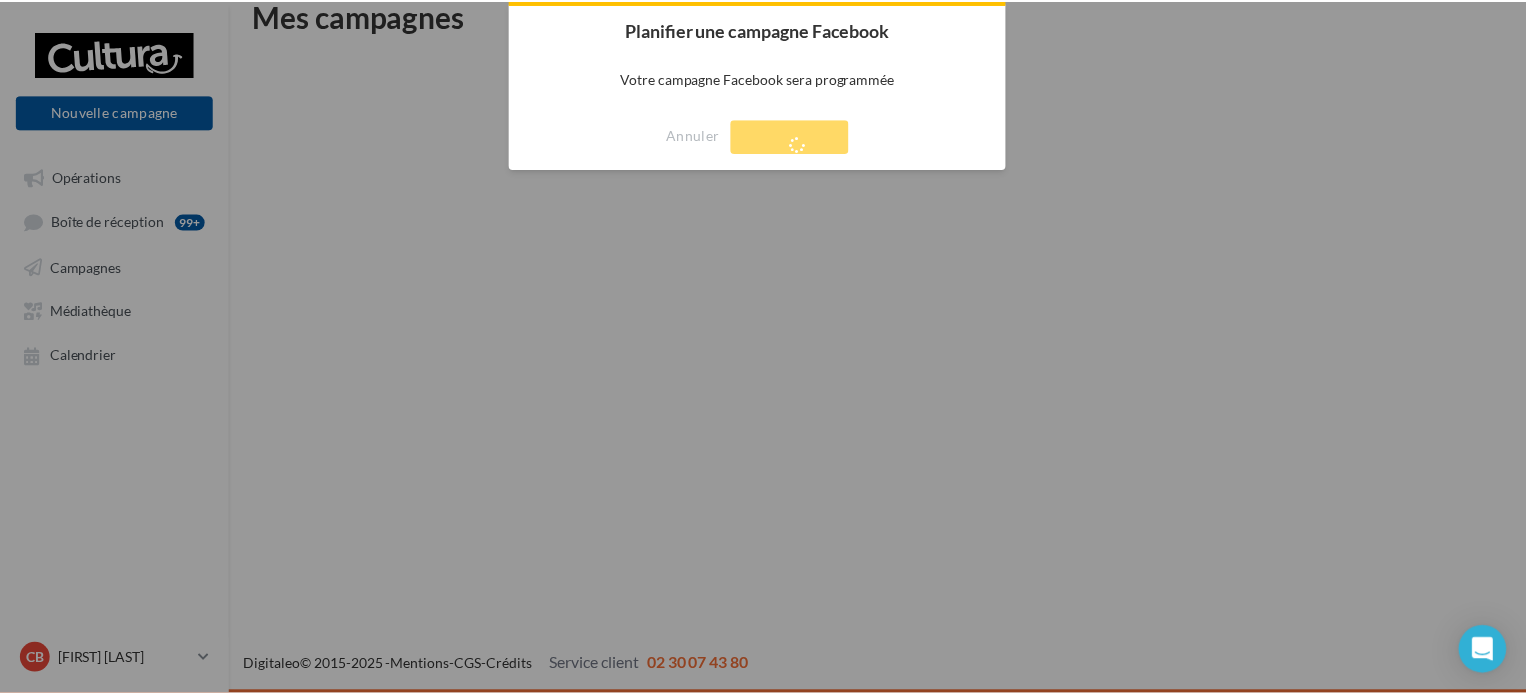 scroll, scrollTop: 32, scrollLeft: 0, axis: vertical 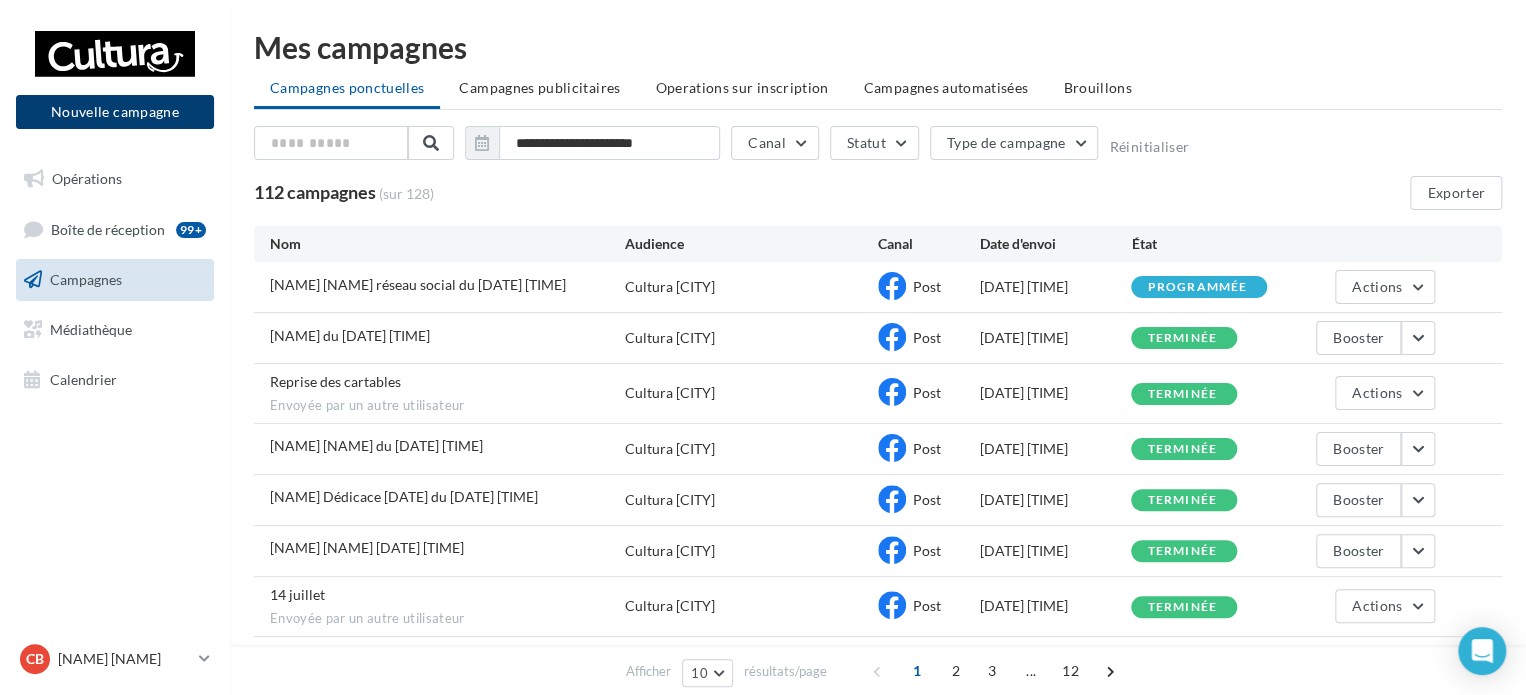 click on "Nouvelle campagne" at bounding box center (115, 112) 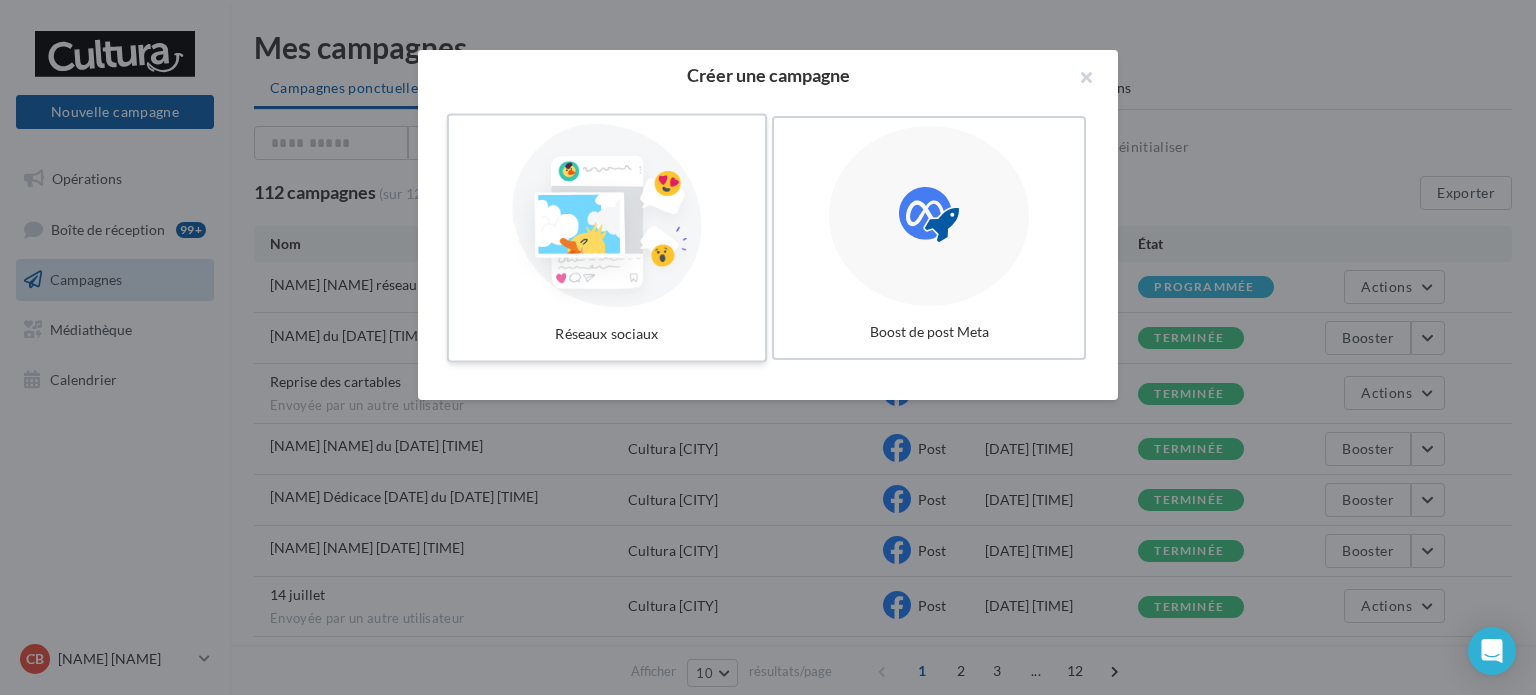click at bounding box center [607, 216] 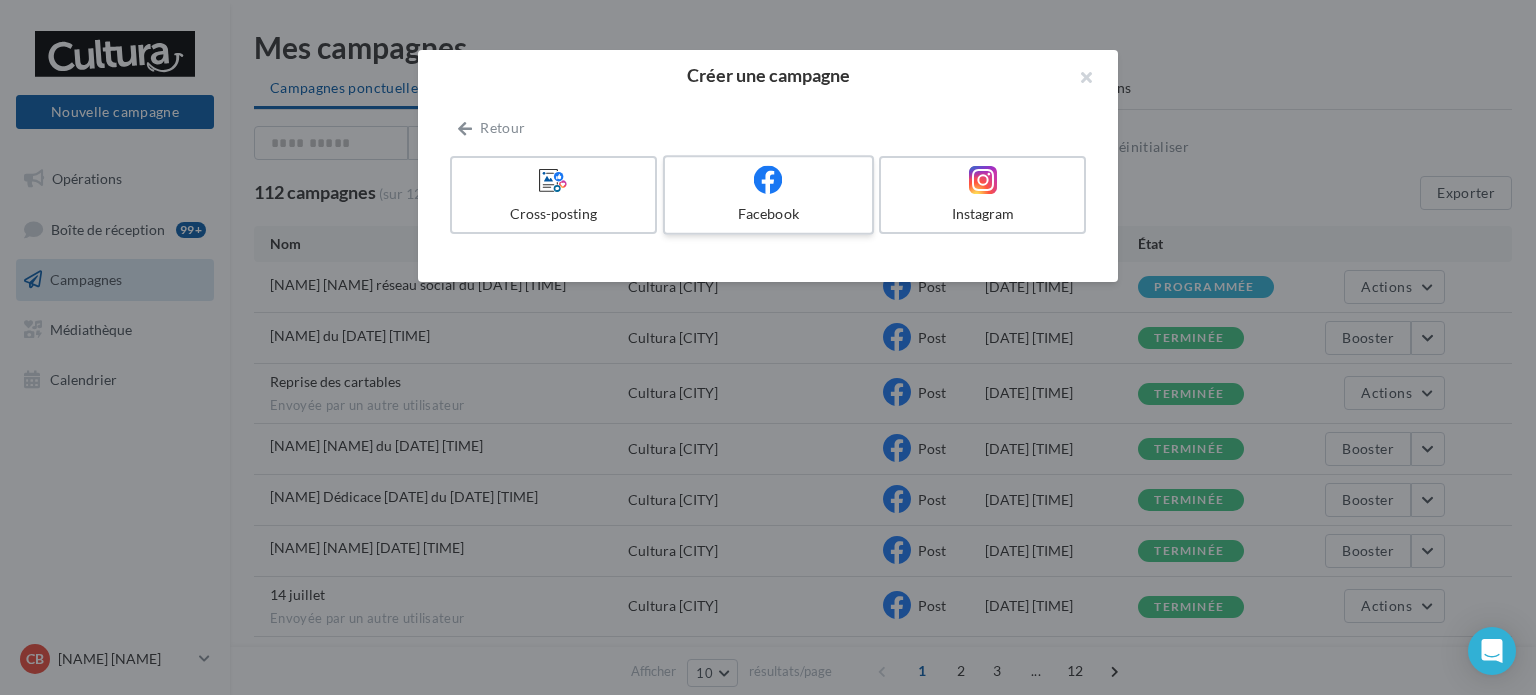 click on "Facebook" at bounding box center (768, 214) 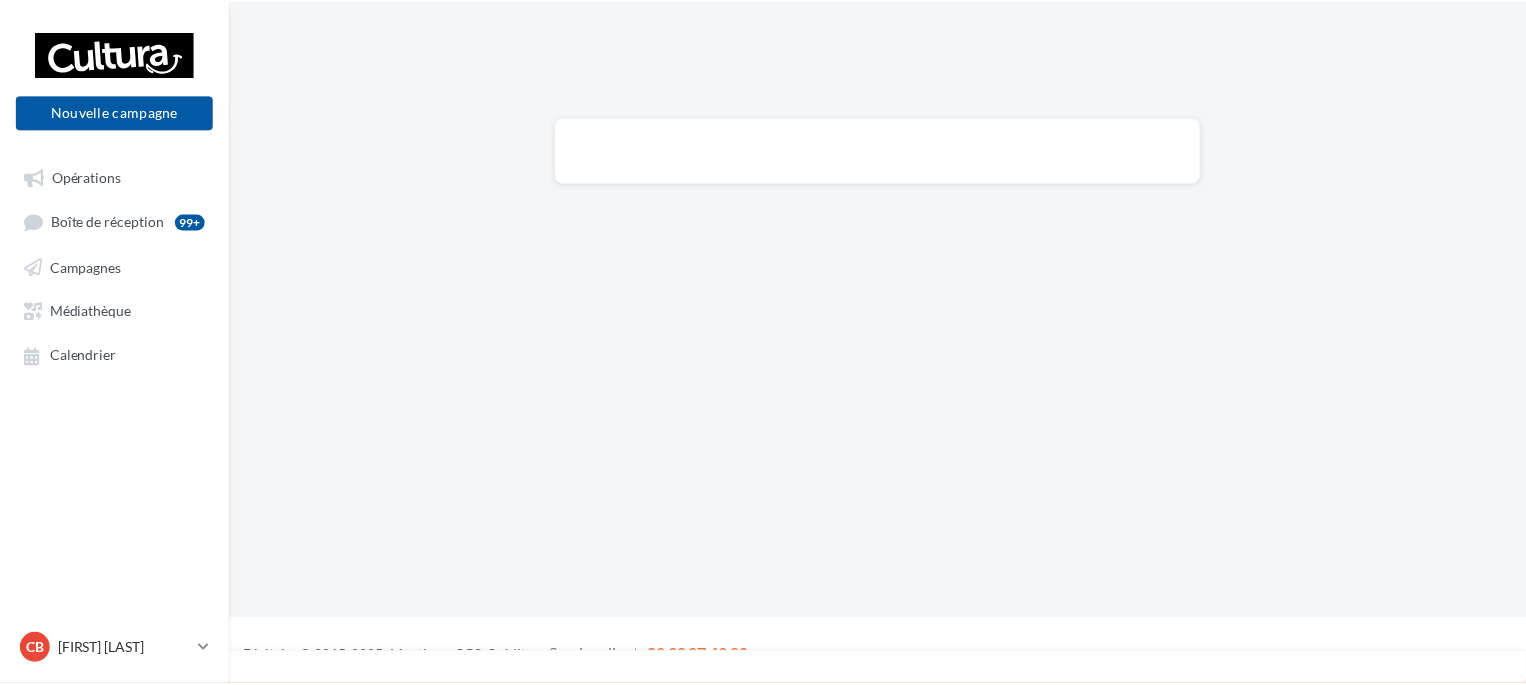 scroll, scrollTop: 0, scrollLeft: 0, axis: both 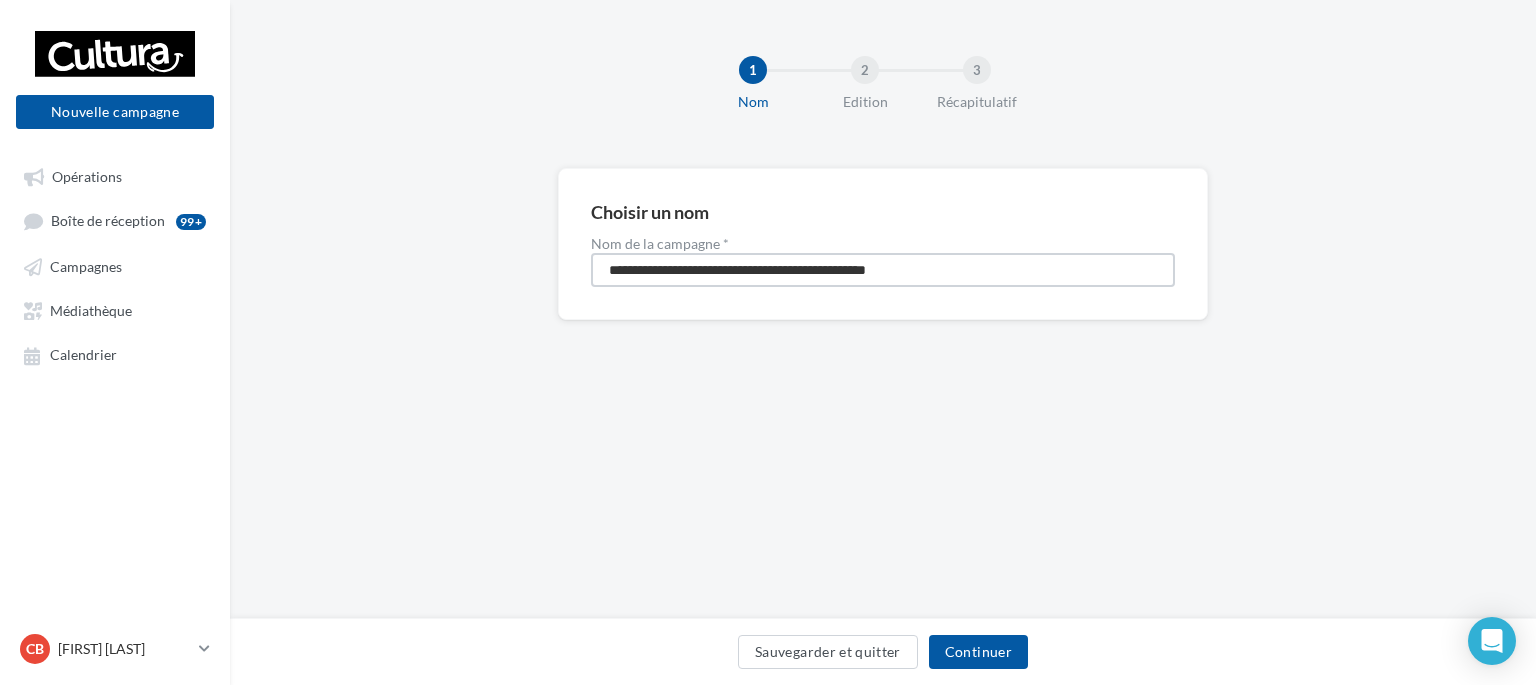 drag, startPoint x: 724, startPoint y: 271, endPoint x: 544, endPoint y: 271, distance: 180 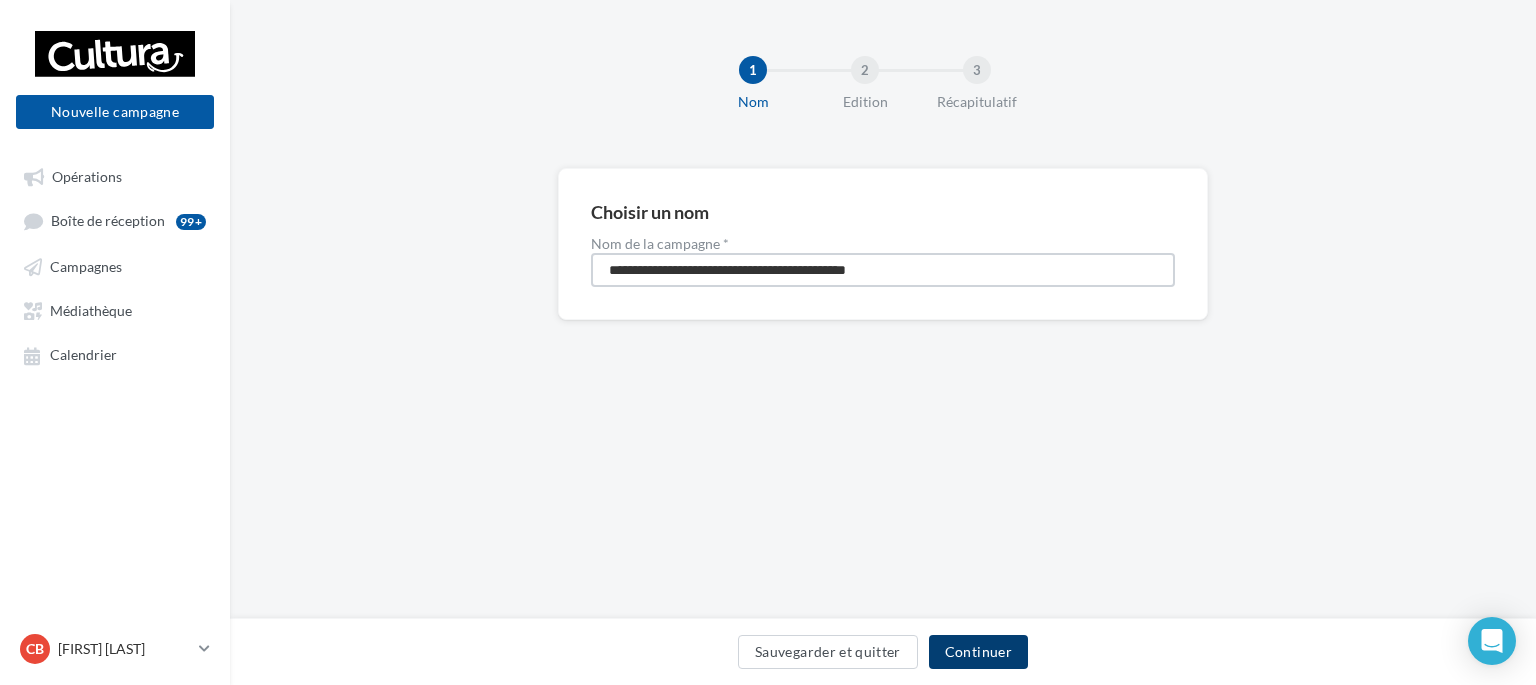 type on "**********" 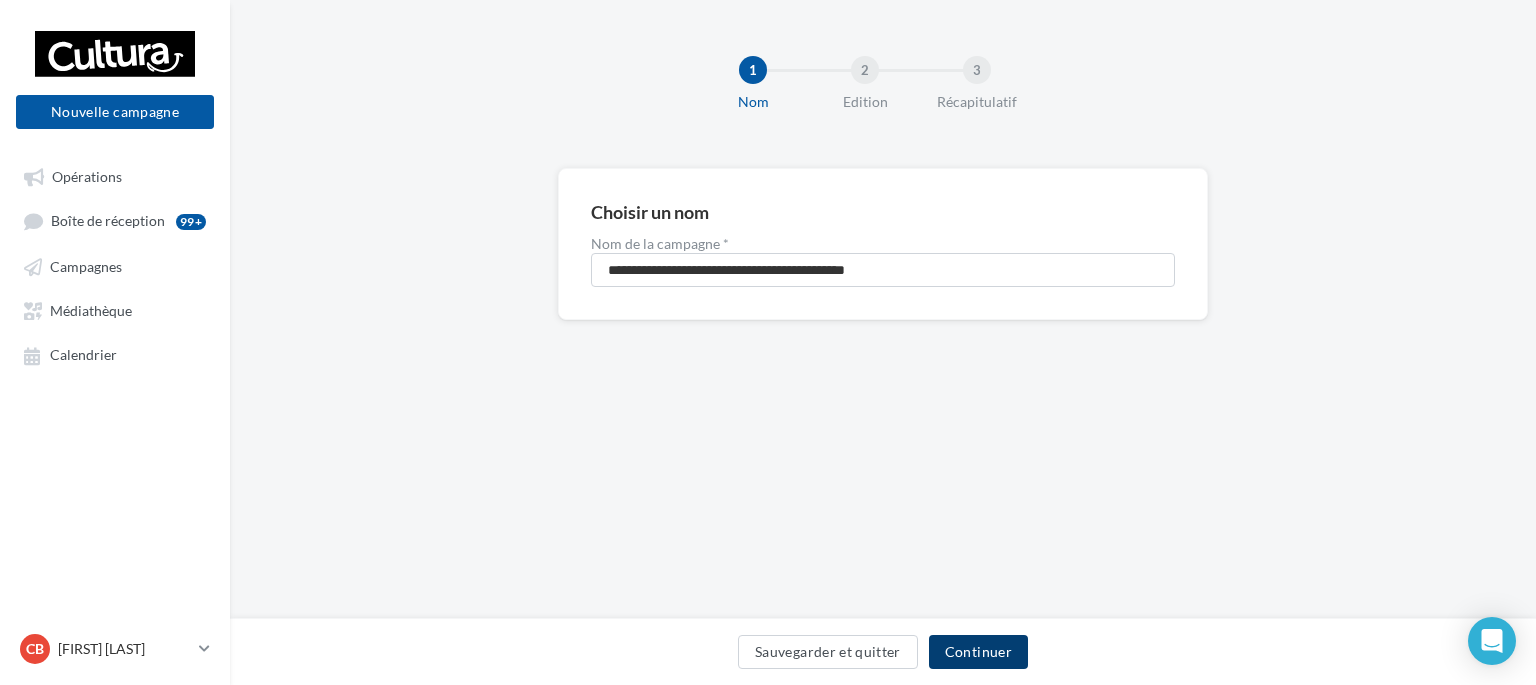 click on "Continuer" at bounding box center (978, 652) 